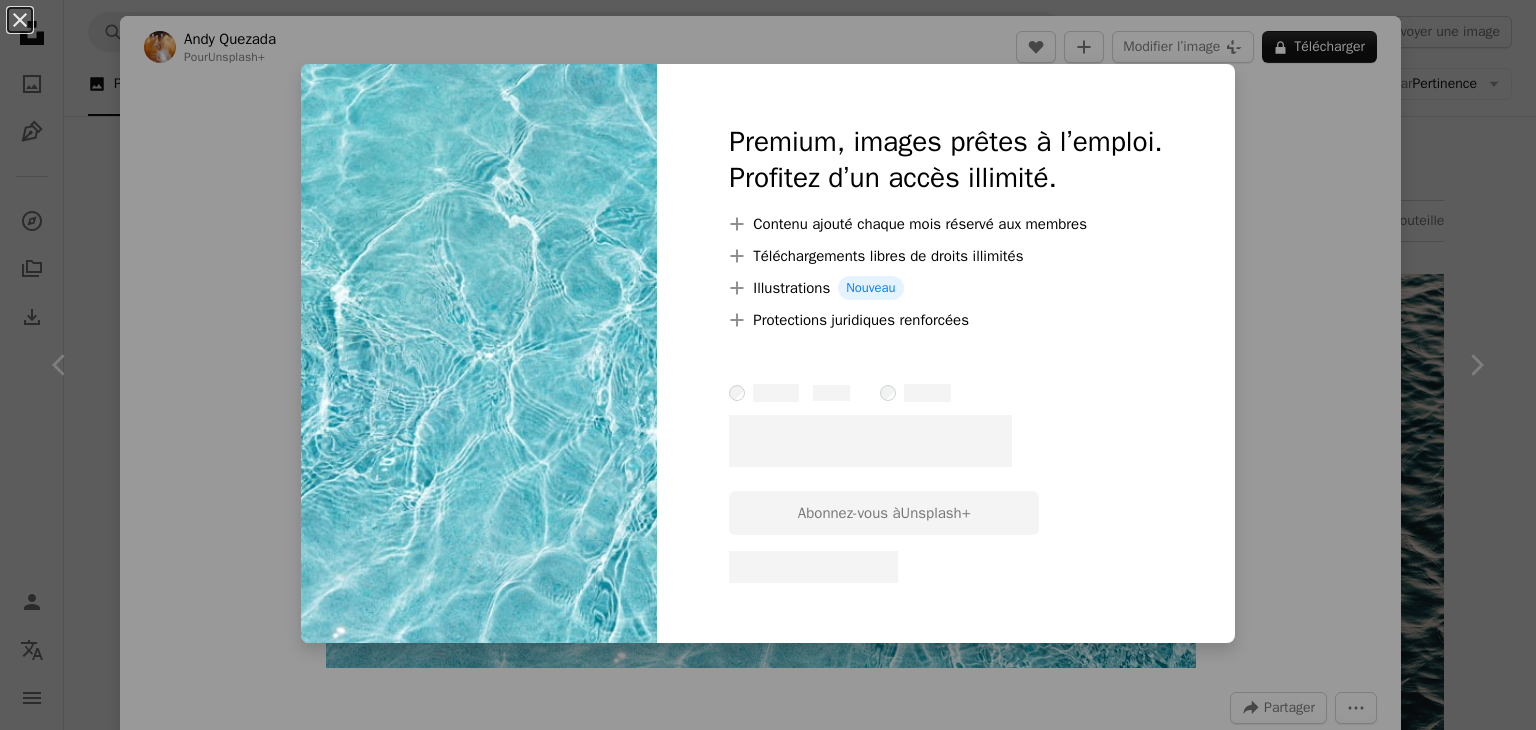 scroll, scrollTop: 0, scrollLeft: 0, axis: both 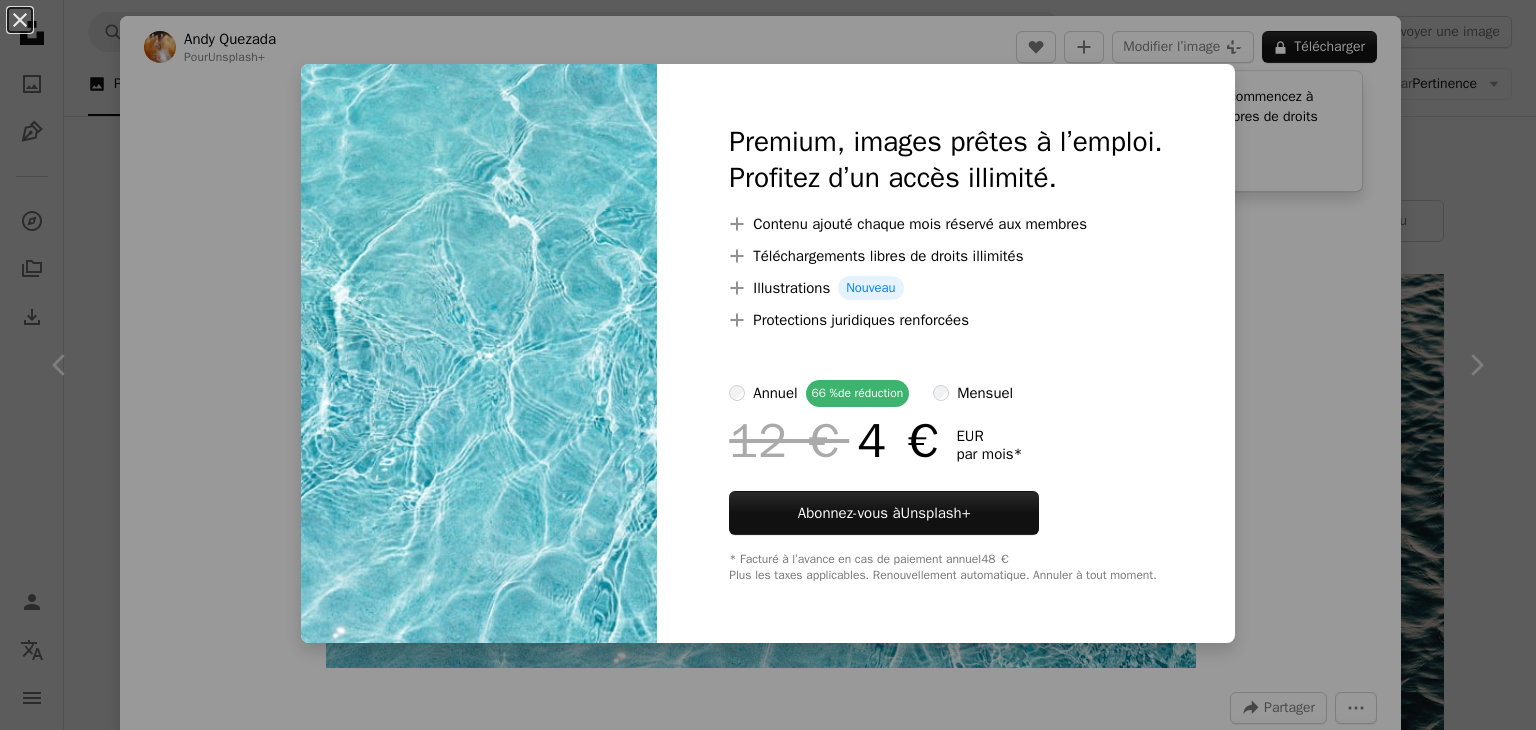 click on "An X shape Premium, images prêtes à l’emploi. Profitez d’un accès illimité. A plus sign Contenu ajouté chaque mois réservé aux membres A plus sign Téléchargements libres de droits illimités A plus sign Illustrations  Nouveau A plus sign Protections juridiques renforcées annuel 66 %  de réduction mensuel 12 €   4 € EUR par mois * Abonnez-vous à  Unsplash+ * Facturé à l’avance en cas de paiement annuel  48 € Plus les taxes applicables. Renouvellement automatique. Annuler à tout moment." at bounding box center (768, 365) 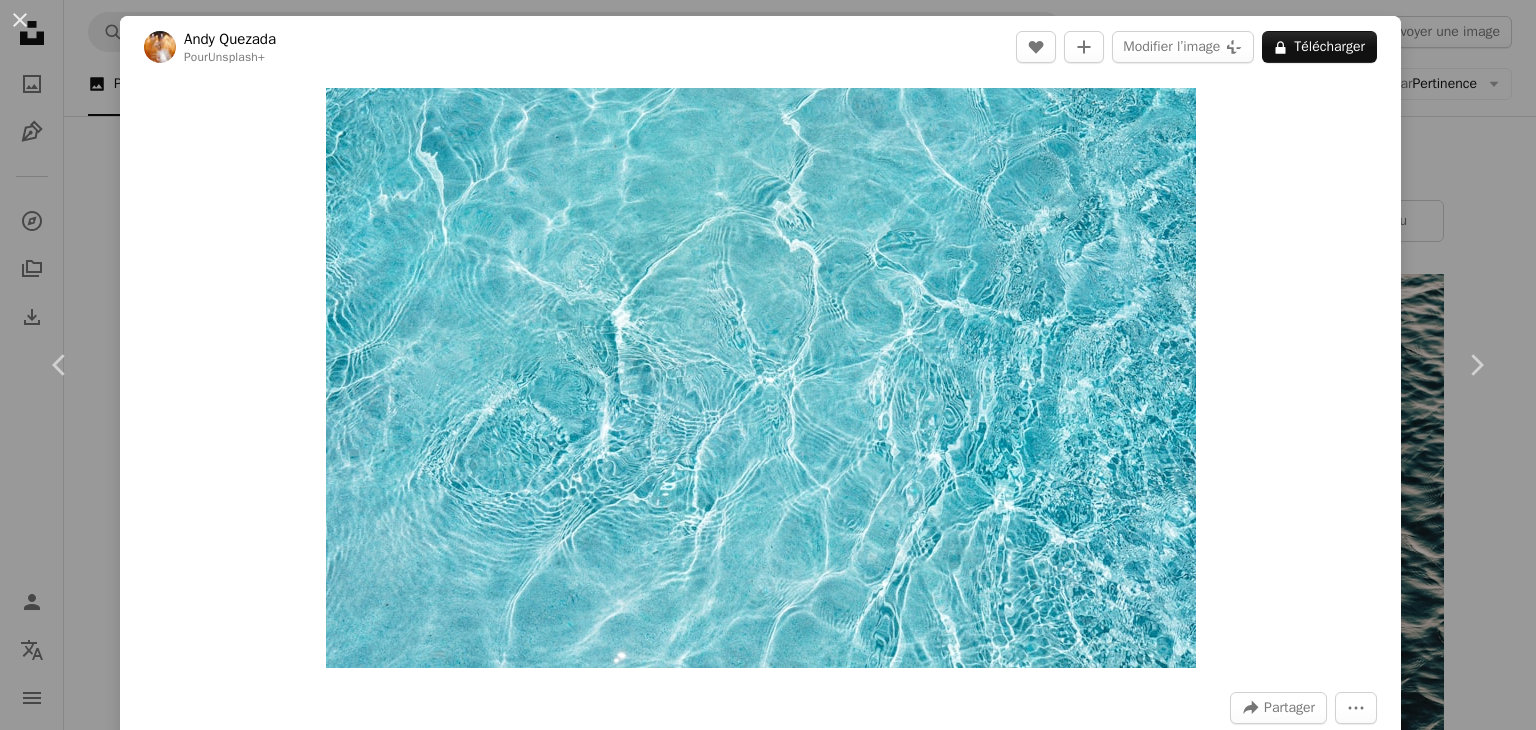 click on "An X shape Chevron left Chevron right Andy Quezada Pour Unsplash+ A heart A plus sign Modifier l’image Plus sign for Unsplash+ A lock Télécharger Zoom in A forward-right arrow Partager More Actions A map marker [COUNTRY] Calendar outlined Publiée le 23 avril 2023 Safety Contenu cédé sous Licence Unsplash+ abstrait texture été modèle sable mare ombre piscine fond d’écran d’été palmier turquoise Ondulations rafraîchissant gel Schéma hydrique azur texture de la mer Terra eau Images Creative Commons De cette série Plus sign for Unsplash+ Plus sign for Unsplash+ Plus sign for Unsplash+ Plus sign for Unsplash+ Images associées Plus sign for Unsplash+ A heart A plus sign Kateryna Hliznitsova Pour Unsplash+ A lock Télécharger Plus sign for Unsplash+ A heart A plus sign Wesley Tingey Pour Unsplash+ A lock Télécharger Plus sign for Unsplash+ A heart A plus sign Content Pixie Pour Unsplash+ A lock Télécharger Plus sign for Unsplash+ A heart A plus sign Pour A lock" at bounding box center [768, 365] 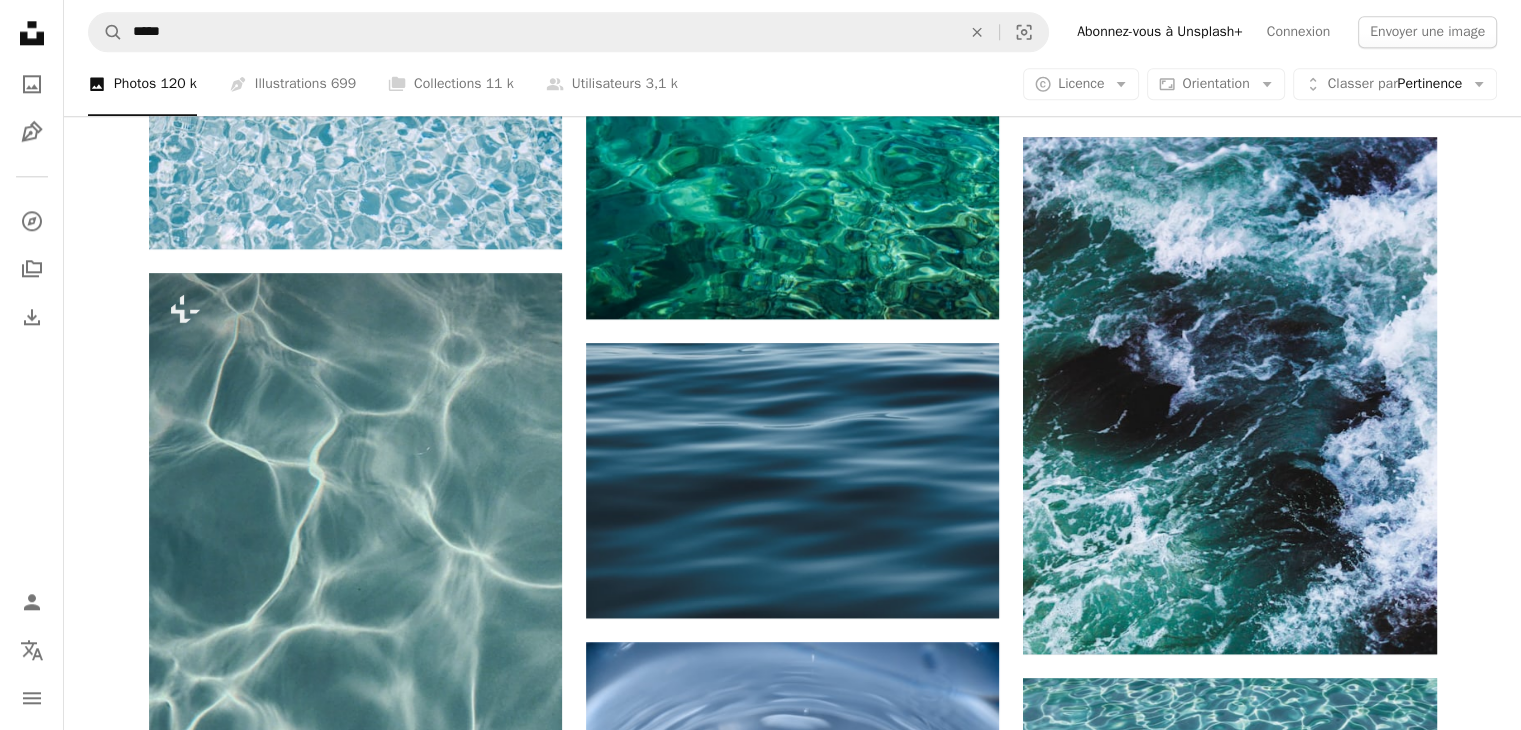 scroll, scrollTop: 2600, scrollLeft: 0, axis: vertical 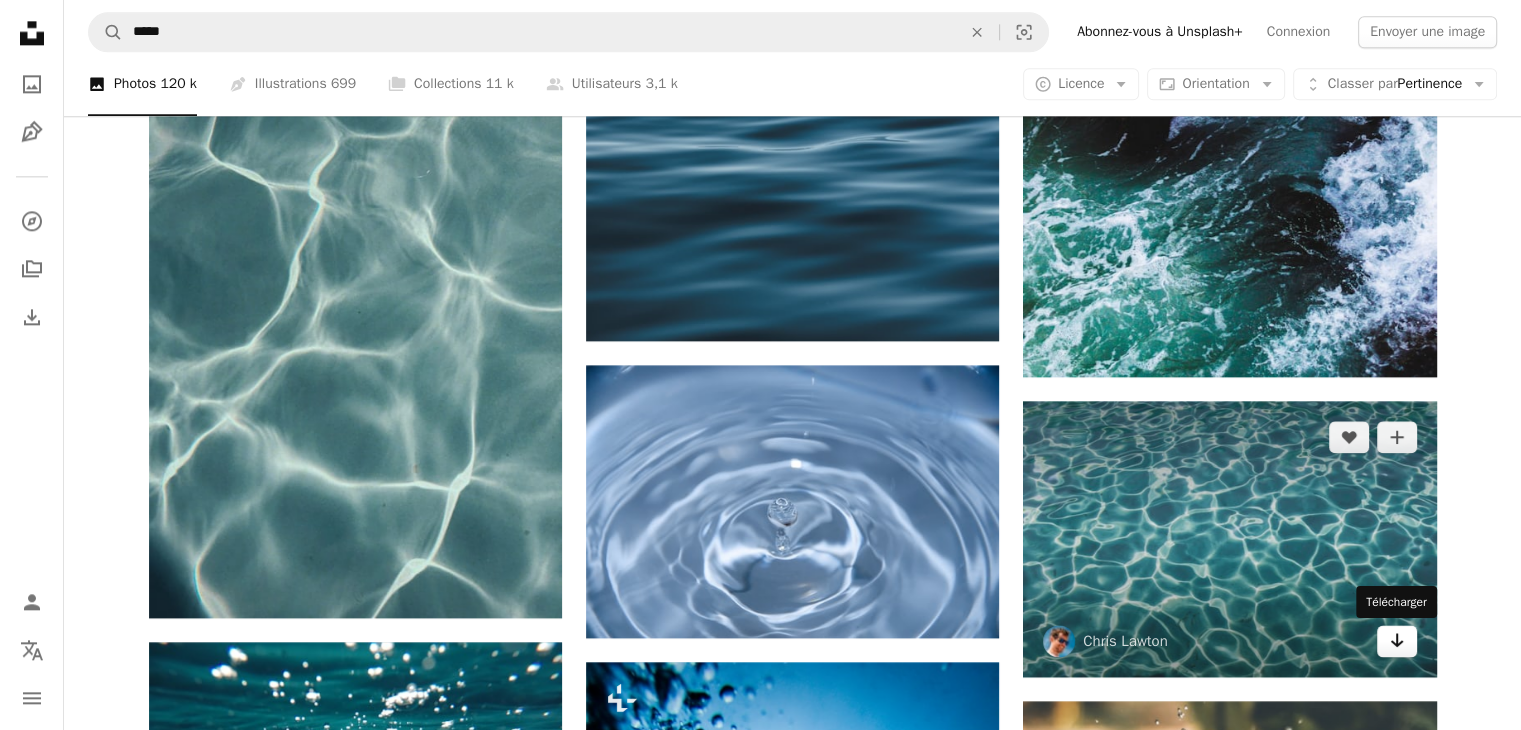 click on "Arrow pointing down" 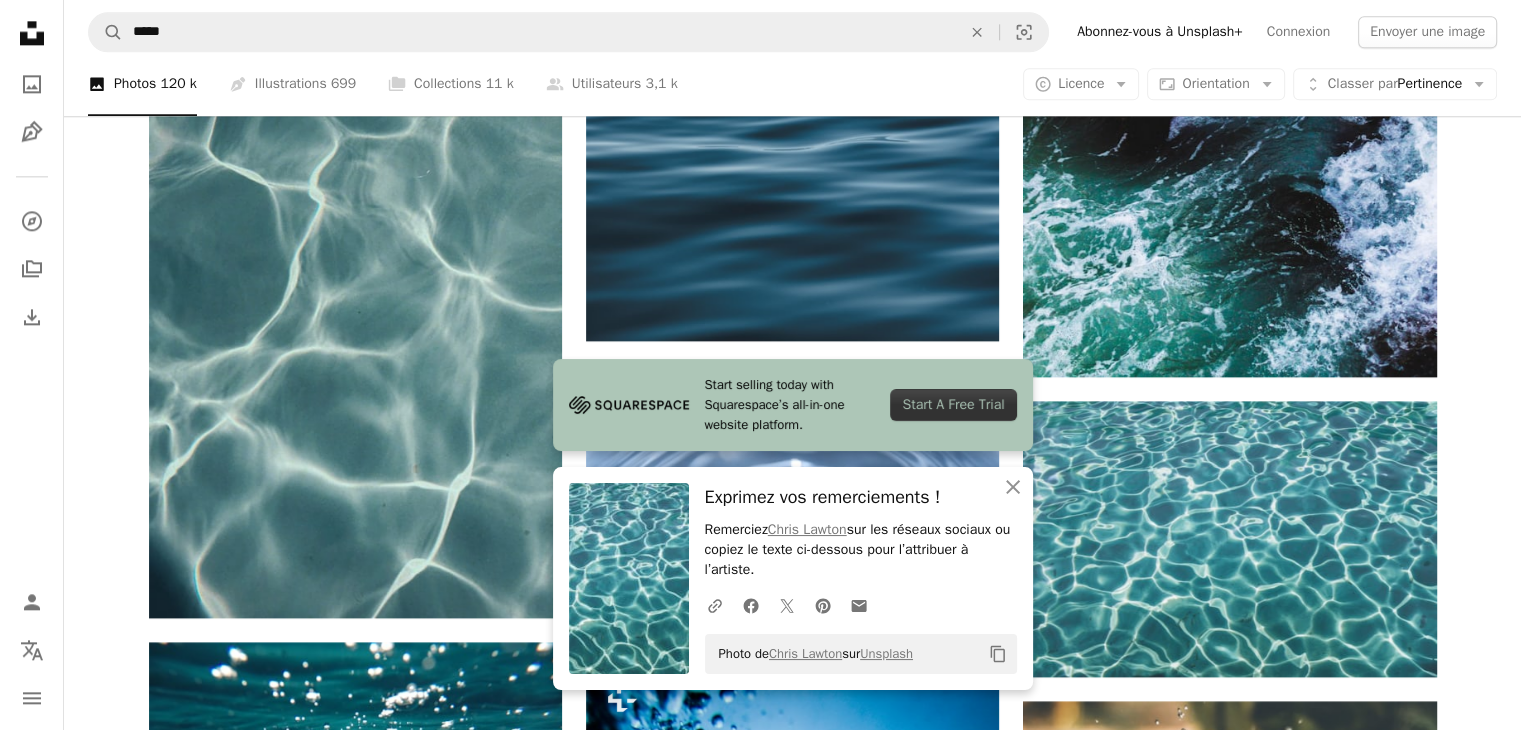 click on "Wesley Tingey Pour Unsplash+ A lock Télécharger A heart A plus sign Alex Perez Arrow pointing down A heart A plus sign Marissa Rodriguez Disponible à l’embauche A checkmark inside of a circle Arrow pointing down A heart A plus sign Cia Gould Arrow pointing down Plus sign for Unsplash+ A heart A plus sign Hans Isaacson Pour Unsplash+ A lock Télécharger A heart A plus sign Jeremy Bishop Disponible à l’embauche A checkmark inside of a circle Arrow pointing down A heart A plus sign Erda Estremera Arrow pointing down Plus sign for Unsplash+ A heart A plus sign Wesley Tingey Pour Unsplash+ A lock Télécharger A heart A plus sign Artem Militonian Arrow pointing down A heart A plus sign Jong Marshes Arrow pointing down A heart A plus sign Matheo JBT Arrow pointing down Plus sign for Unsplash+ A heart A plus sign Andy Quezada Pour" at bounding box center (792, 1002) 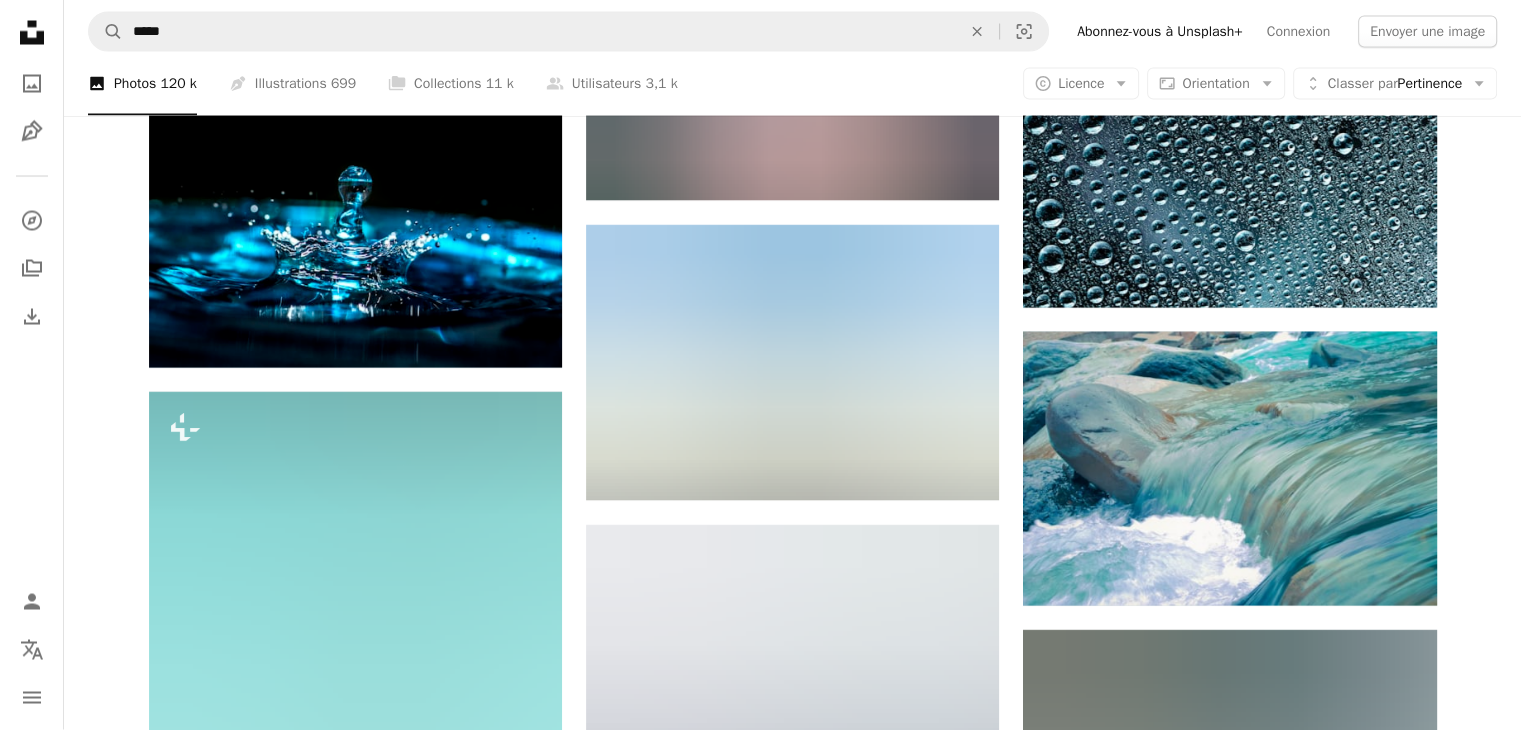 scroll, scrollTop: 4000, scrollLeft: 0, axis: vertical 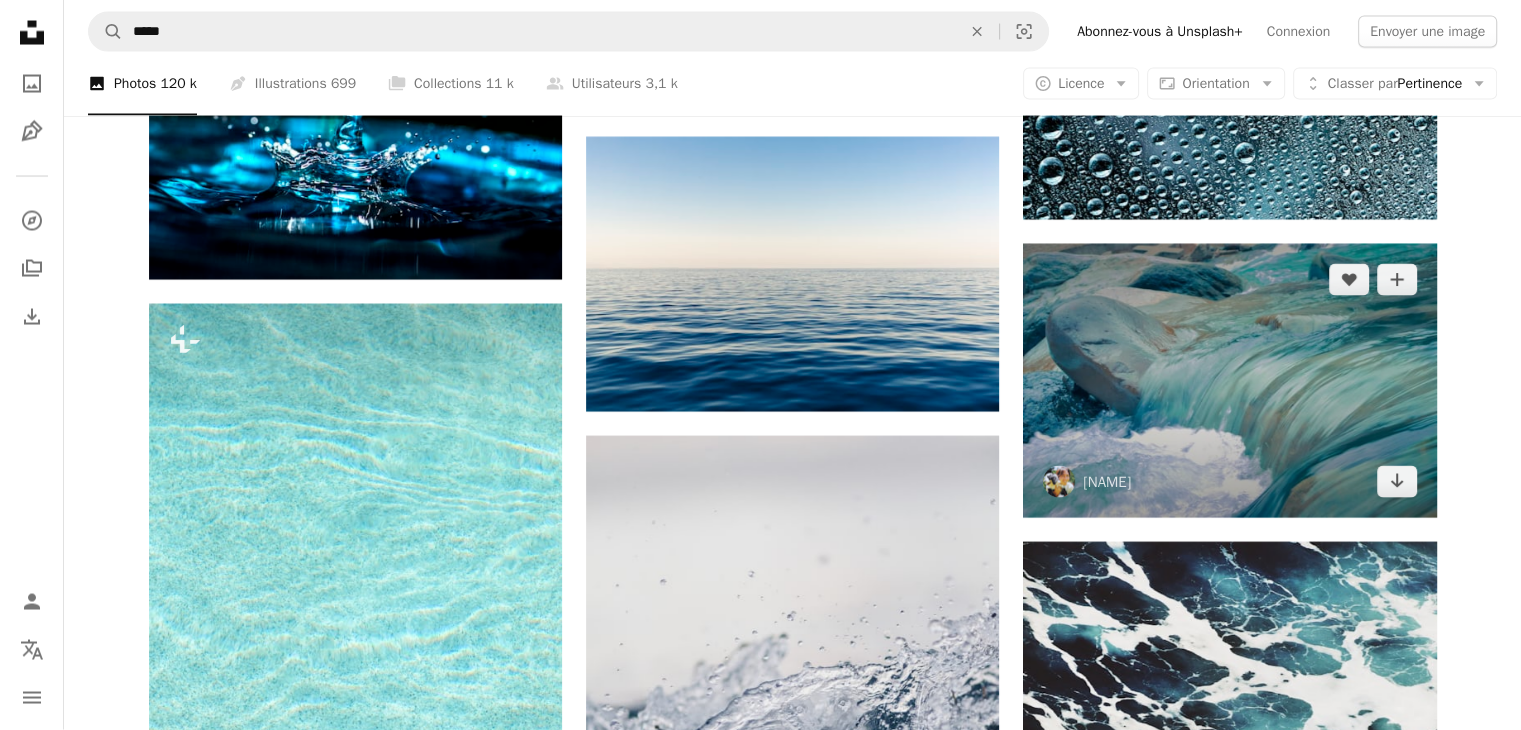 click at bounding box center (1229, 381) 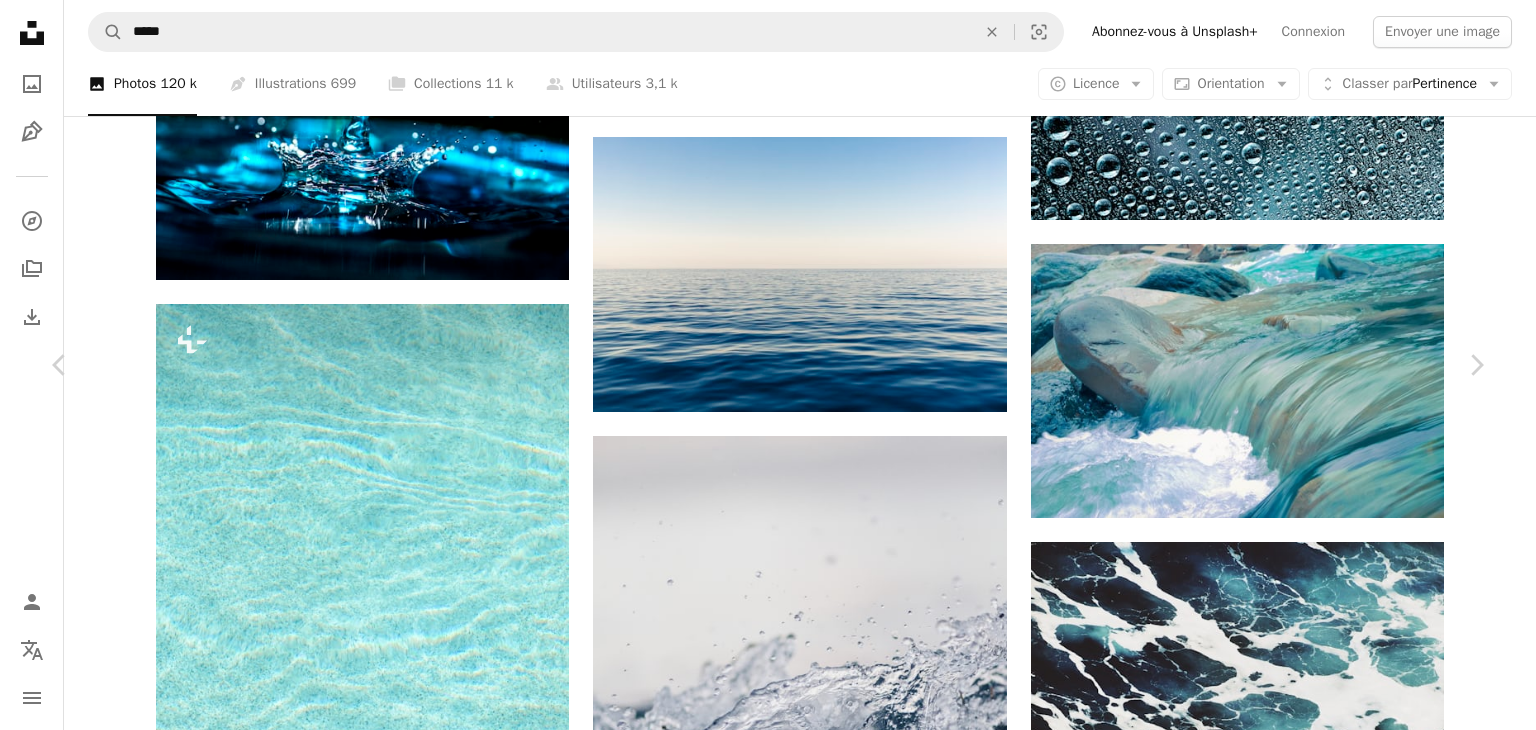click on "Chevron down" 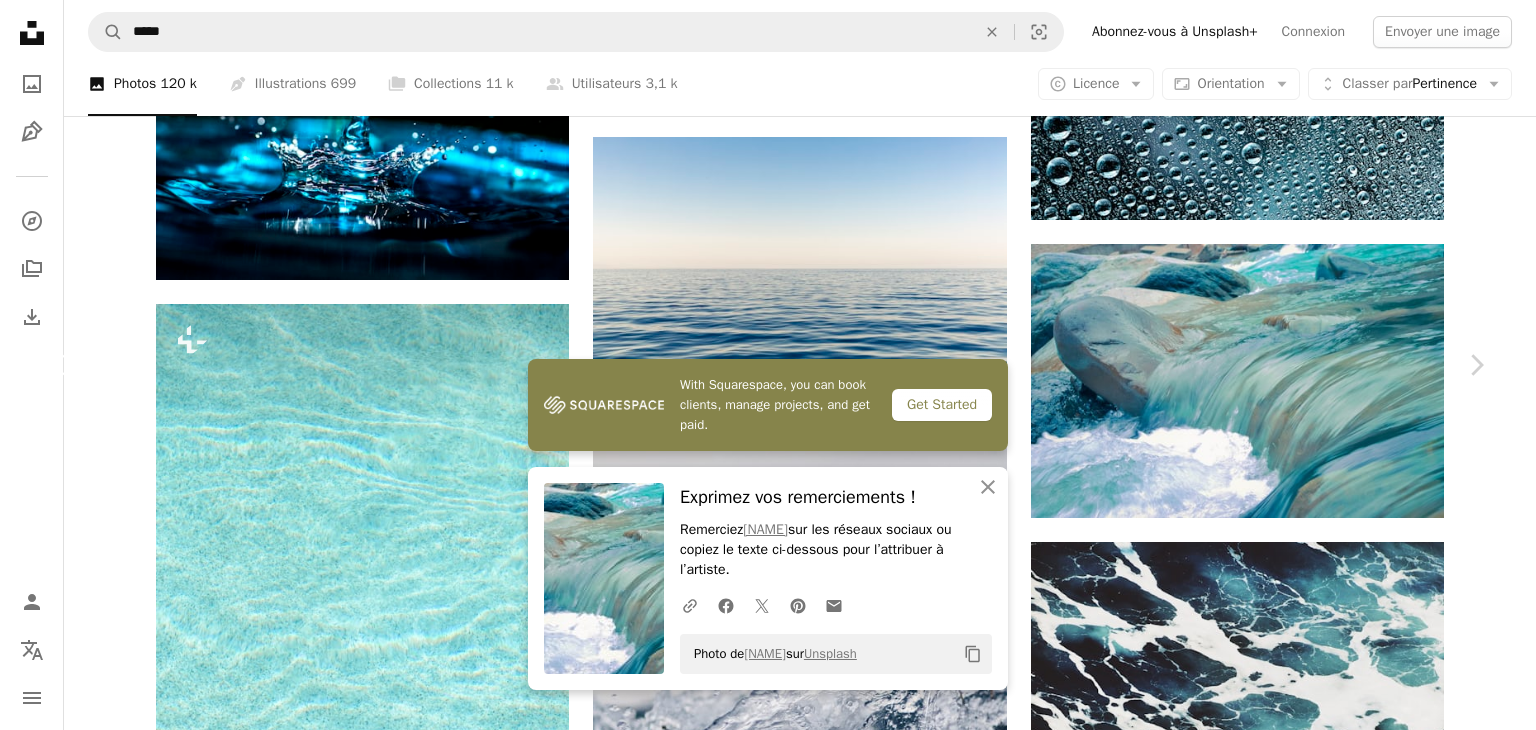 click on "Chevron left" at bounding box center (60, 365) 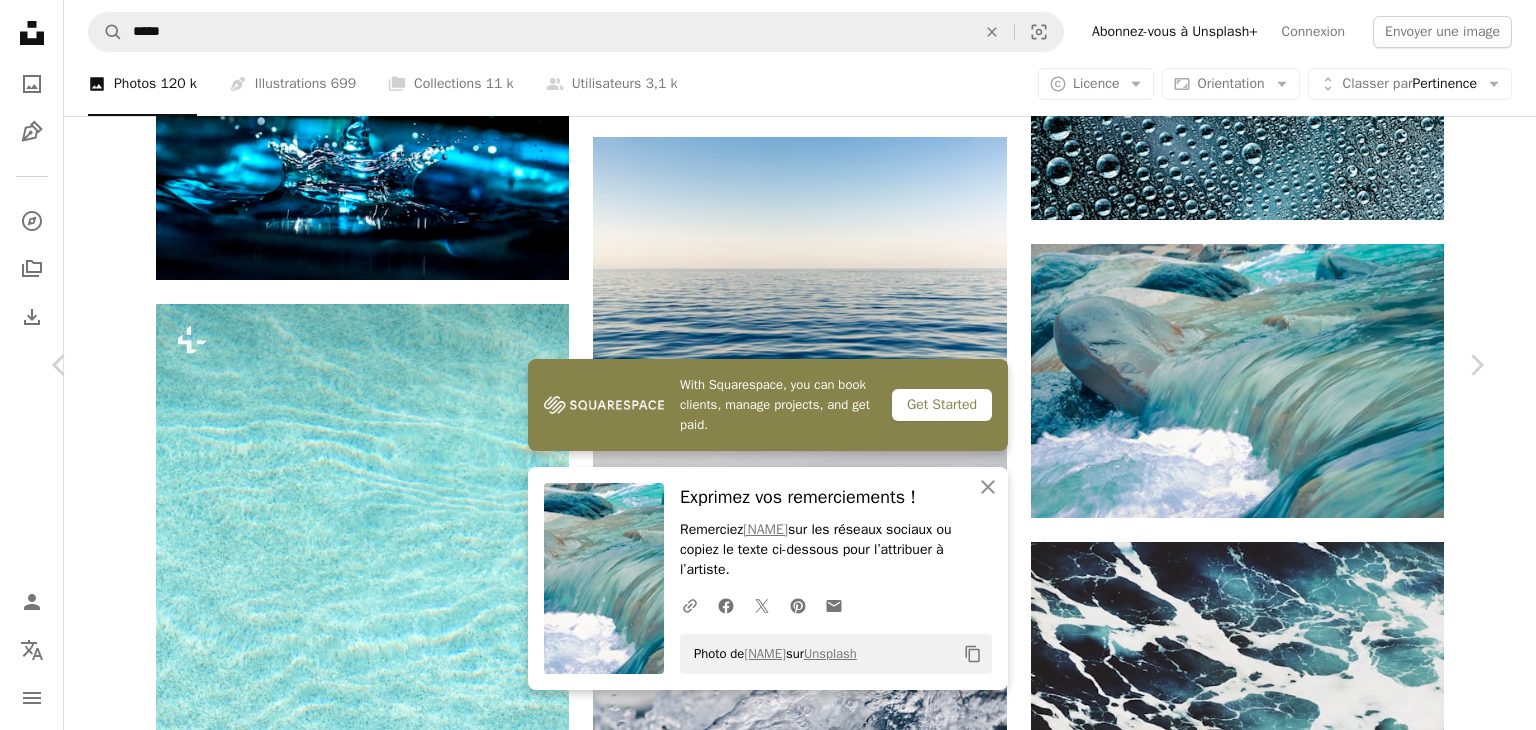 click on "Photo de [FIRST] [LAST] sur Unsplash" at bounding box center (768, 3295) 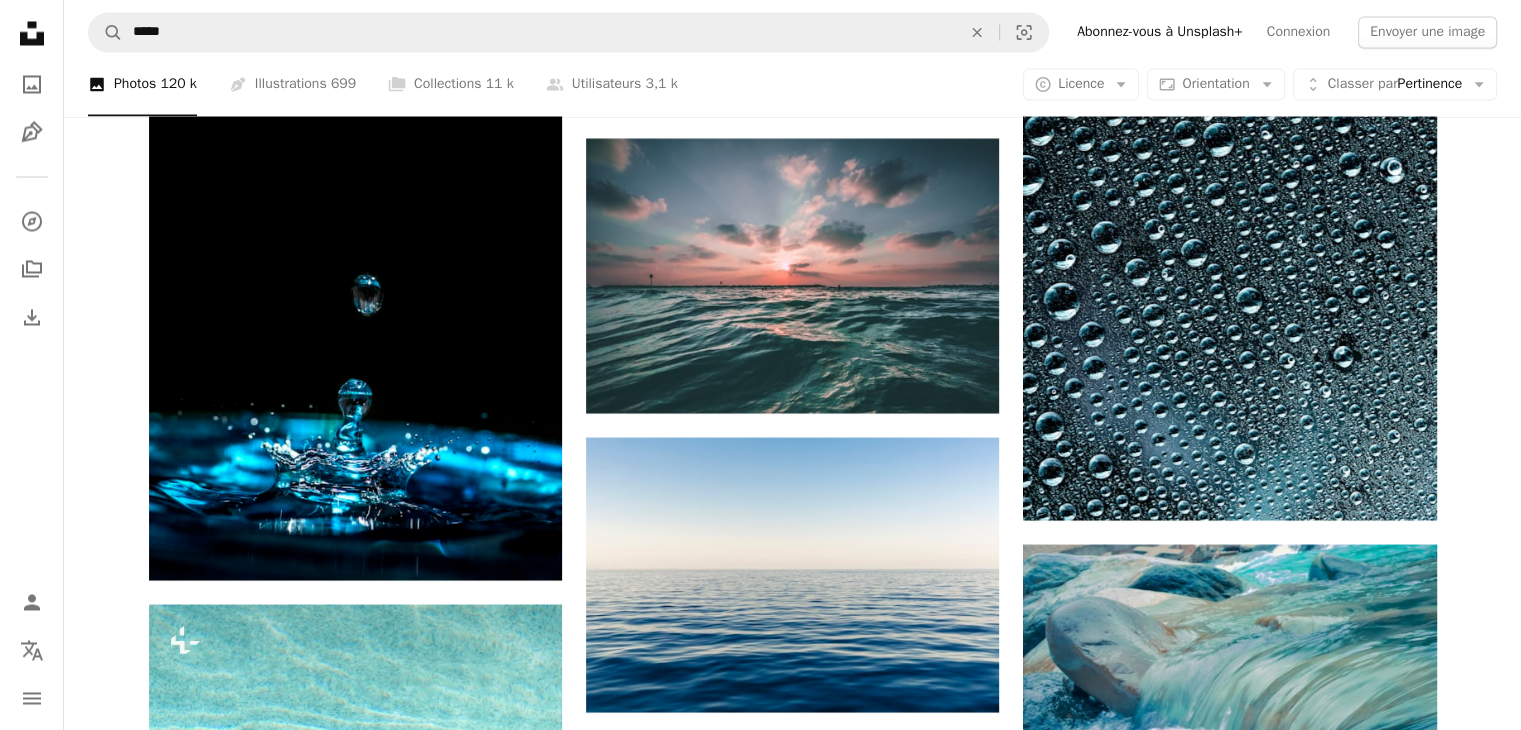 scroll, scrollTop: 2900, scrollLeft: 0, axis: vertical 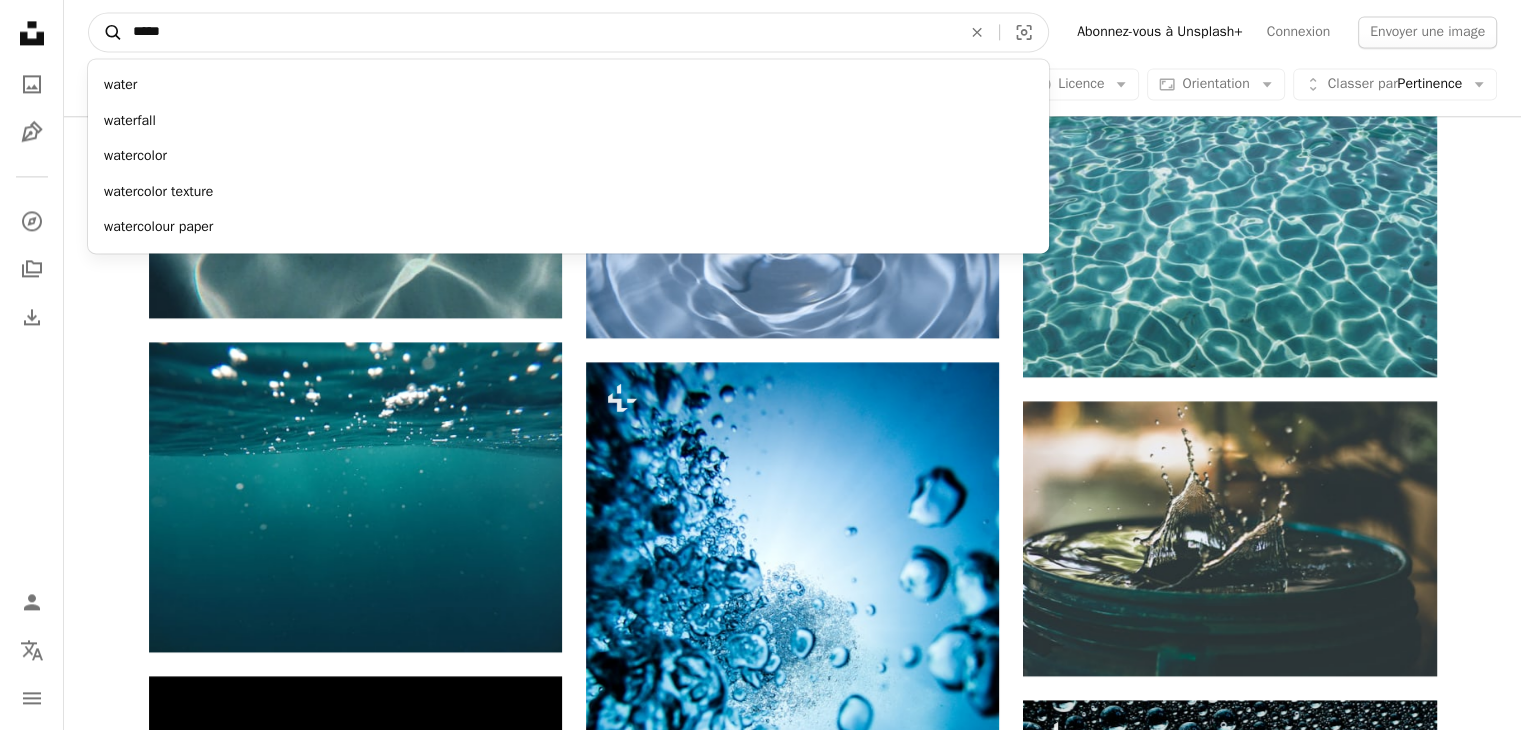 drag, startPoint x: 179, startPoint y: 39, endPoint x: 108, endPoint y: 35, distance: 71.11259 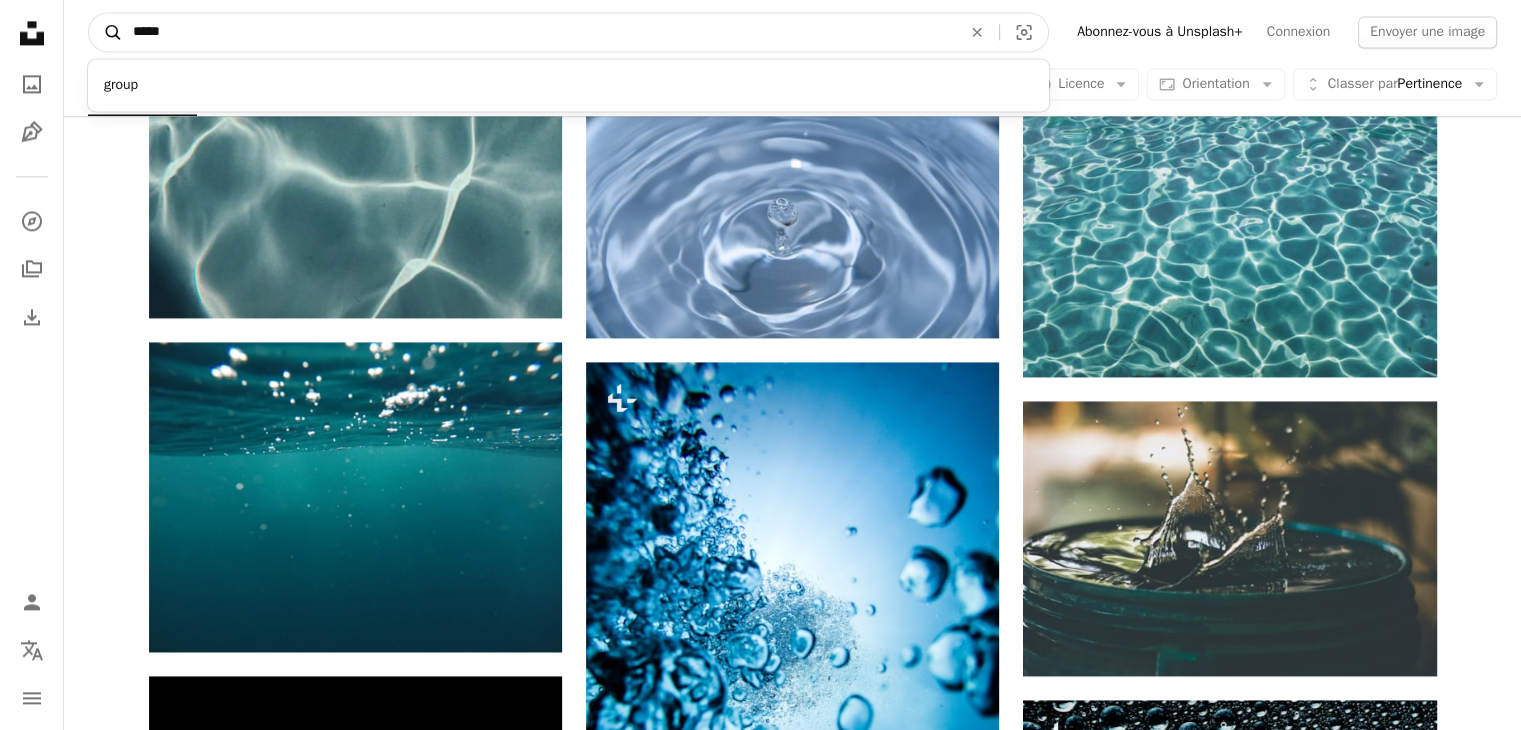 type on "******" 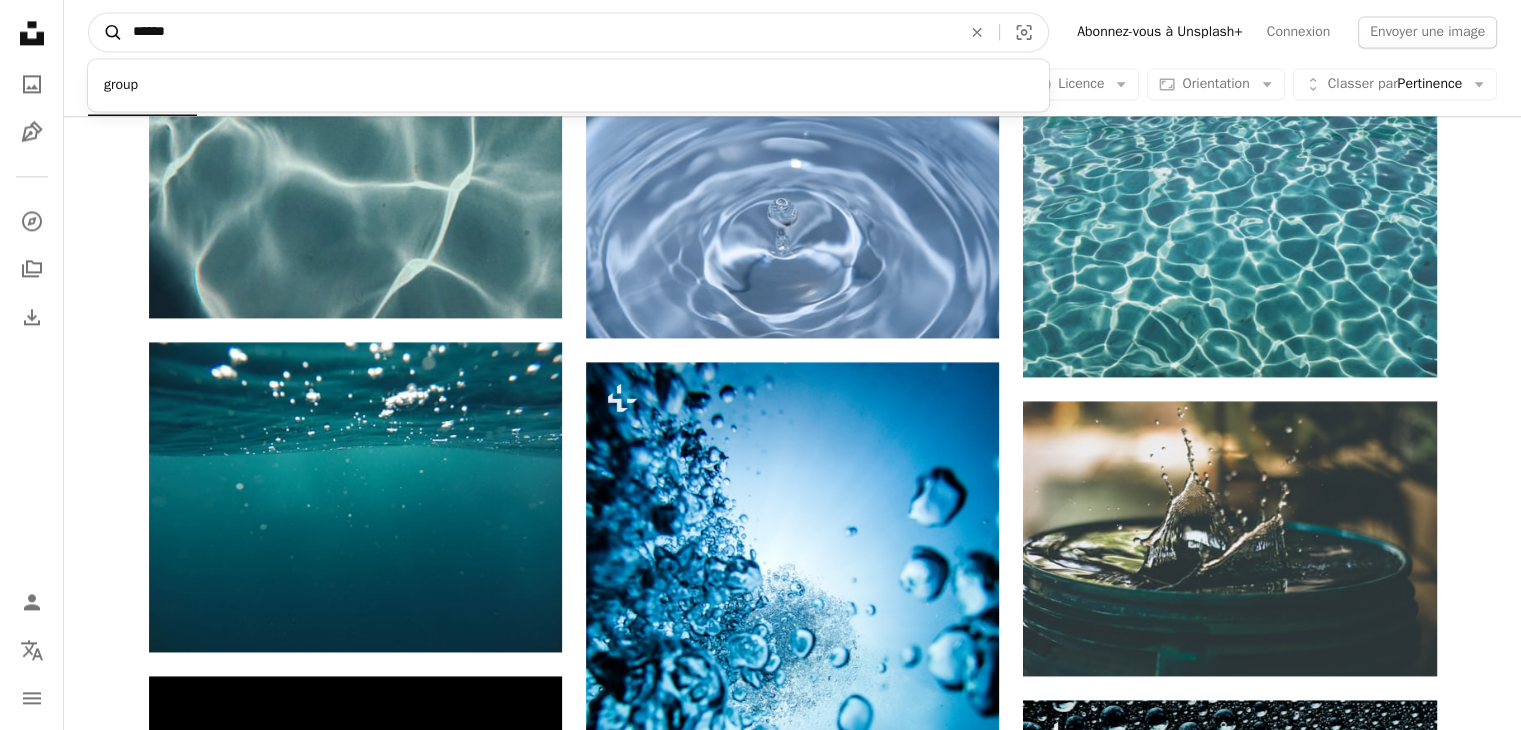 click on "A magnifying glass" at bounding box center (106, 32) 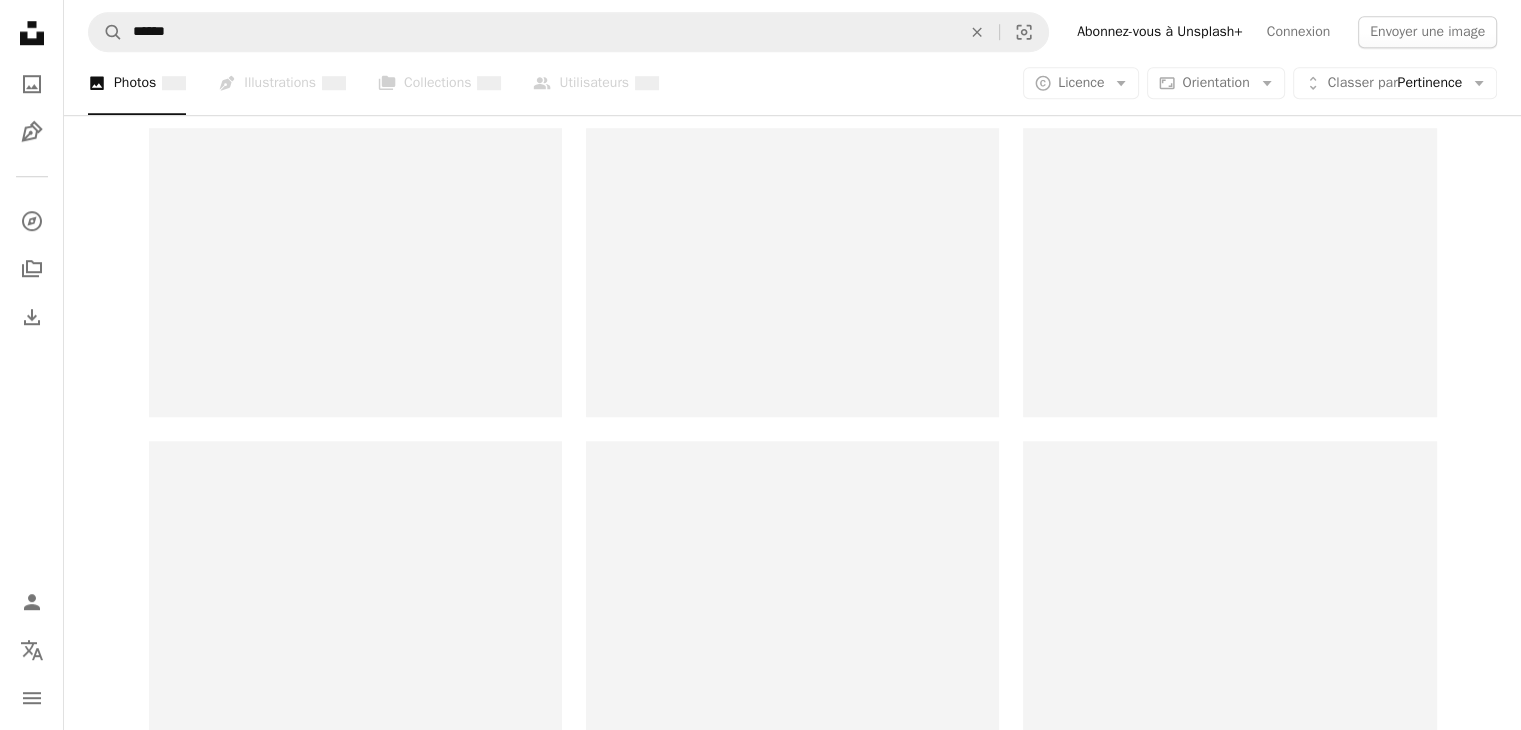 scroll, scrollTop: 0, scrollLeft: 0, axis: both 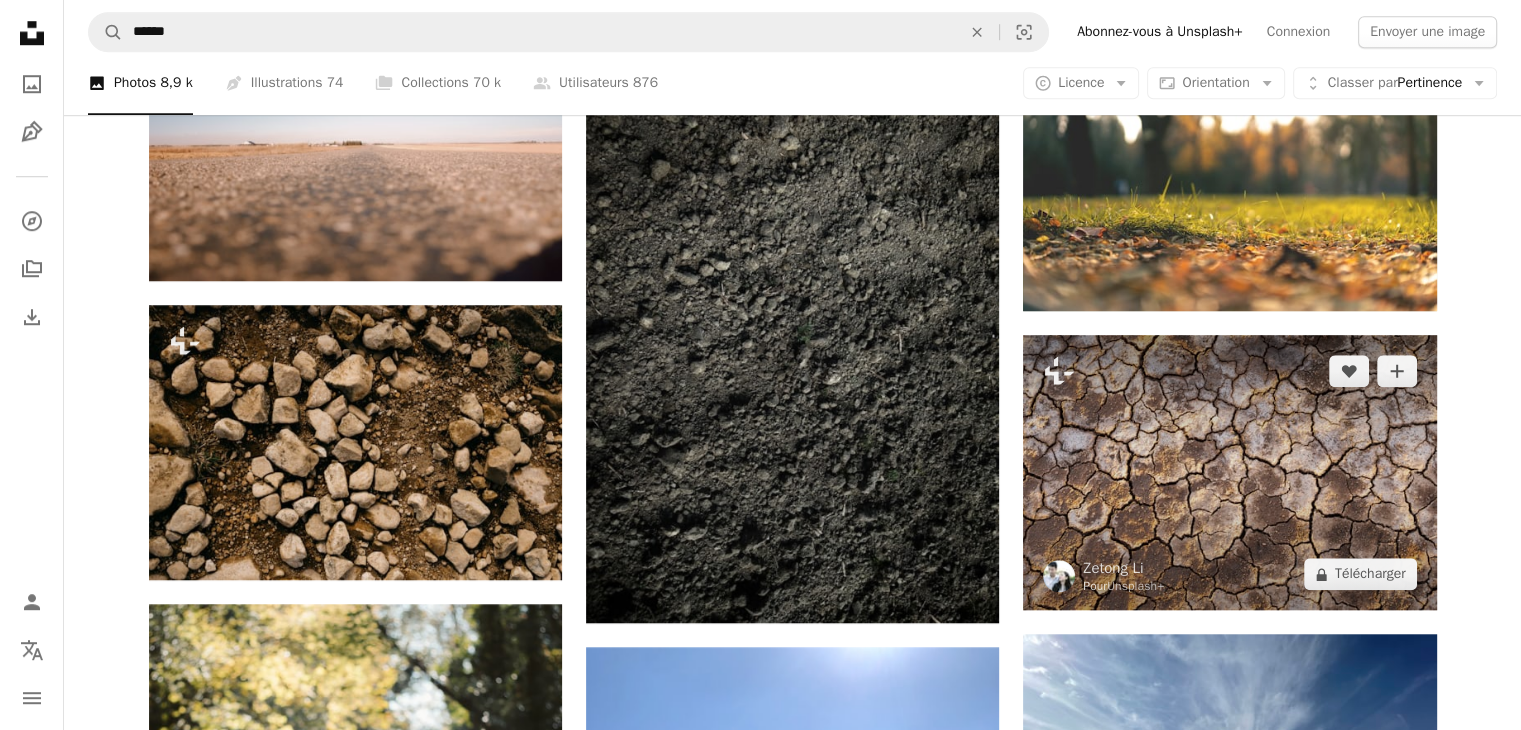 click at bounding box center (1229, 472) 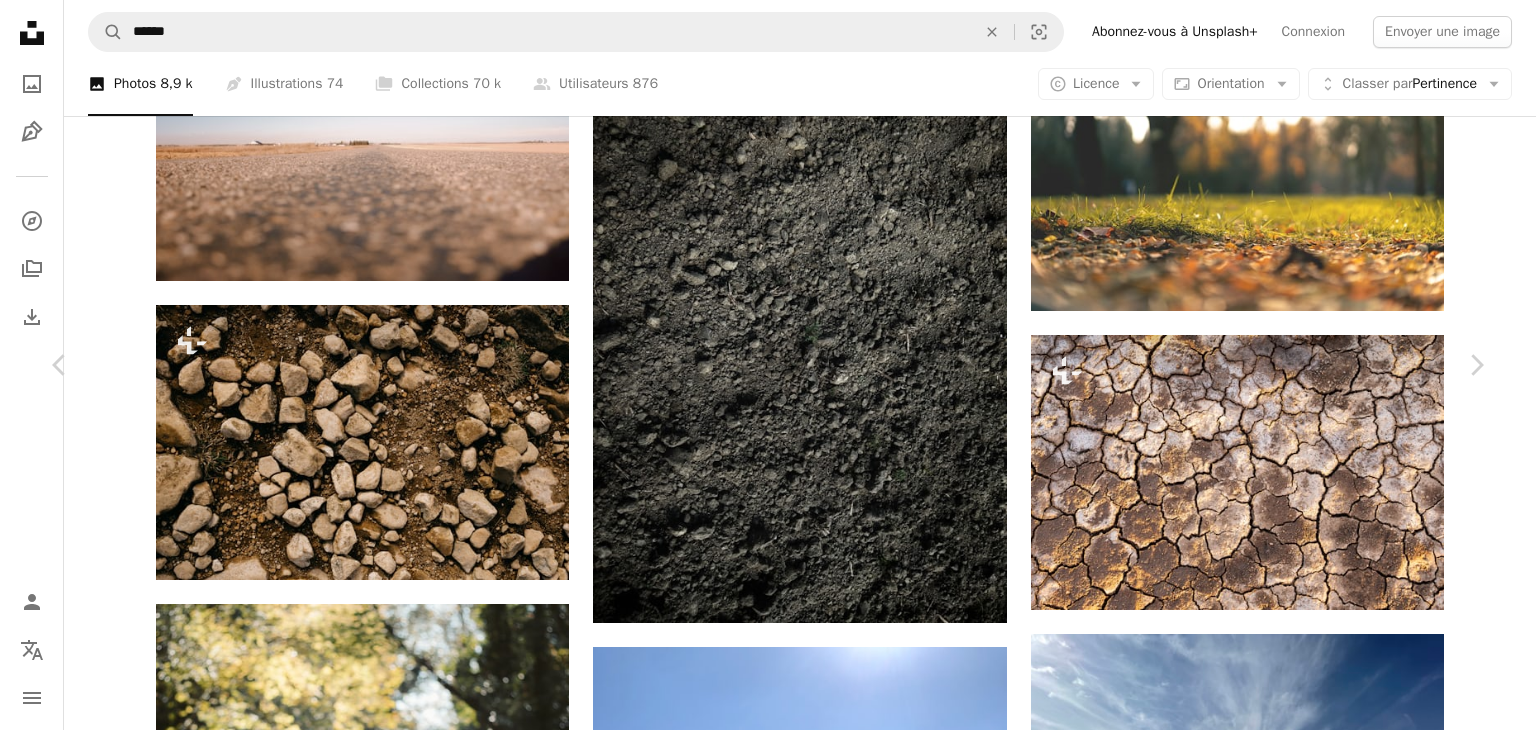 click on "A lock   Télécharger" at bounding box center [1319, 3196] 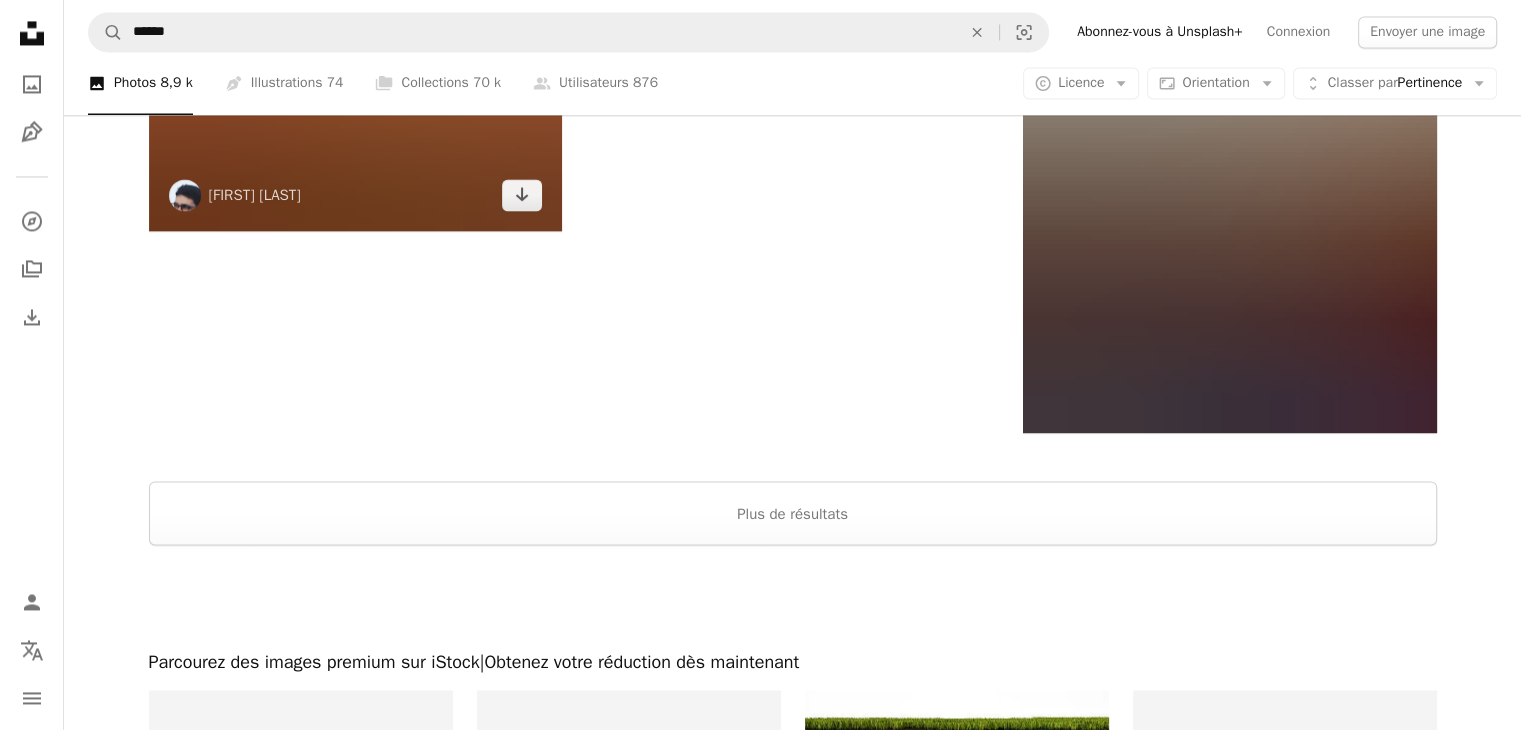 scroll, scrollTop: 3400, scrollLeft: 0, axis: vertical 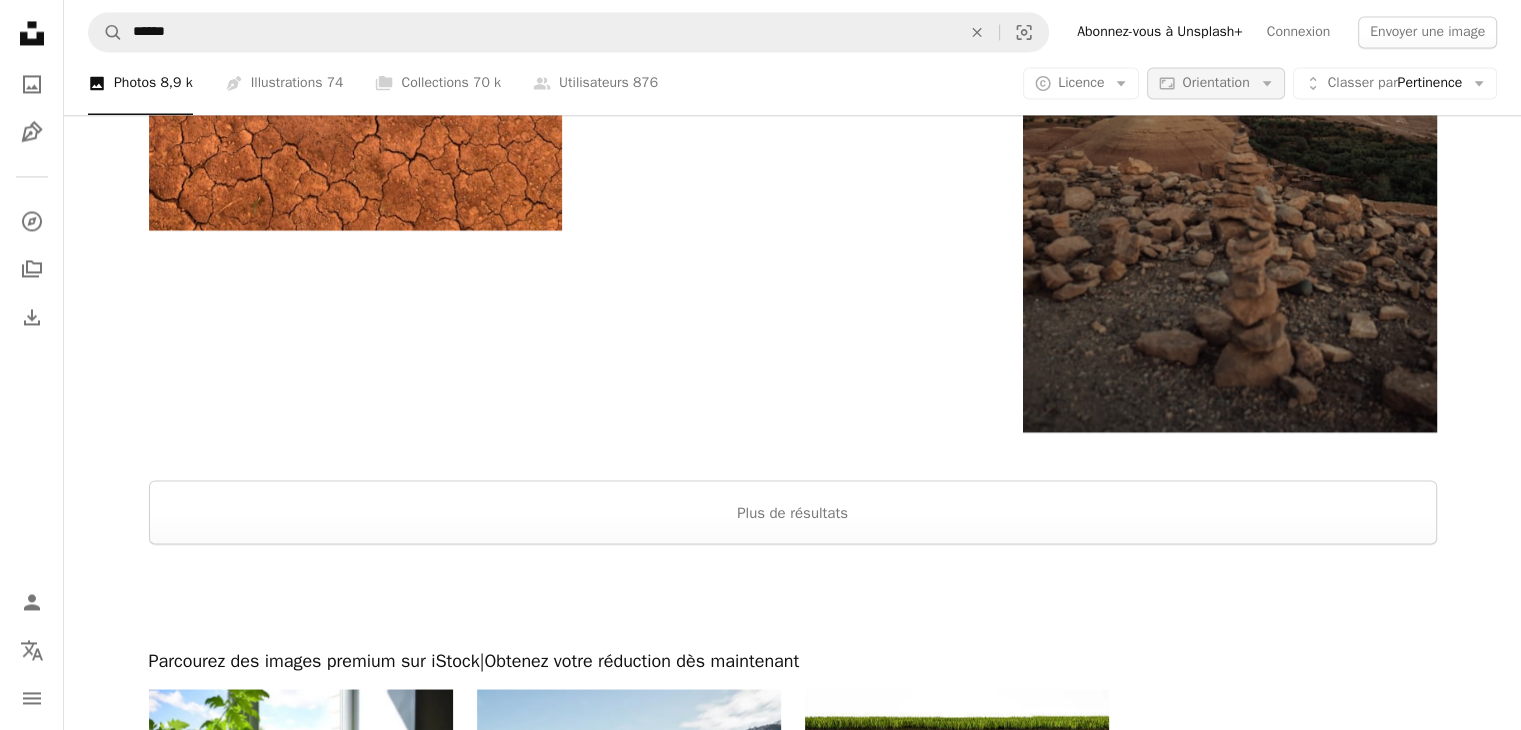 click on "Orientation" at bounding box center (1215, 83) 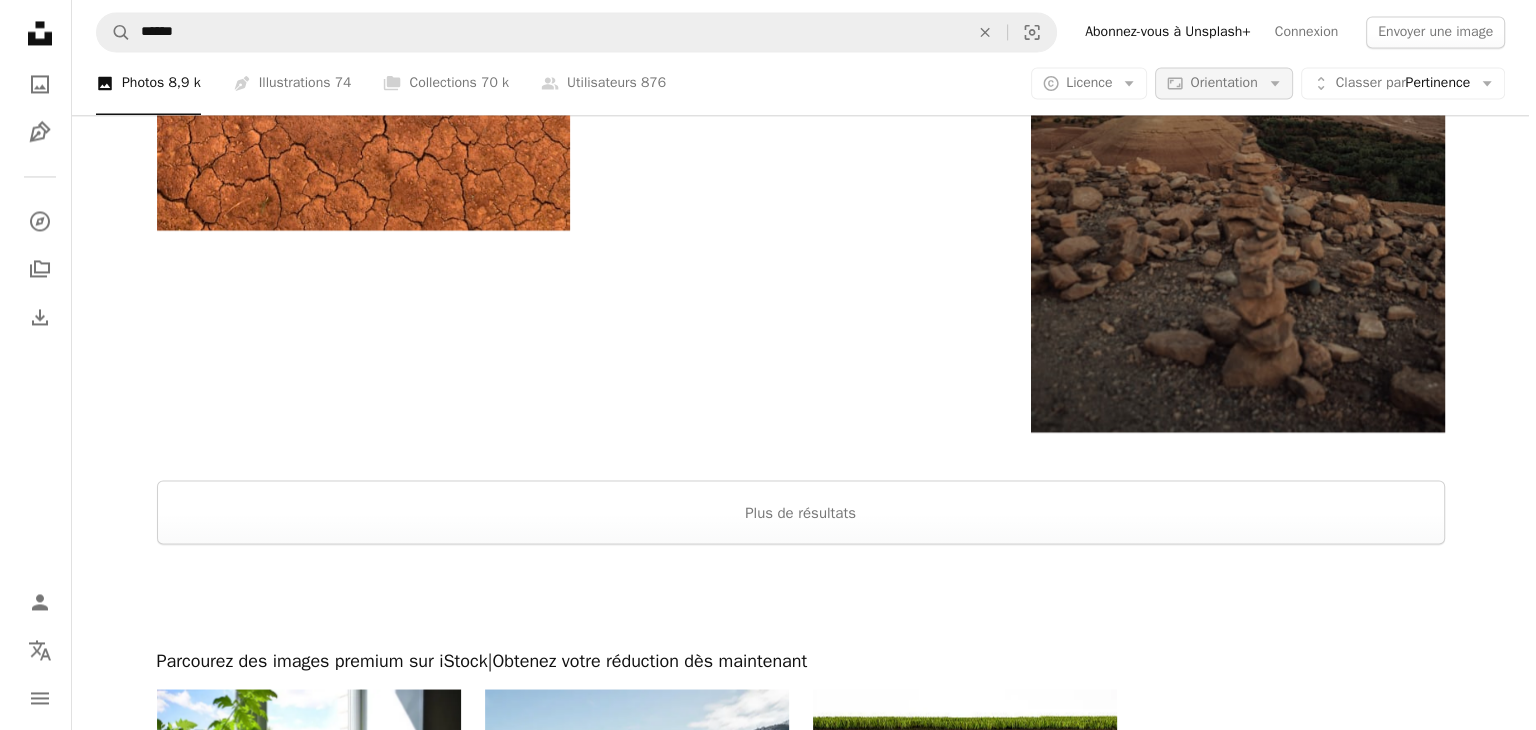 scroll, scrollTop: 0, scrollLeft: 0, axis: both 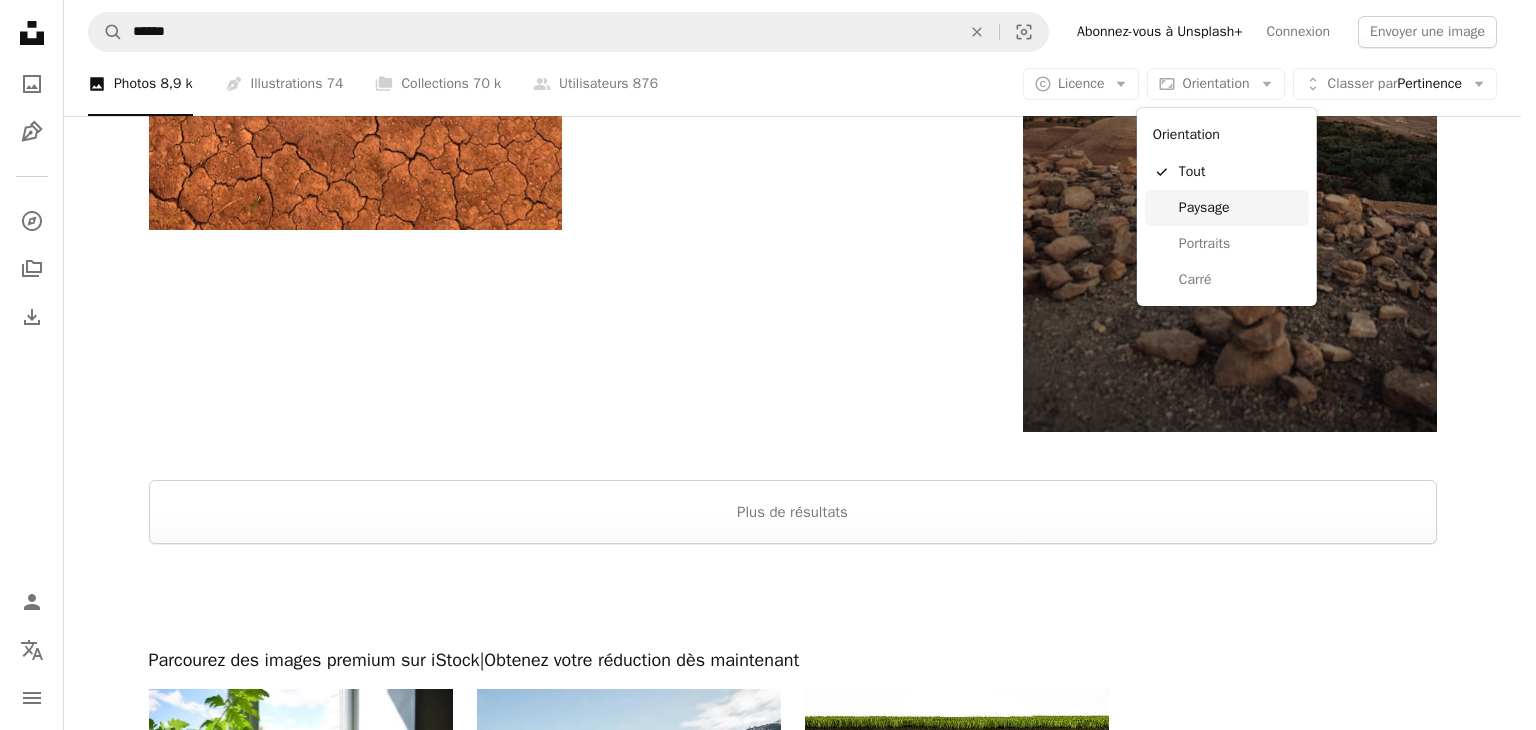 click on "Paysage" at bounding box center (1240, 208) 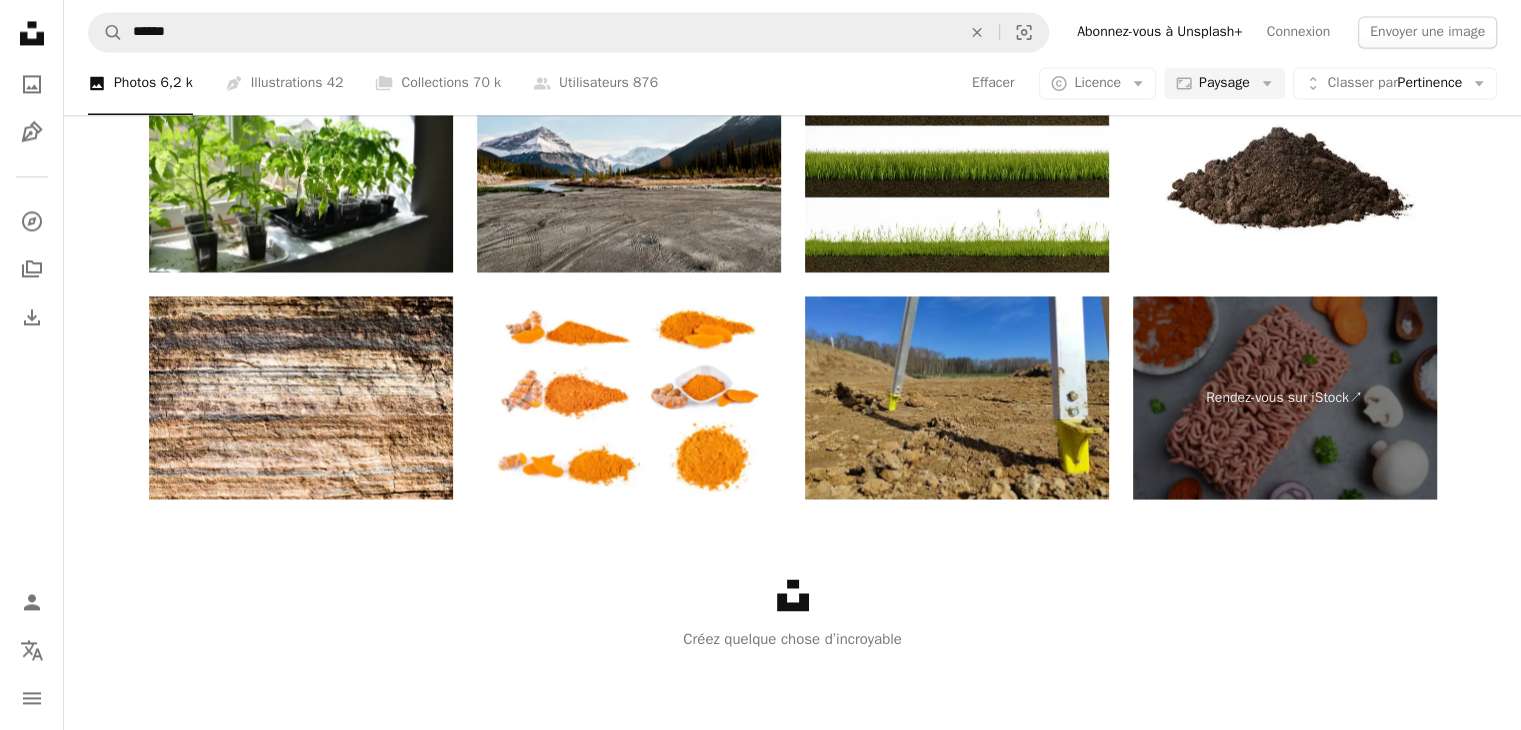 scroll, scrollTop: 2500, scrollLeft: 0, axis: vertical 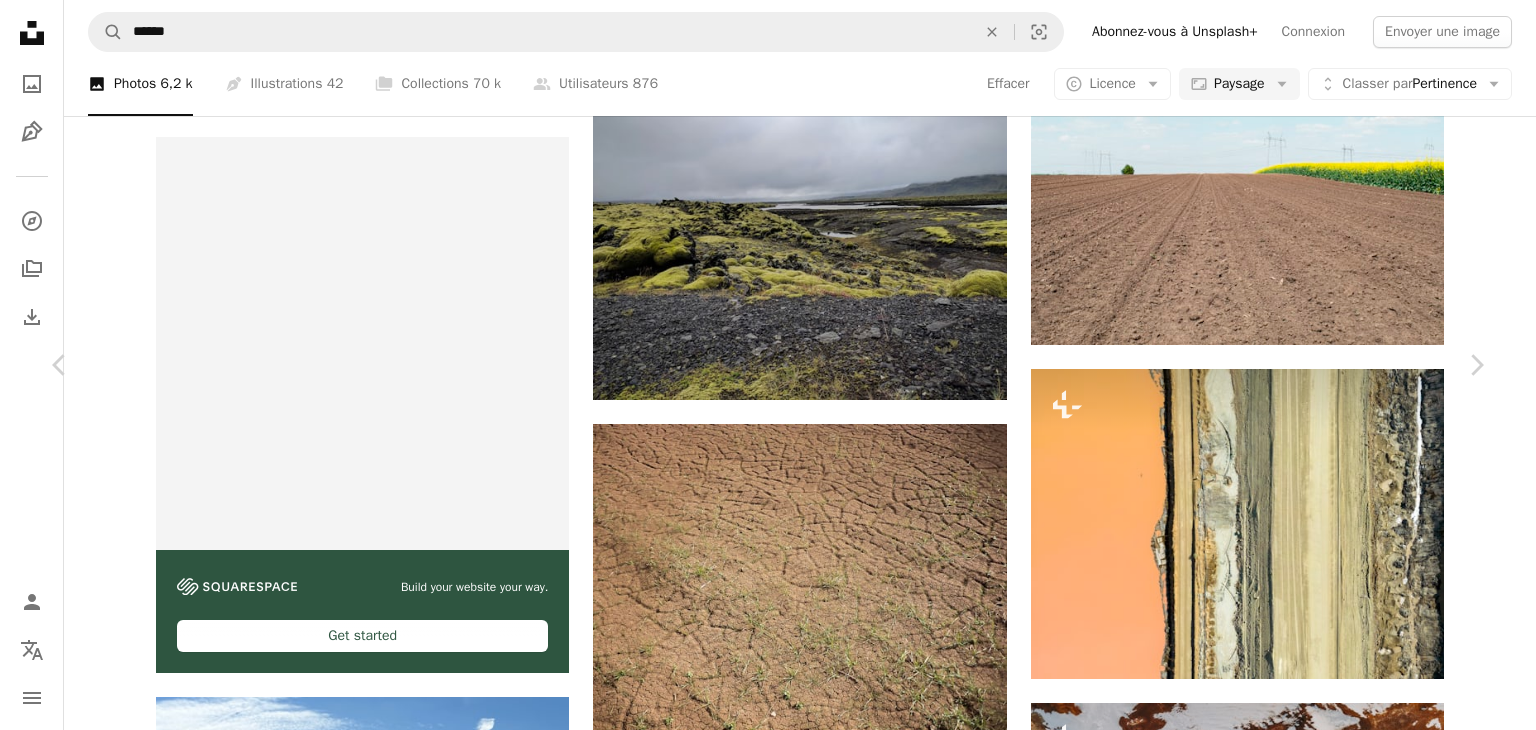 click 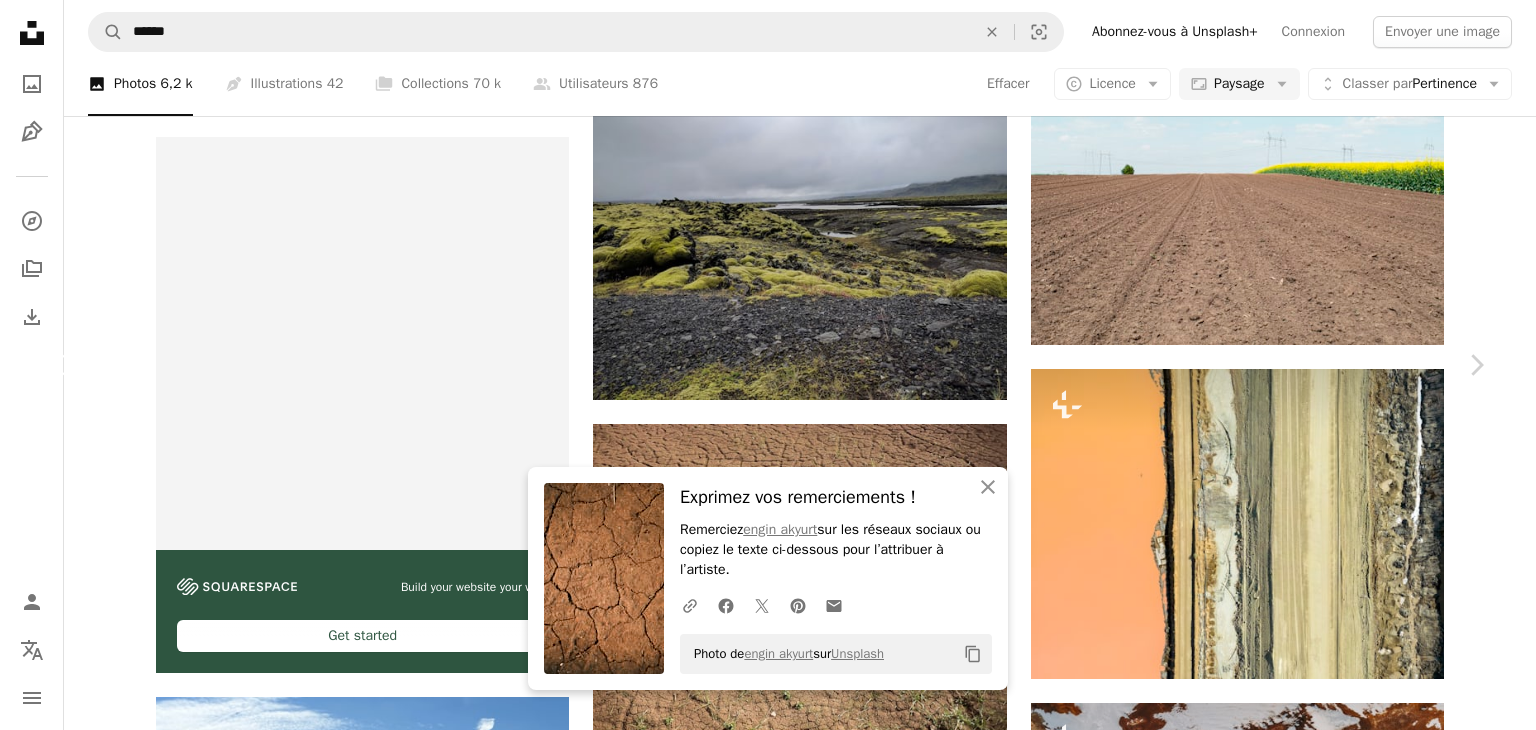 click on "Chevron left" at bounding box center (60, 365) 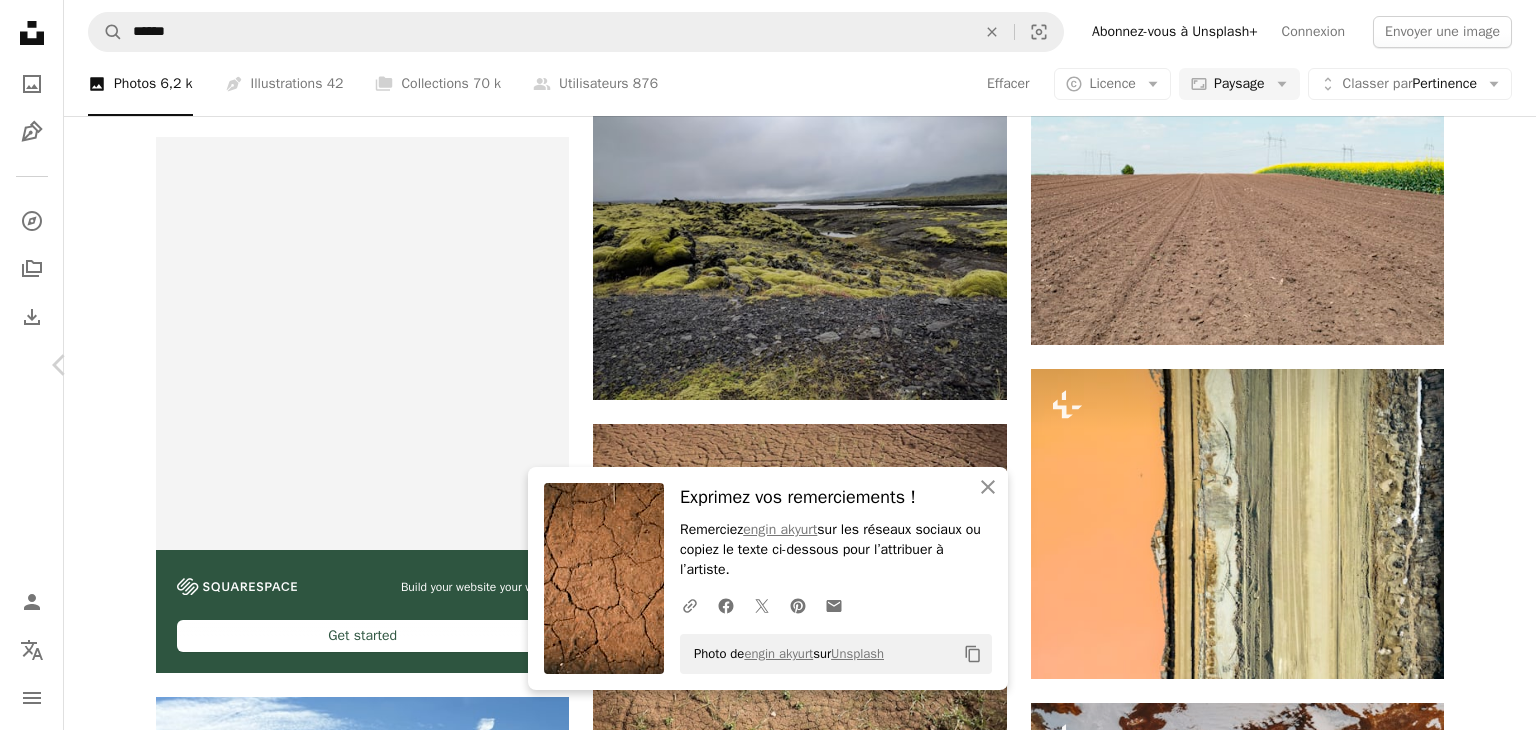 click on "Chevron right" at bounding box center (1476, 365) 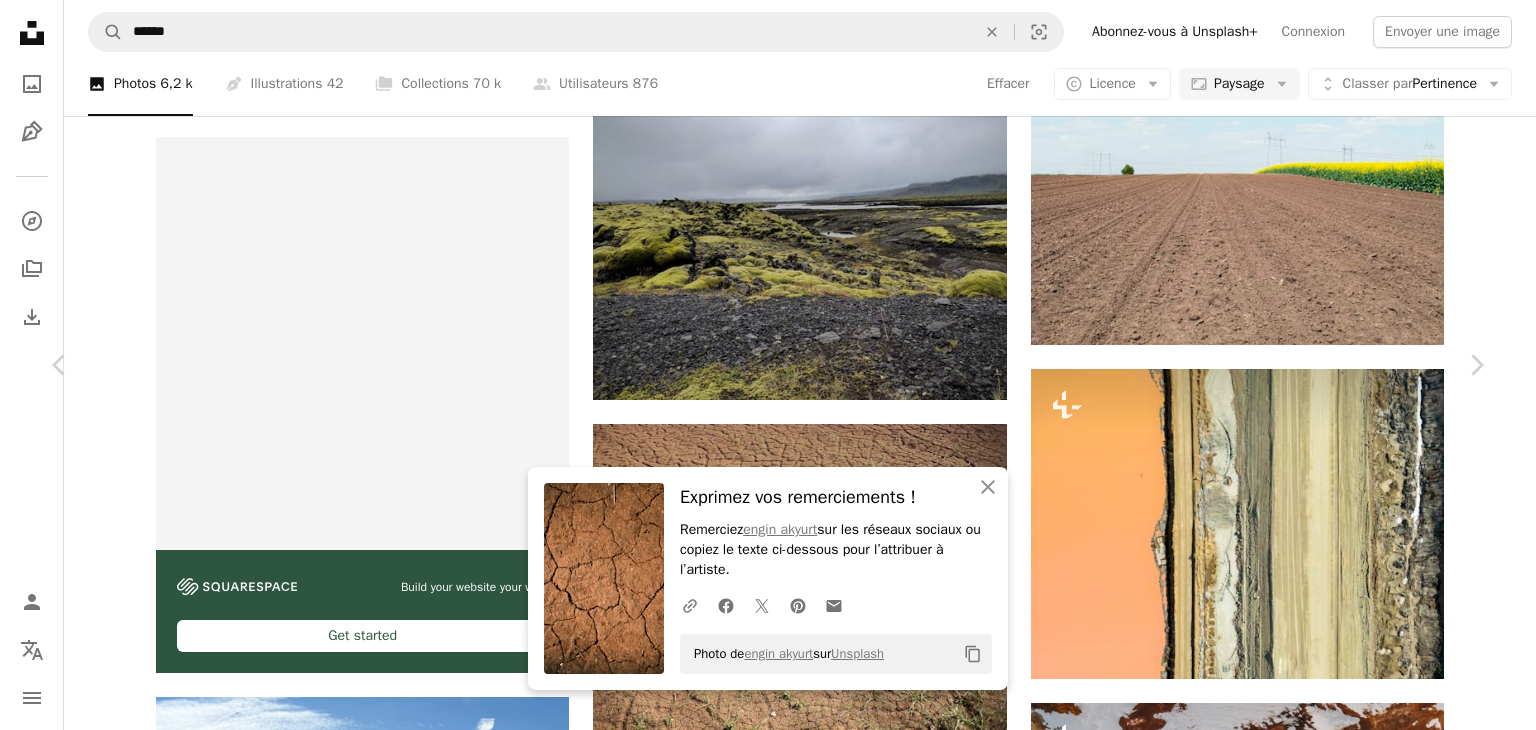 click on "Photo de [USERNAME] sur [PLATFORM]
Copy content [USERNAME] [USERNAME]" at bounding box center (768, 3165) 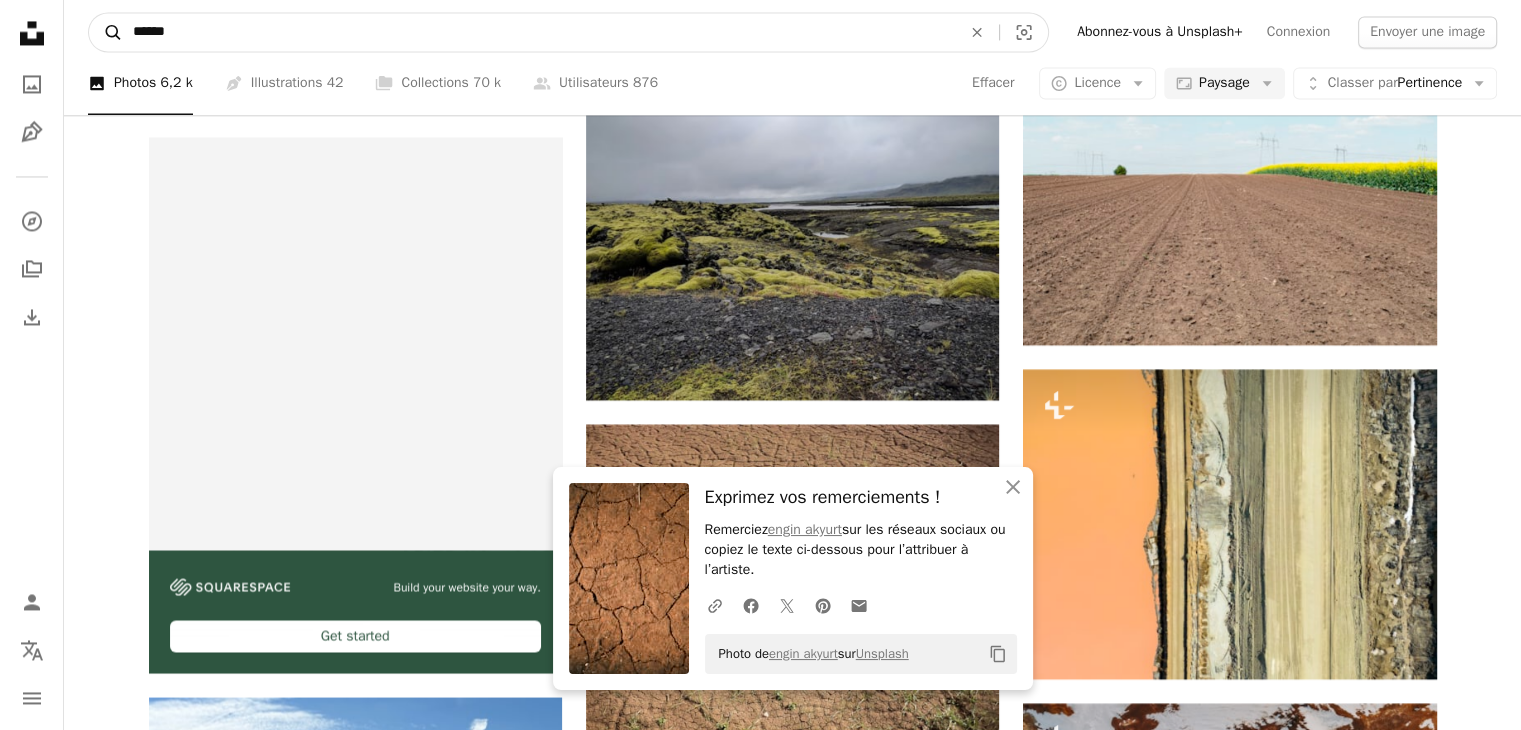 drag, startPoint x: 187, startPoint y: 28, endPoint x: 115, endPoint y: 28, distance: 72 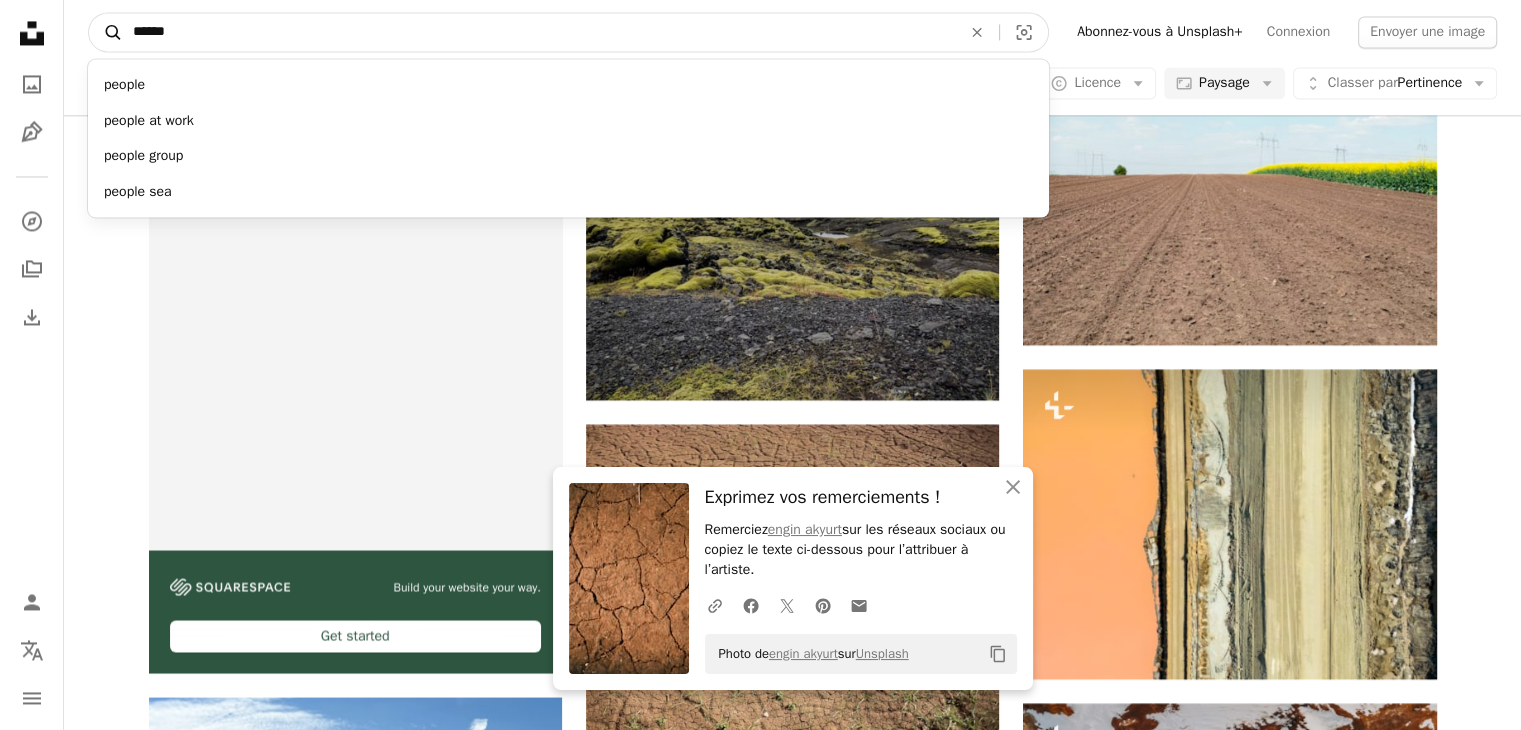 type on "******" 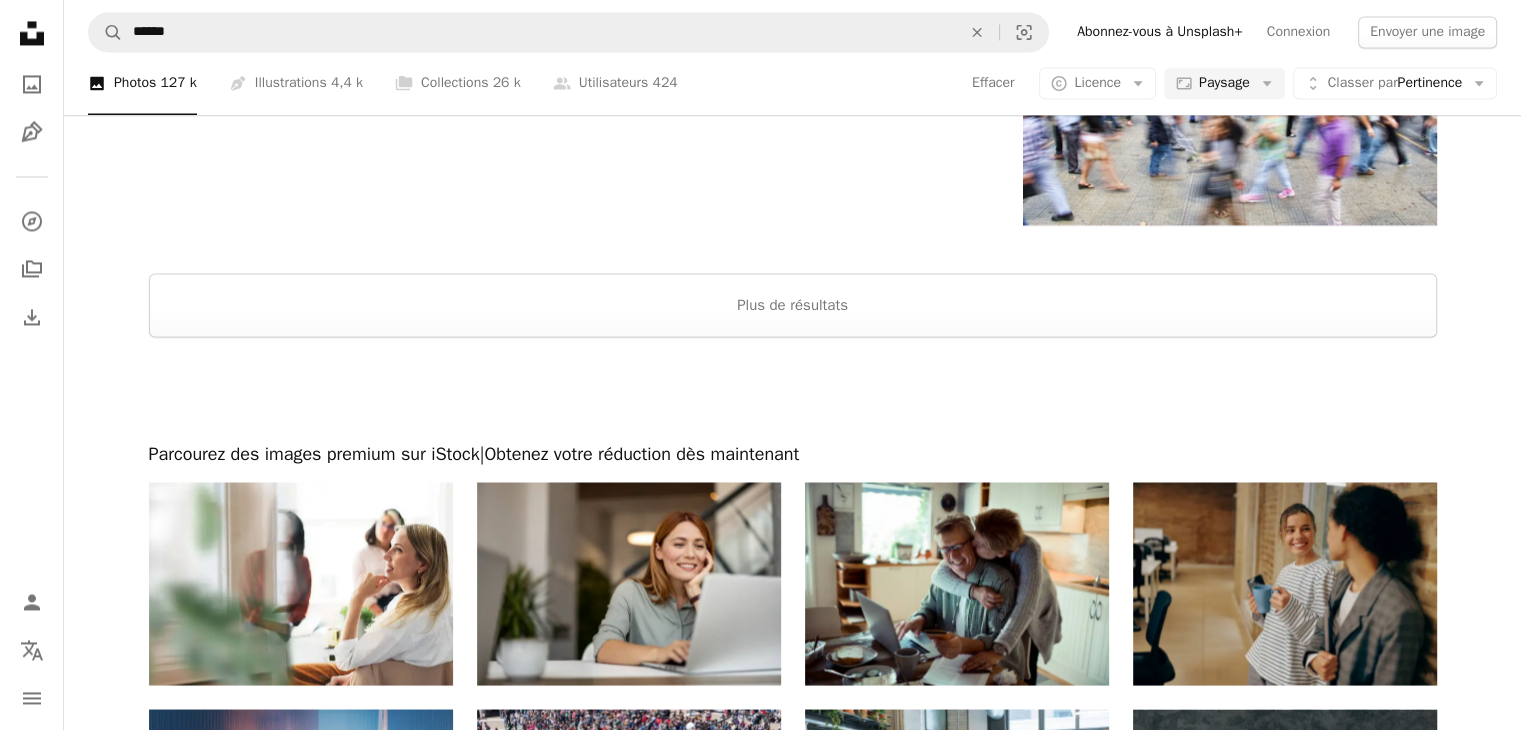 scroll, scrollTop: 0, scrollLeft: 0, axis: both 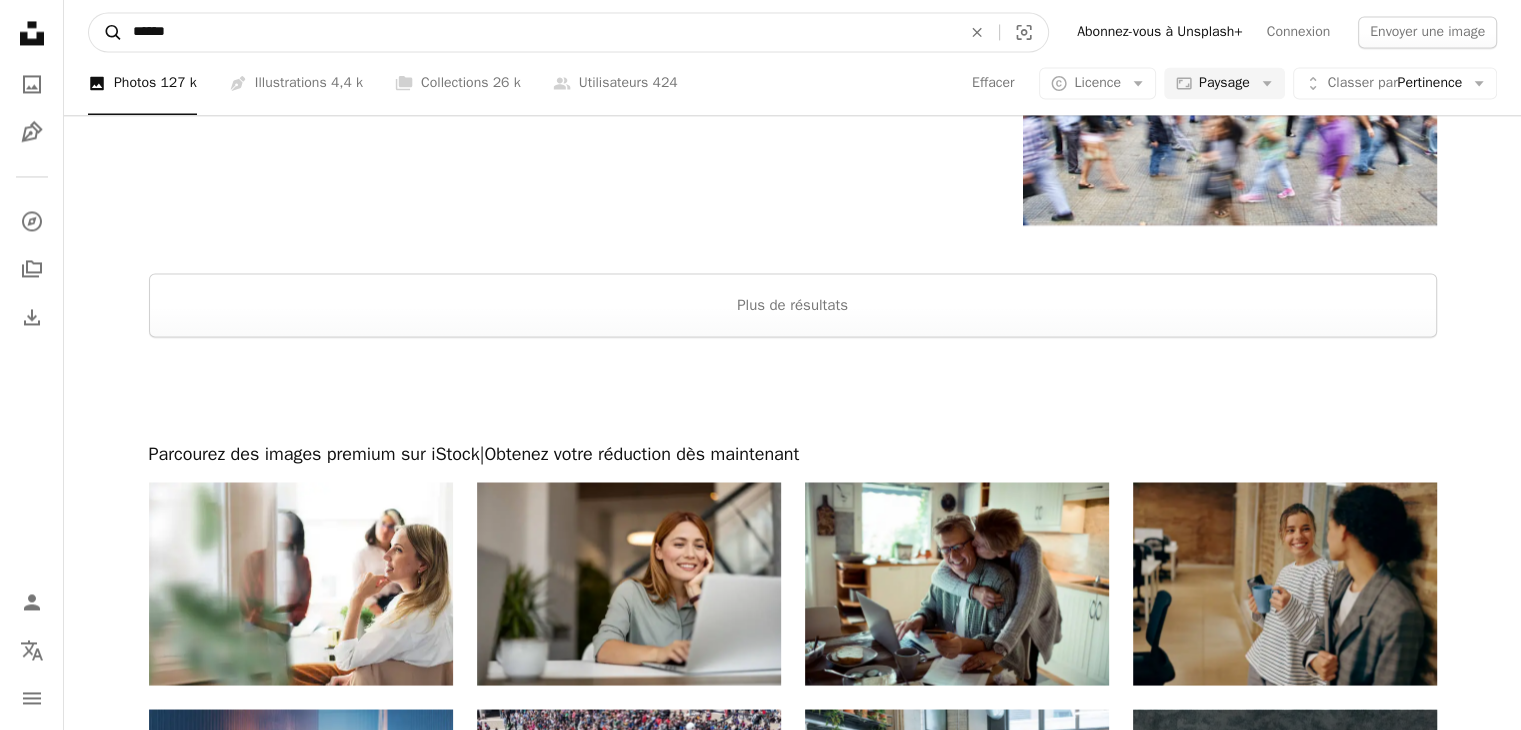 drag, startPoint x: 253, startPoint y: 25, endPoint x: 116, endPoint y: 24, distance: 137.00365 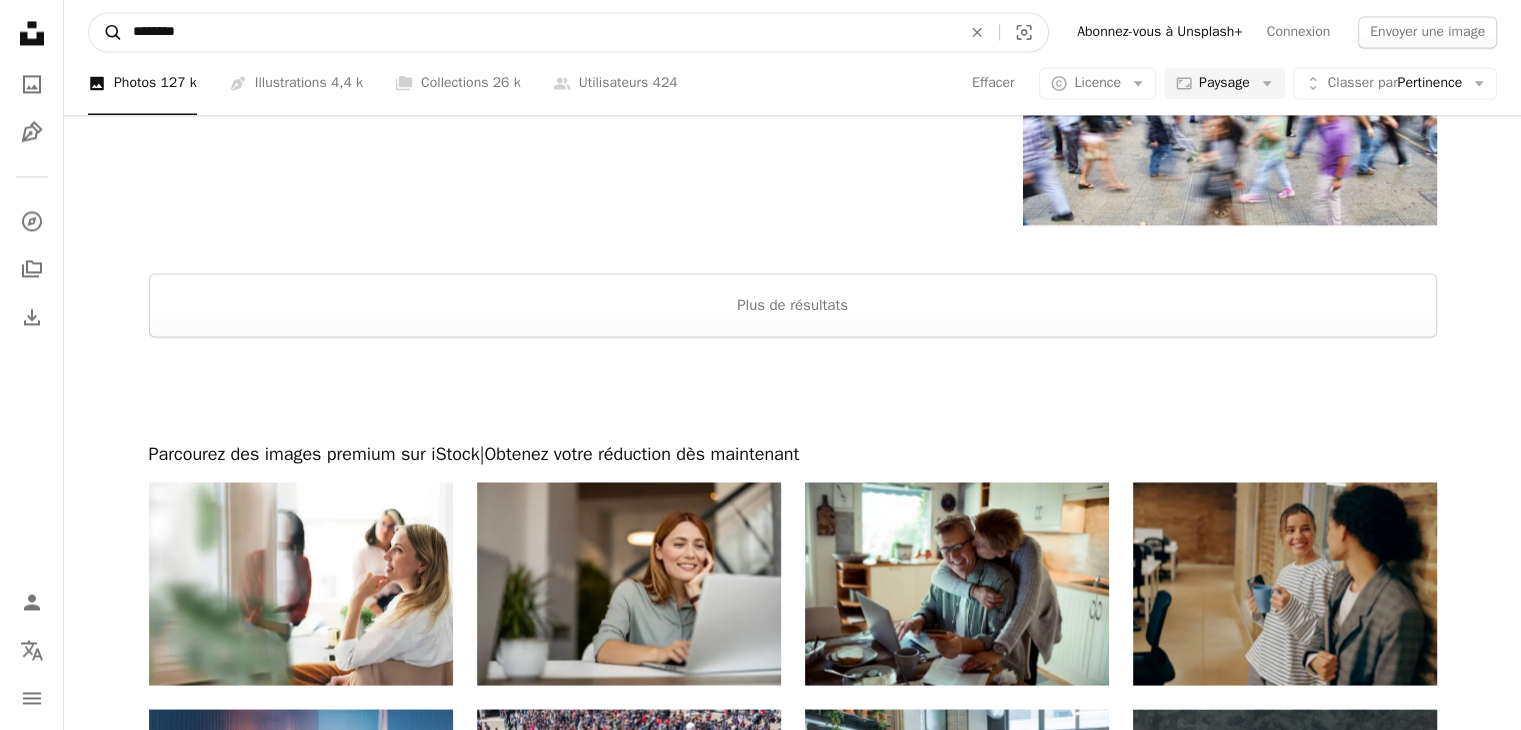 type on "********" 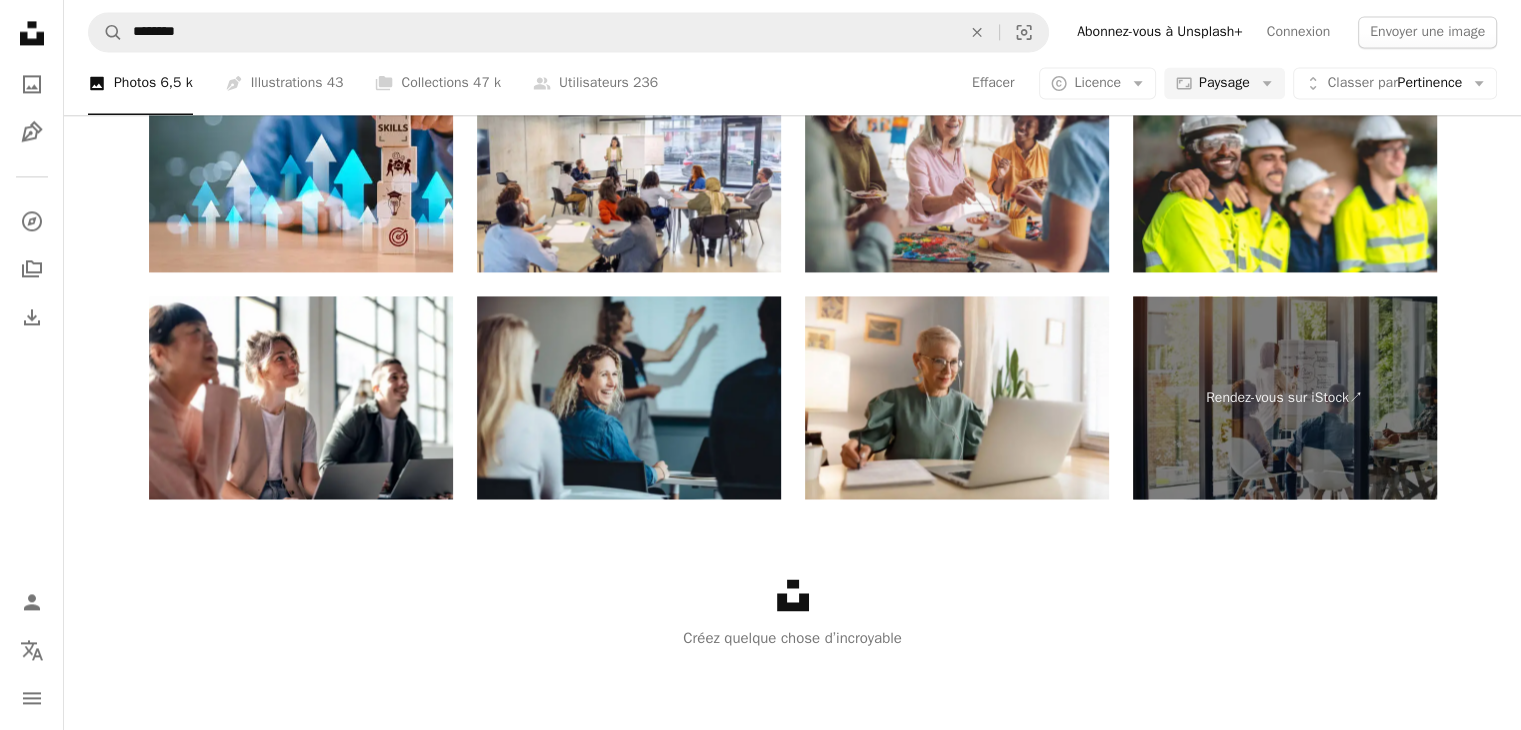 scroll, scrollTop: 1700, scrollLeft: 0, axis: vertical 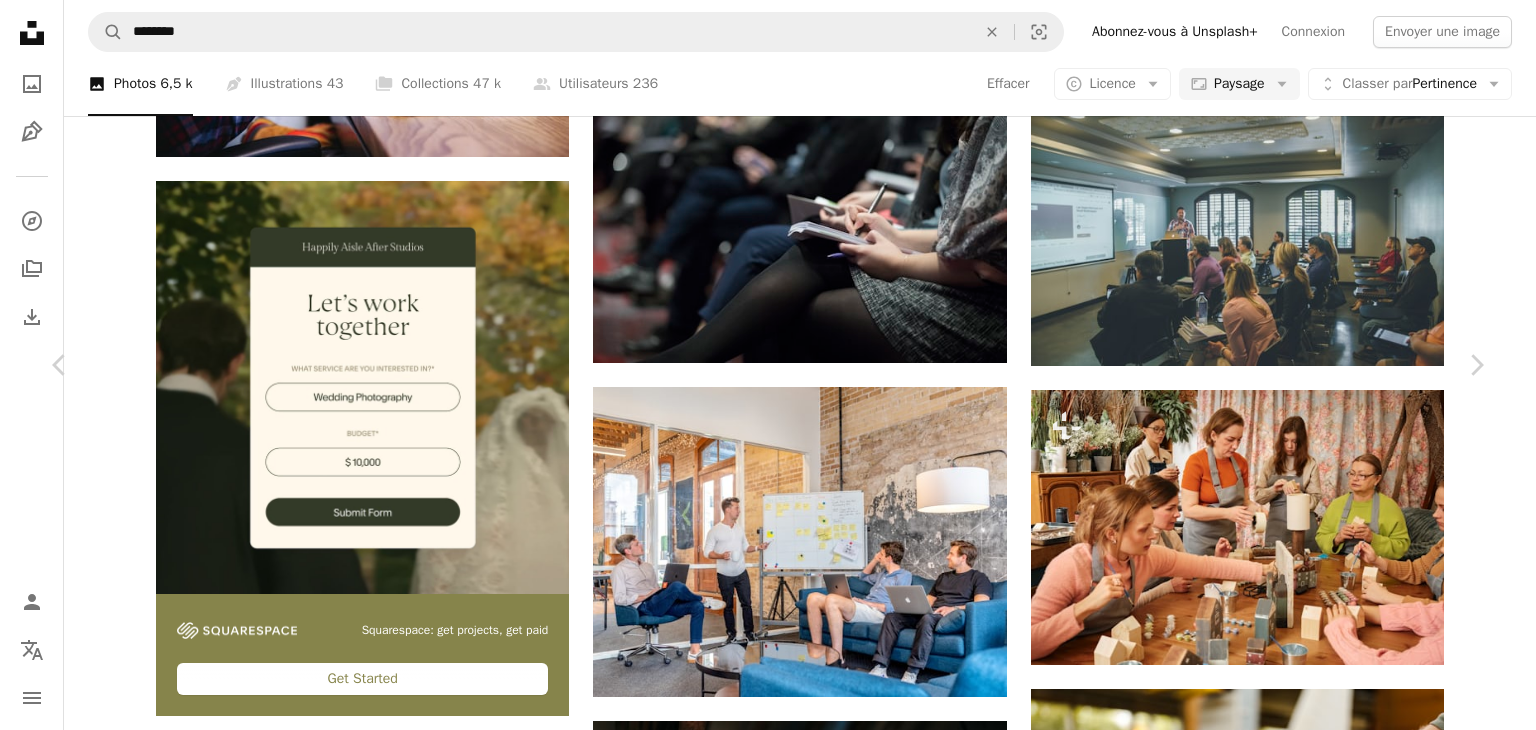 click on "A lock   Télécharger" at bounding box center [1319, 2775] 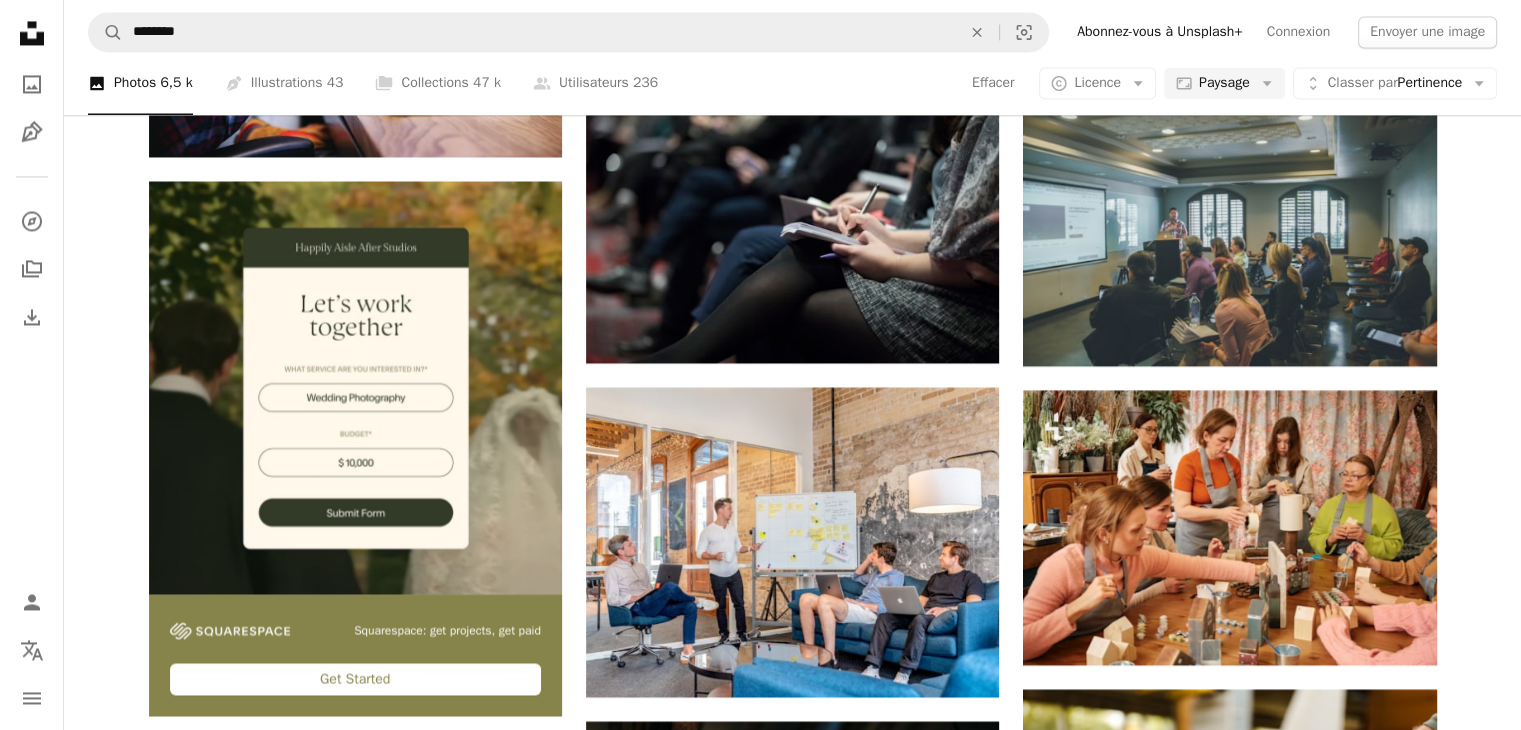 scroll, scrollTop: 2300, scrollLeft: 0, axis: vertical 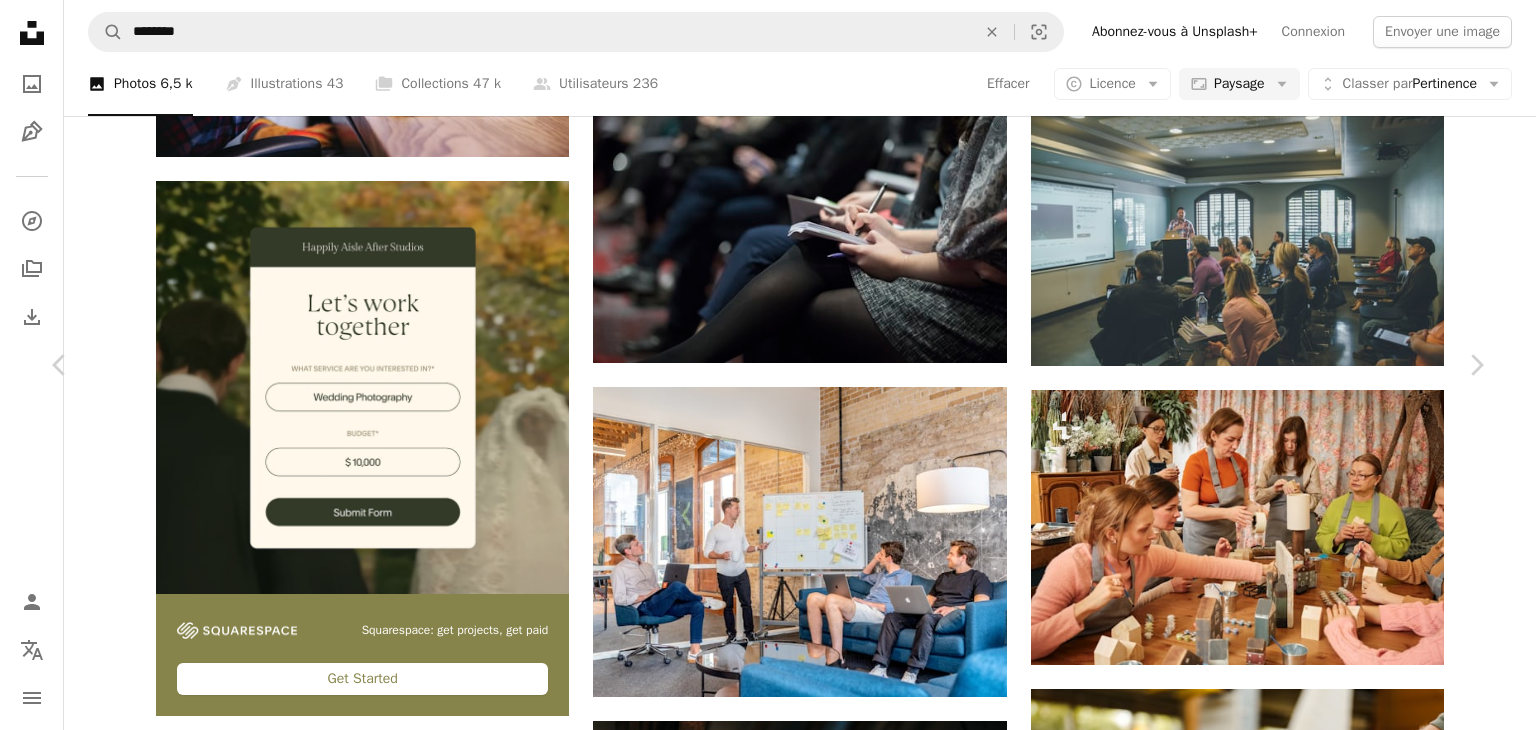 click 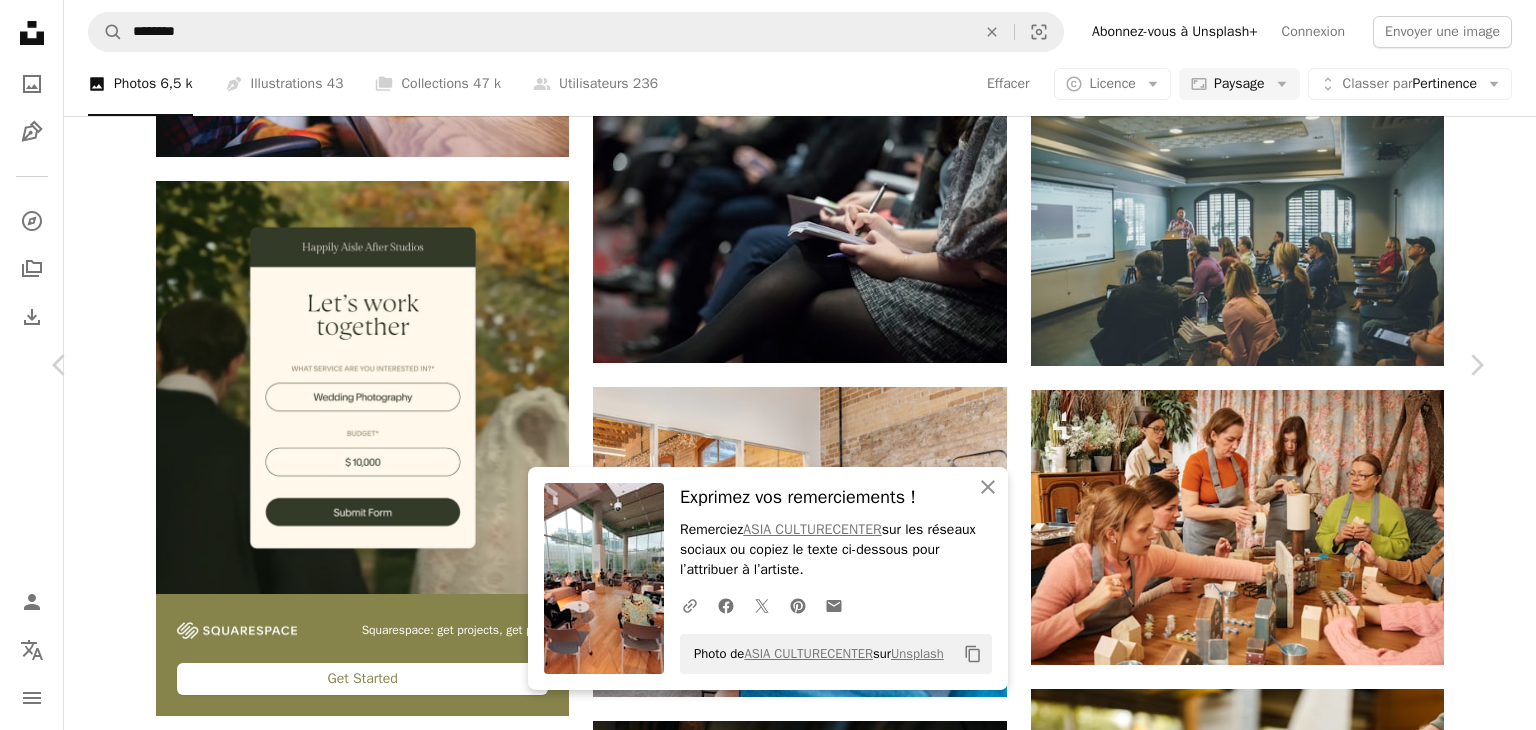 click on "Photo de [USERNAME] sur [PLATFORM]
Copy content [USERNAME] [USERNAME]" at bounding box center (768, 3093) 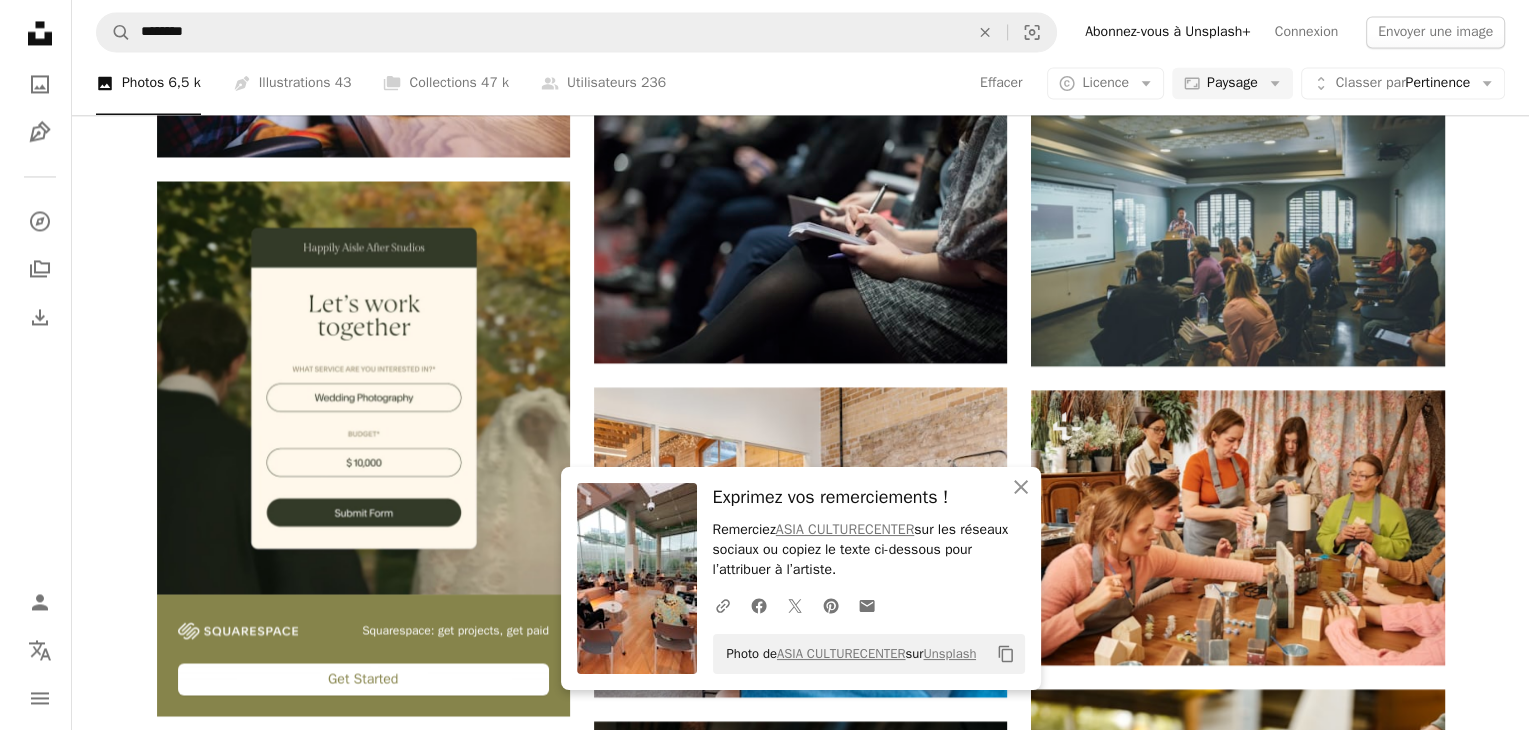 scroll, scrollTop: 3100, scrollLeft: 0, axis: vertical 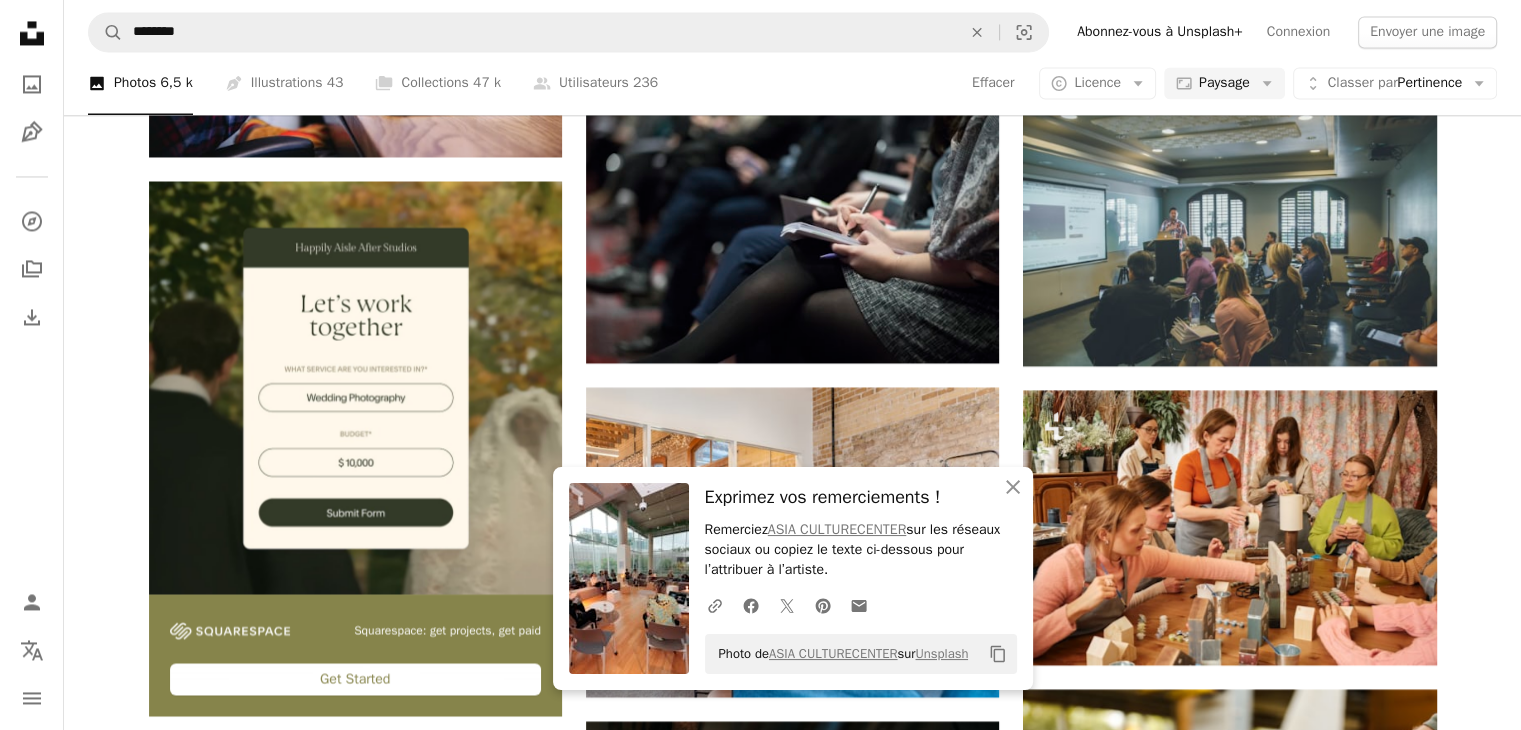 click at bounding box center [792, -101] 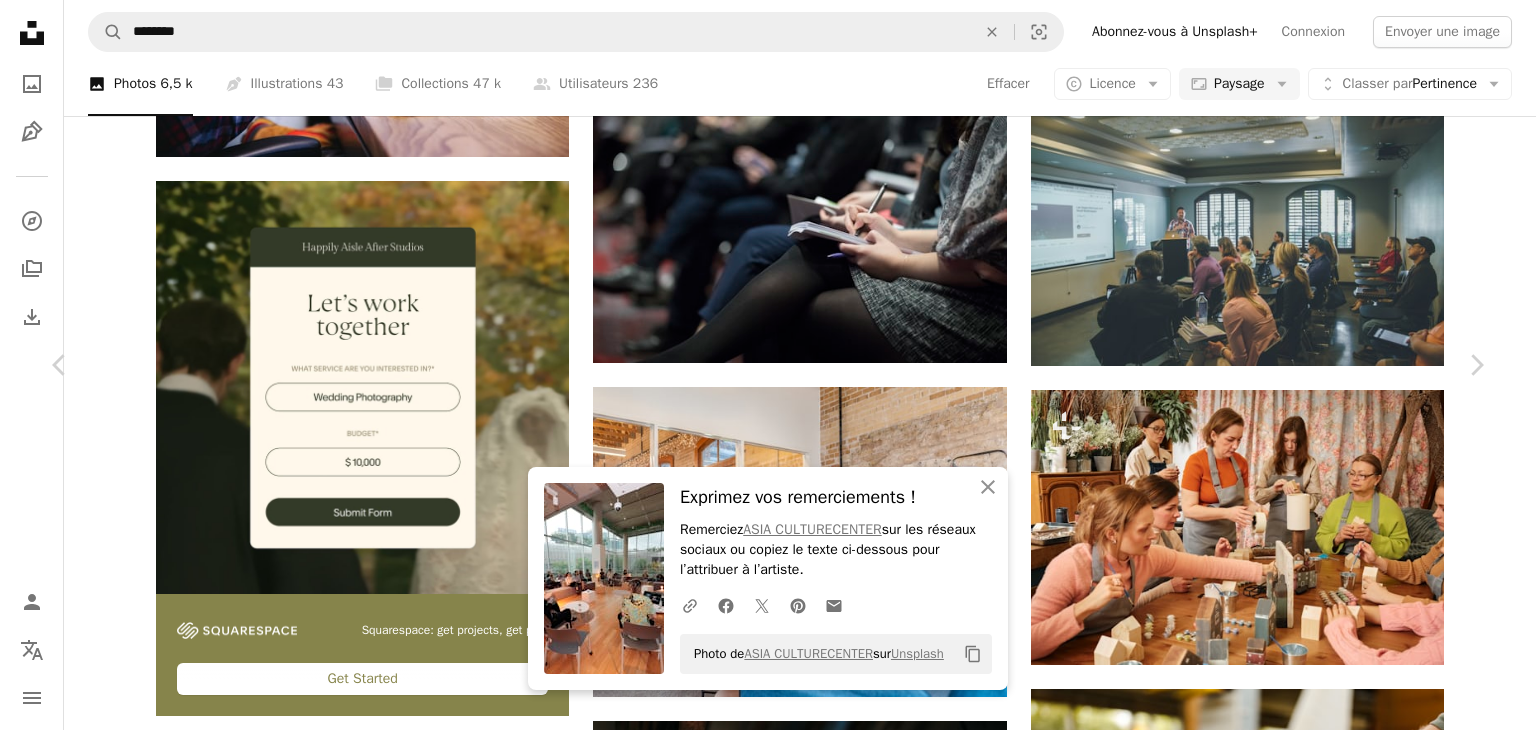 click on "Chevron down" 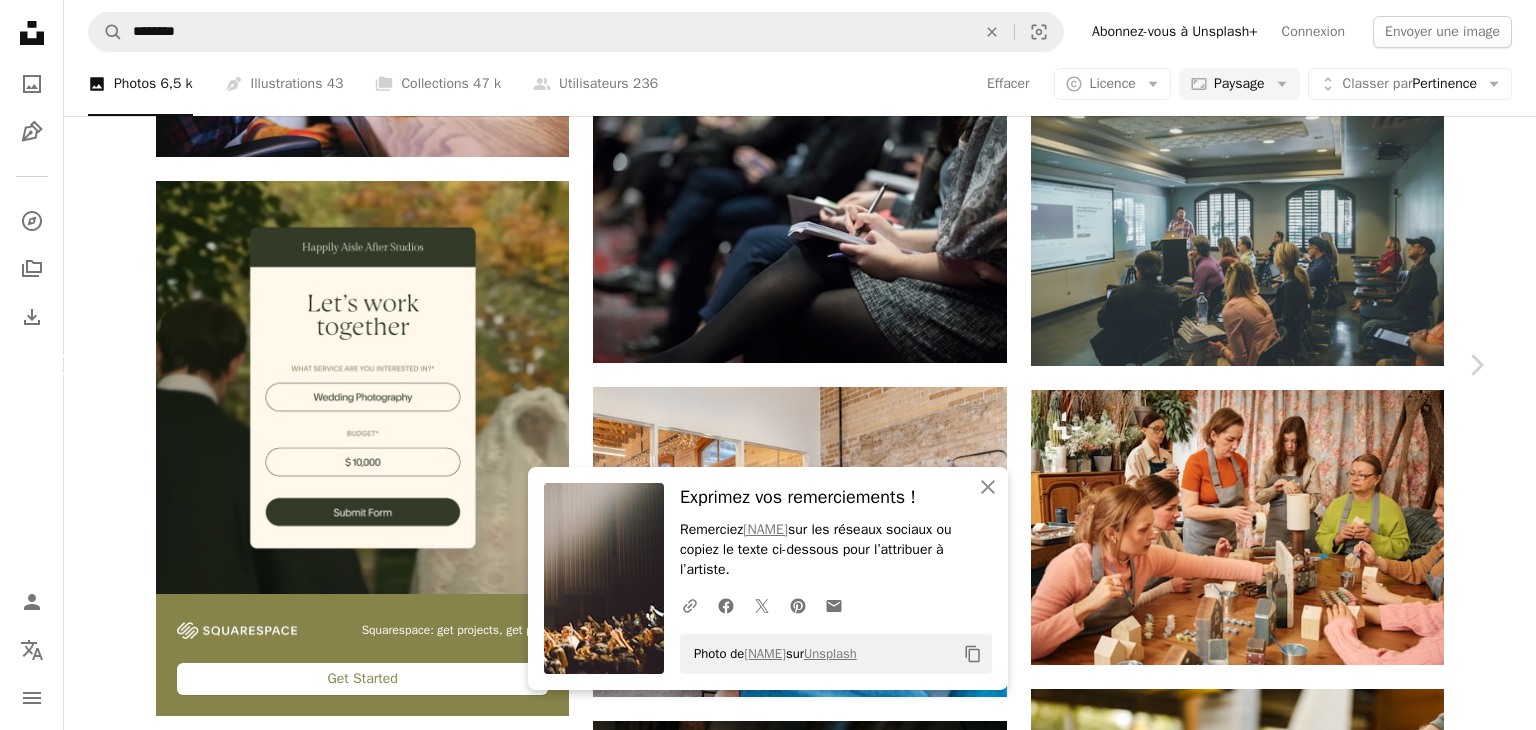 click on "Chevron left" at bounding box center (60, 365) 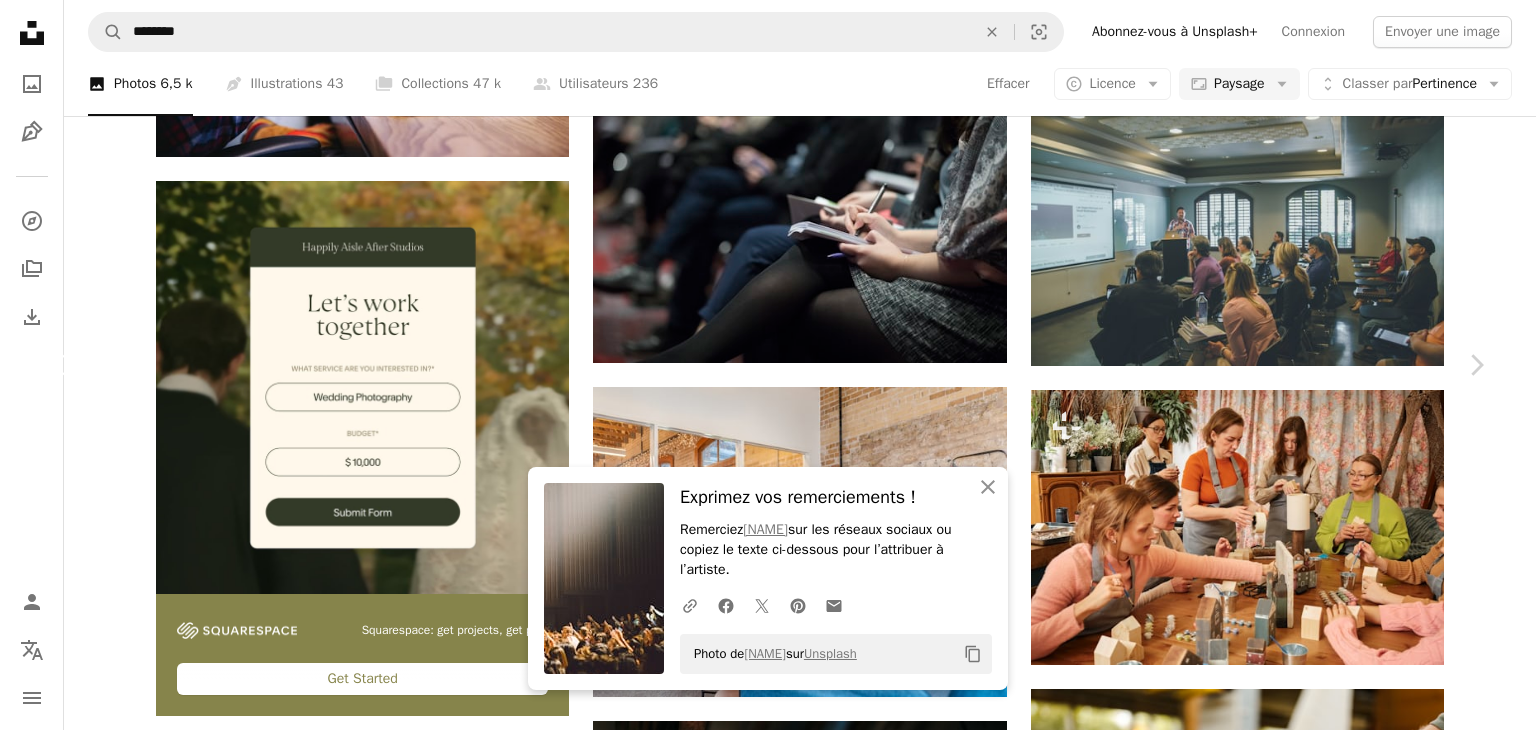 scroll, scrollTop: 1800, scrollLeft: 0, axis: vertical 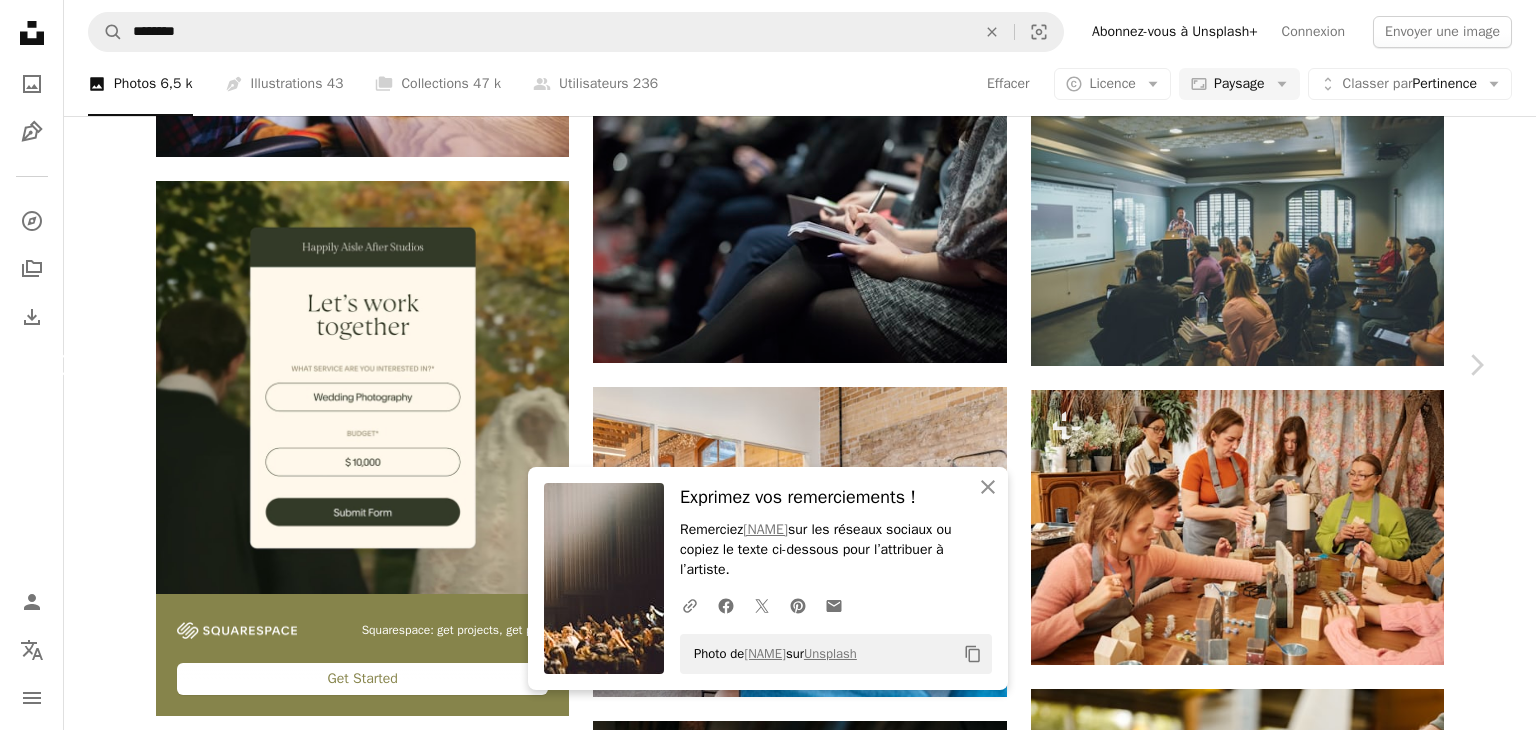 click on "Chevron left" at bounding box center (60, 365) 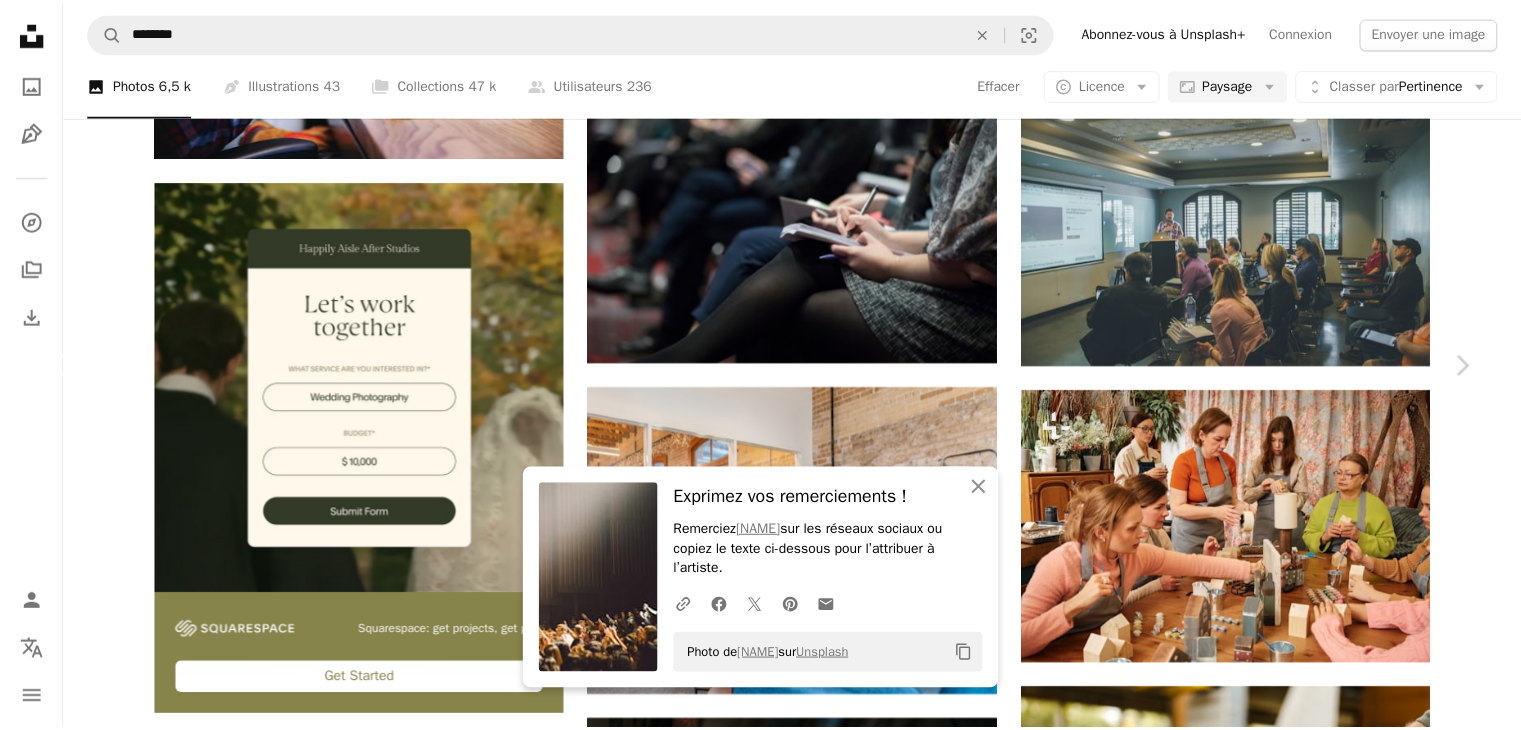 scroll, scrollTop: 0, scrollLeft: 0, axis: both 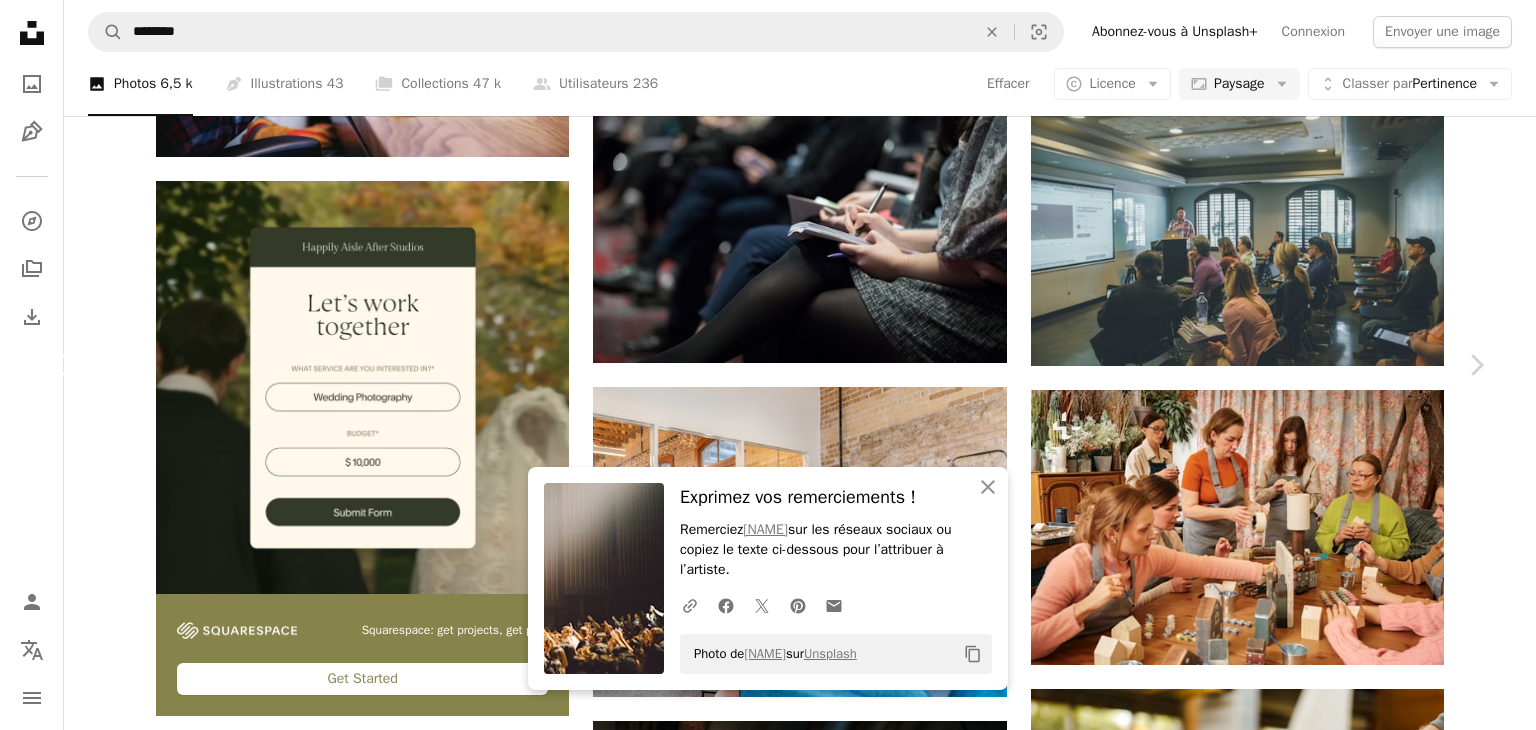 click on "Chevron left" at bounding box center (60, 365) 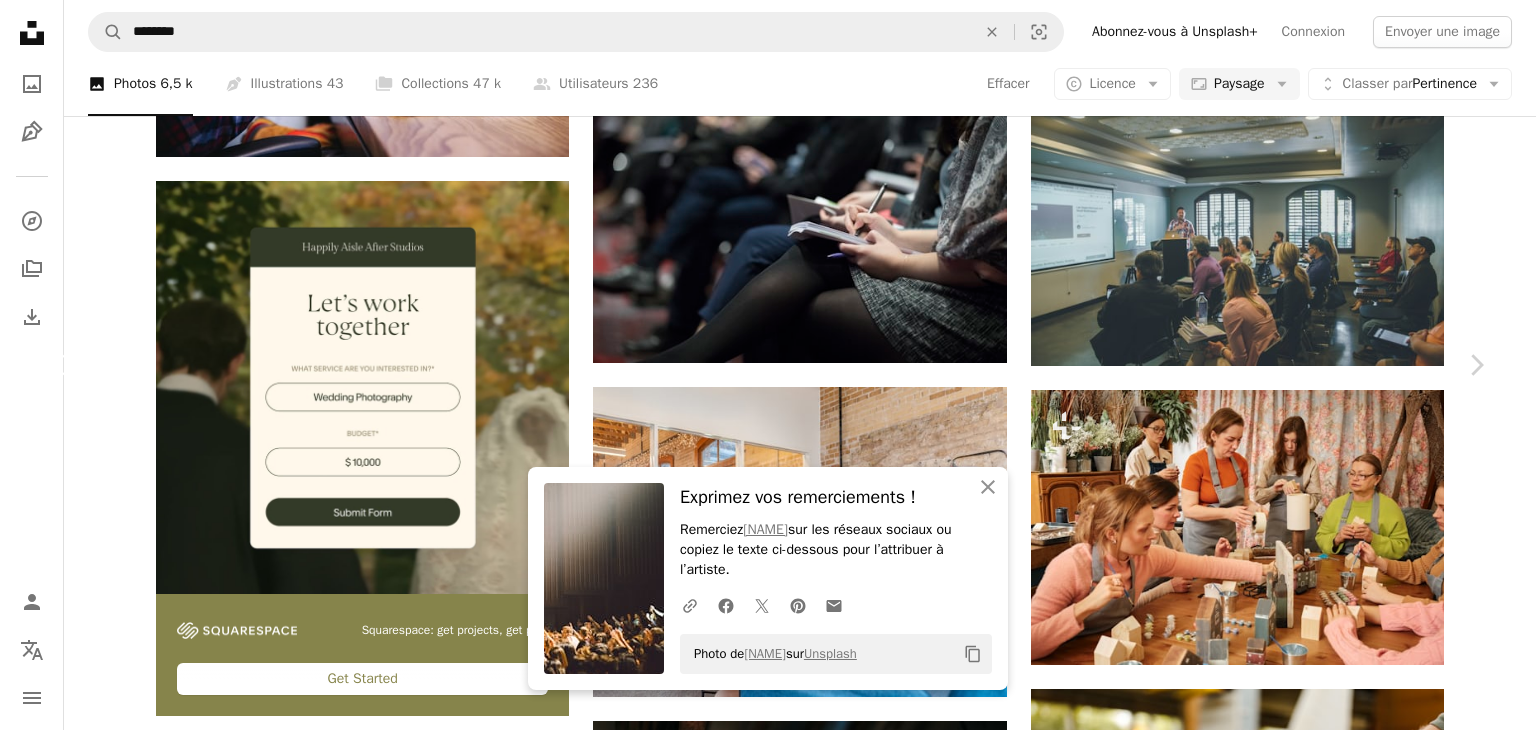 click on "Chevron left" at bounding box center (60, 365) 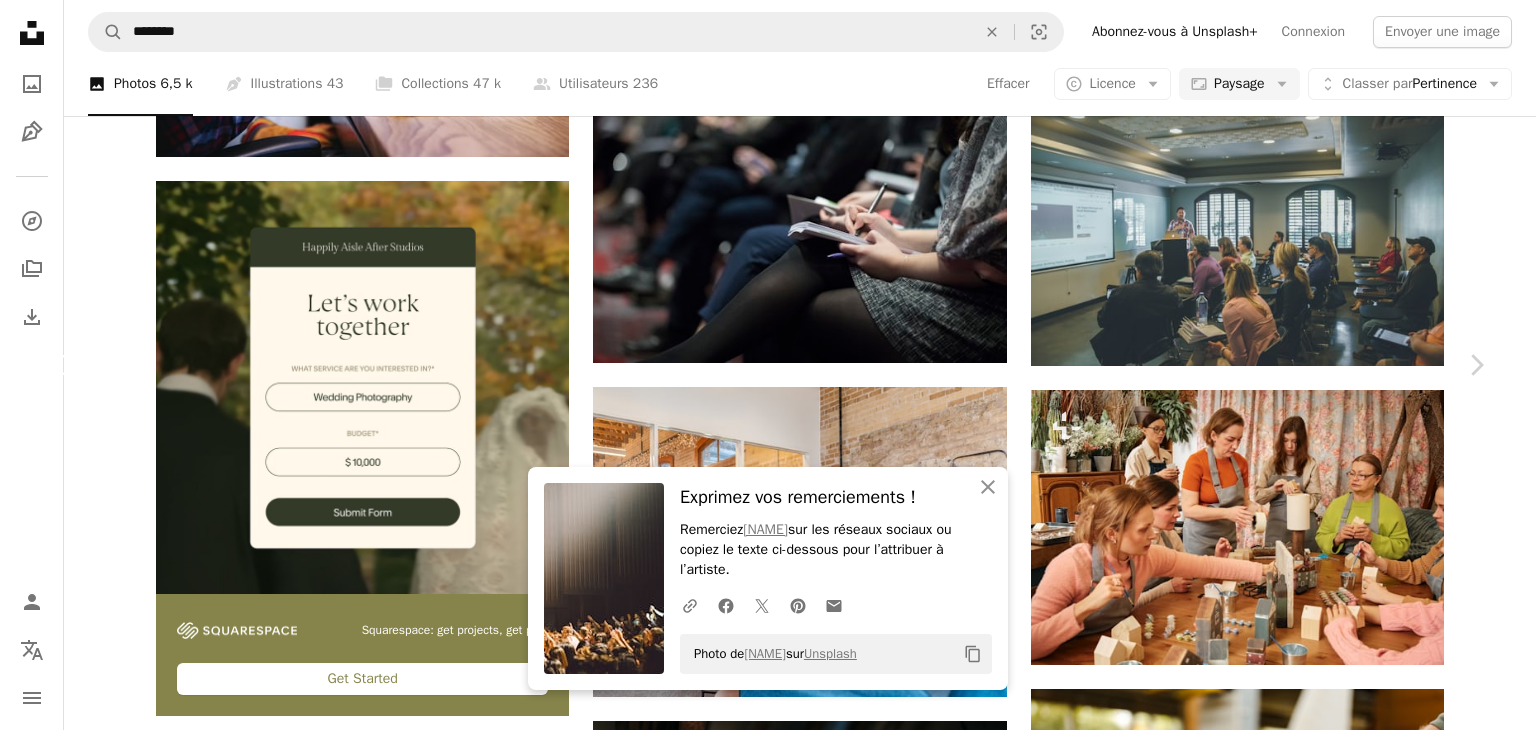 click on "Chevron left" at bounding box center (60, 365) 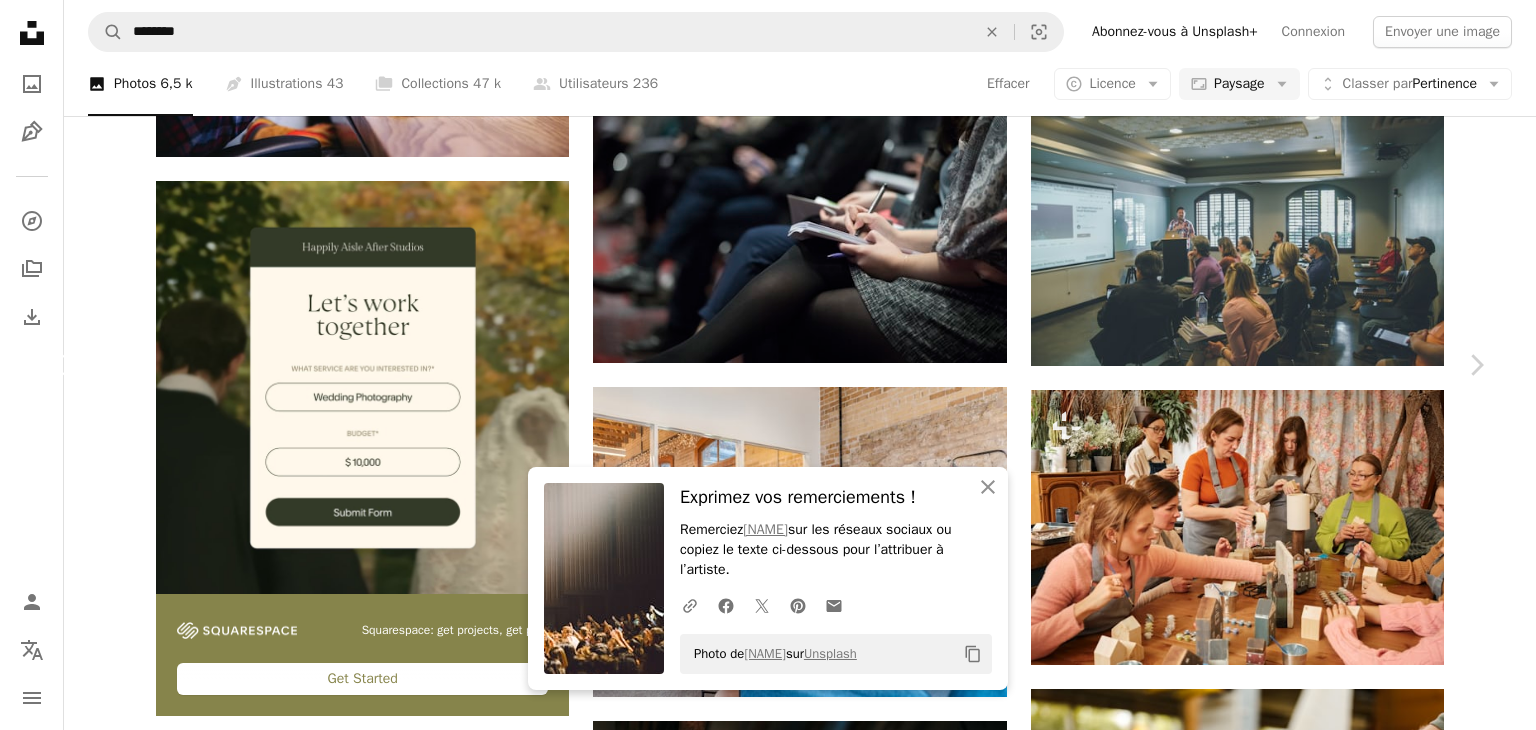 click on "Chevron left" at bounding box center [60, 365] 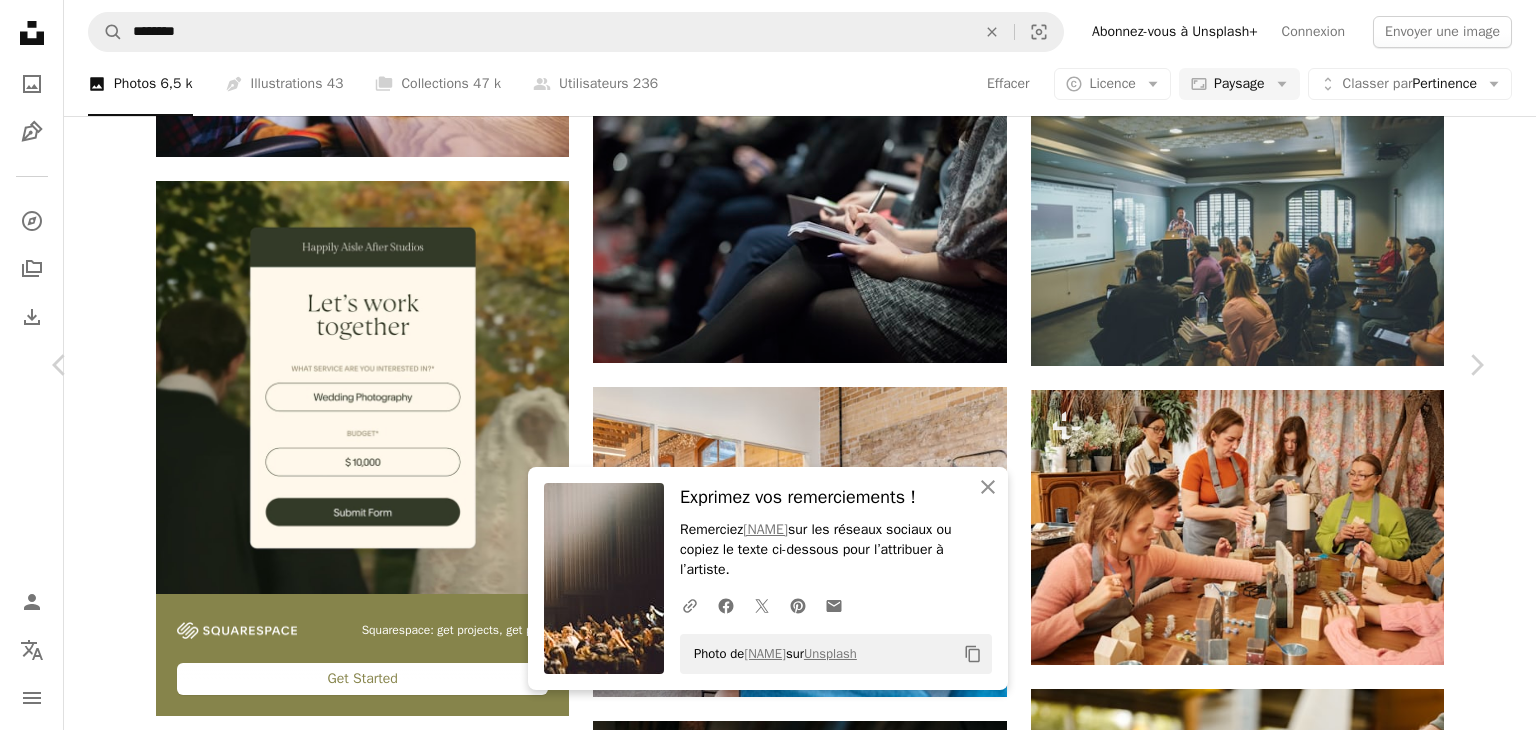 click on "An X shape Chevron left Chevron right An X shape Fermer Exprimez vos remerciements ! Remerciez [NAME] sur les réseaux sociaux ou copiez le texte ci-dessous pour l’attribuer à l’artiste. A URL sharing icon (chains) Facebook icon X (formerly Twitter) icon Pinterest icon An envelope Photo de [NAME] sur Unsplash
Copy content [NAME] devinnn_b A heart A plus sign Modifier l’image   Plus sign for Unsplash+ Télécharger gratuitement Chevron down Zoom in Vues 1 924 600 Téléchargements 19 277 A forward-right arrow Partager Info icon Infos More Actions Calendar outlined Publiée le 20 août 2020 Camera SONY, ILCE-7RM2 Safety Utilisation gratuite sous la Licence Unsplash atelier de menuiserie bâtiment bois usine entrepôt atelier machine logement dedans contre-plaqué Images domaine public Parcourez des images premium sur iStock  |   - 20 % avec le code UNSPLASH20 Rendez-vous sur iStock  ↗ Images associées A heart A plus sign Bailey Alexander Arrow pointing down" at bounding box center [768, 3093] 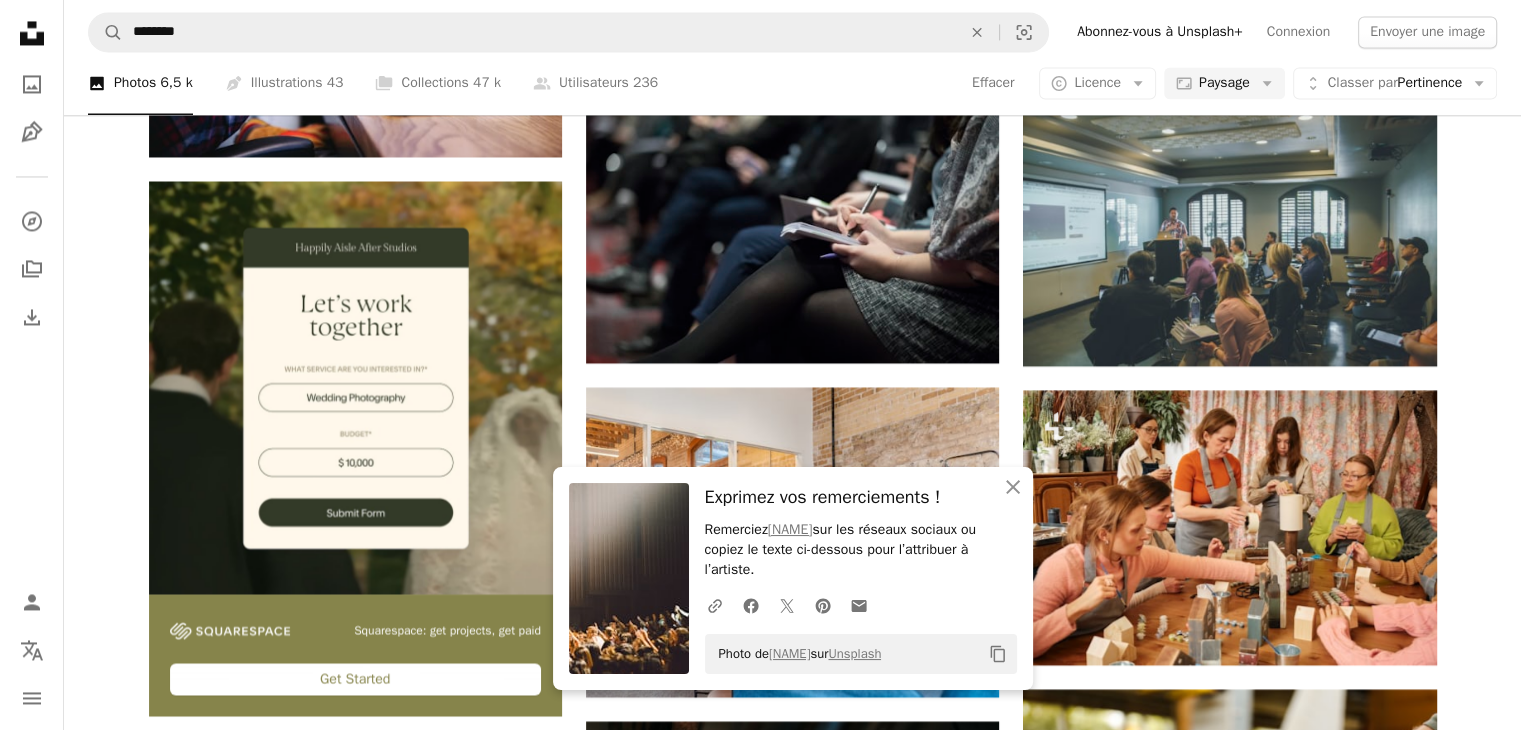 scroll, scrollTop: 3300, scrollLeft: 0, axis: vertical 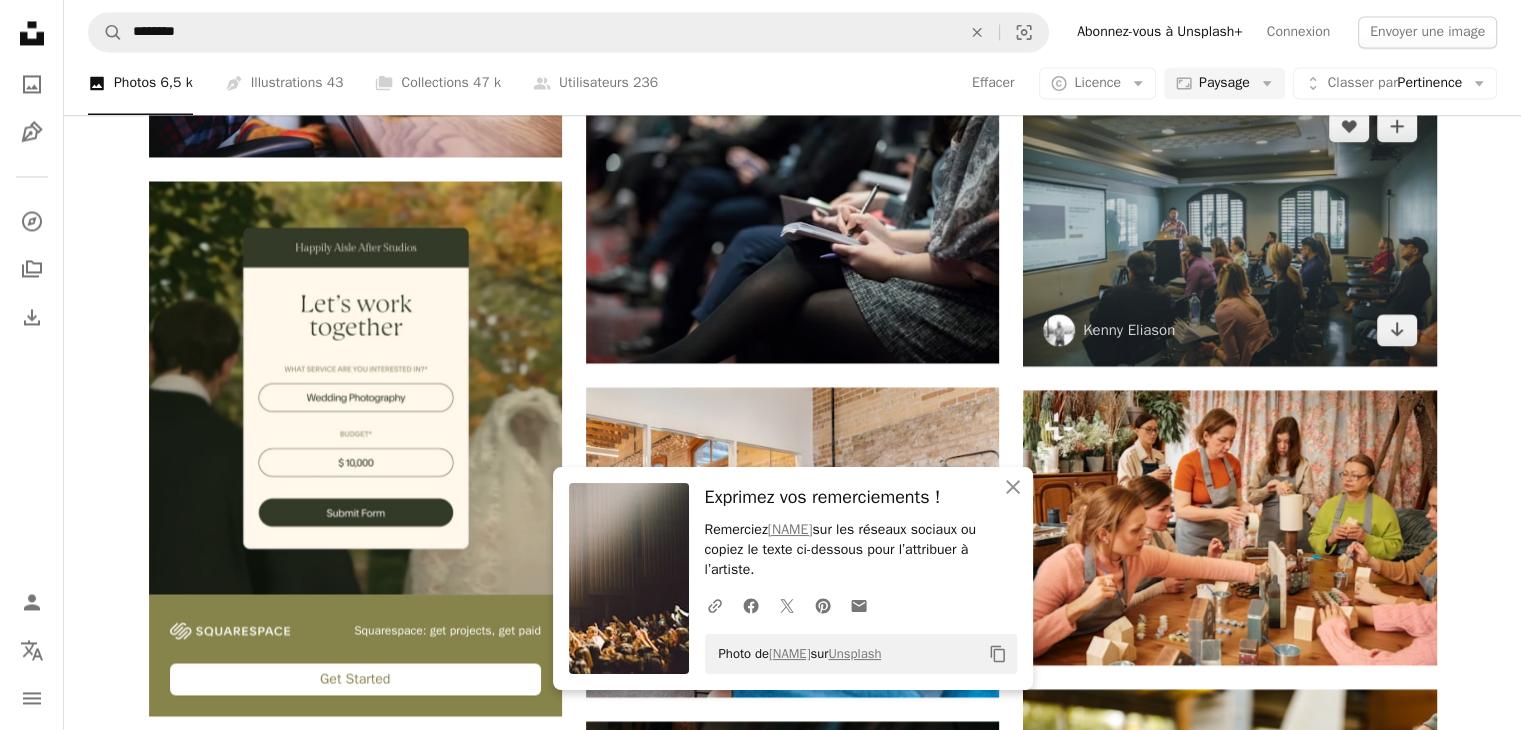click at bounding box center [1229, 227] 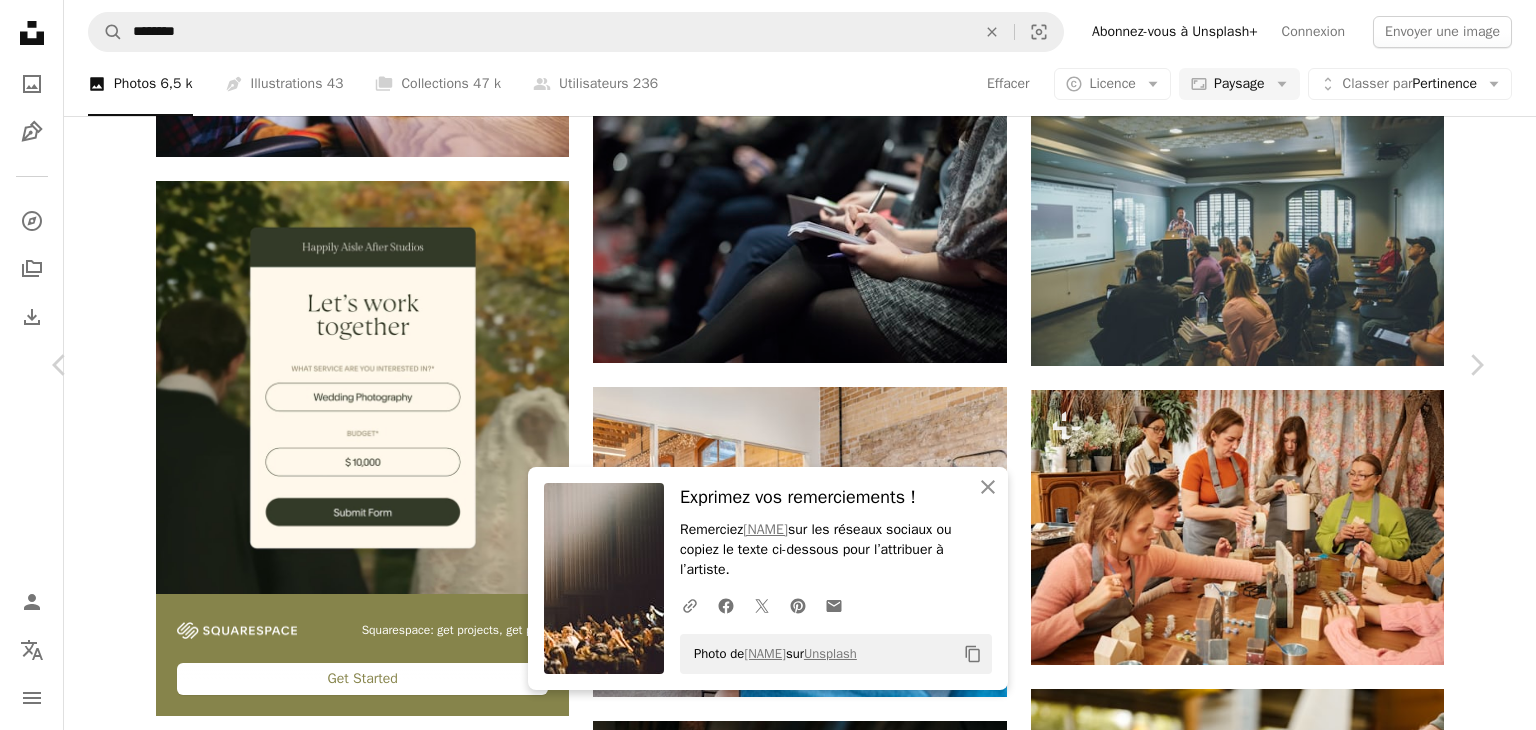 click on "Chevron down" 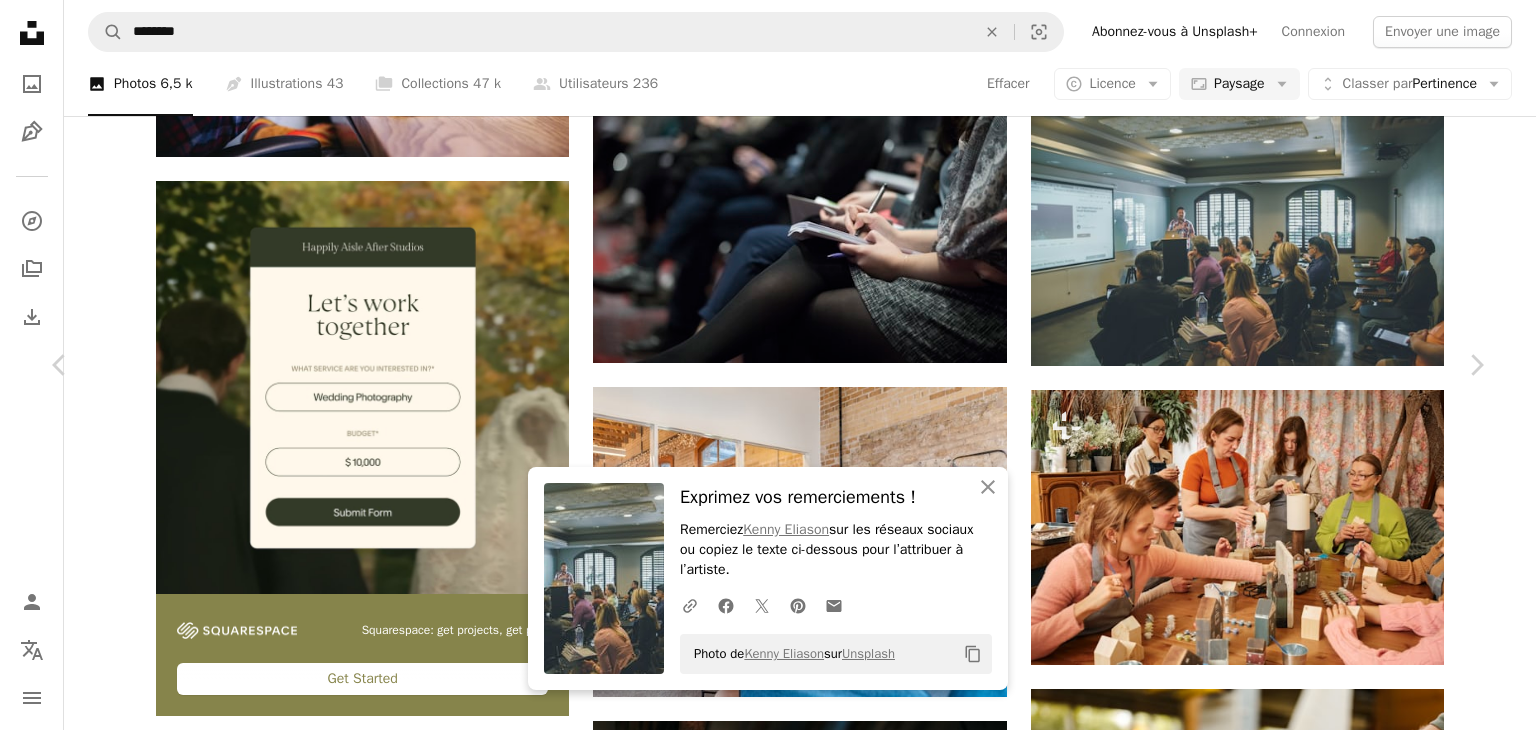 click on "An X shape Chevron left Chevron right An X shape Fermer Exprimez vos remerciements ! Remerciez Kenny Eliason sur les réseaux sociaux ou copiez le texte ci-dessous pour l’attribuer à l’artiste. A URL sharing icon (chains) Facebook icon X (formerly Twitter) icon Pinterest icon An envelope Photo de Kenny Eliason sur Unsplash
Copy content Kenny Eliason heyquilia A heart A plus sign Modifier l’image   Plus sign for Unsplash+ Télécharger gratuitement Chevron down Zoom in Vues 47 468 915 Téléchargements 477 447 A forward-right arrow Partager Info icon Infos More Actions A map marker NeONBRAND Digital Marketing, [CITY], [COUNTRY] Calendar outlined Publiée le 20 avril 2018 Camera Canon, EOS 7D Safety Utilisation gratuite sous la Licence Unsplash affaire bâtiment espace gens bleu éducation rose apprentissage cheveux foule spectateurs Propriétaire d’entreprise projecteur Salle de classe Rencontre tangage blond Rencontres humain Arrière-plans  |   ↗ A heart Kvnga" at bounding box center [768, 3093] 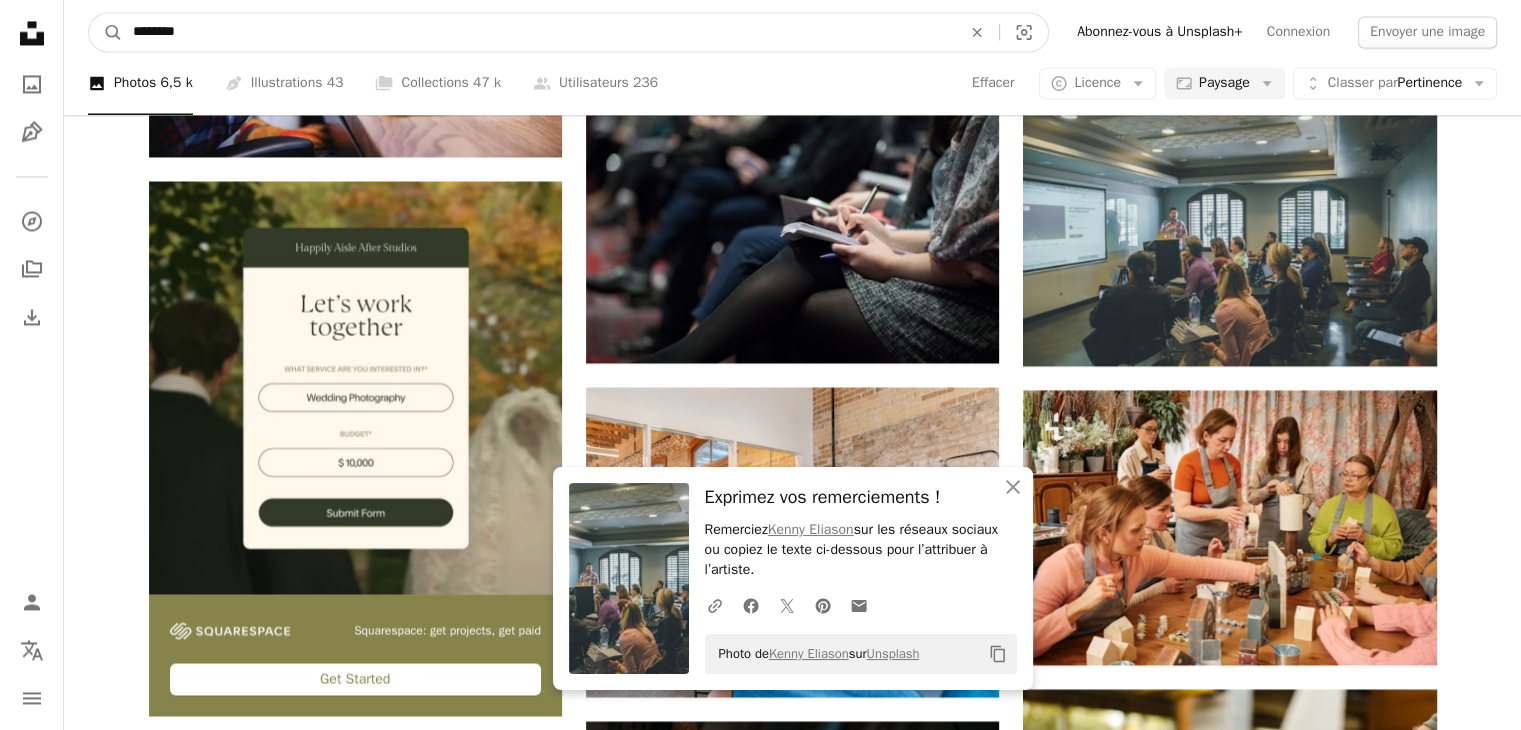 scroll, scrollTop: 3145, scrollLeft: 0, axis: vertical 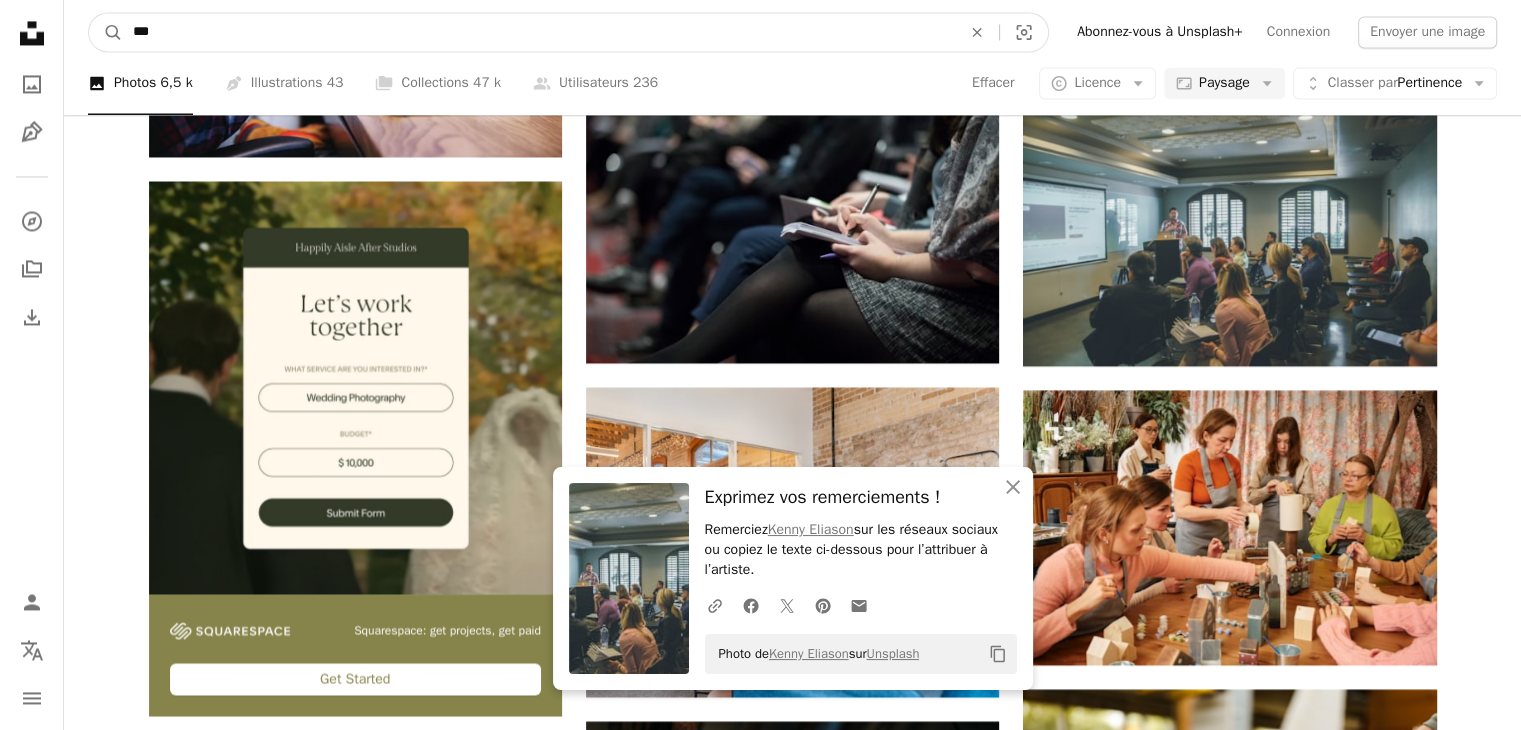 type on "****" 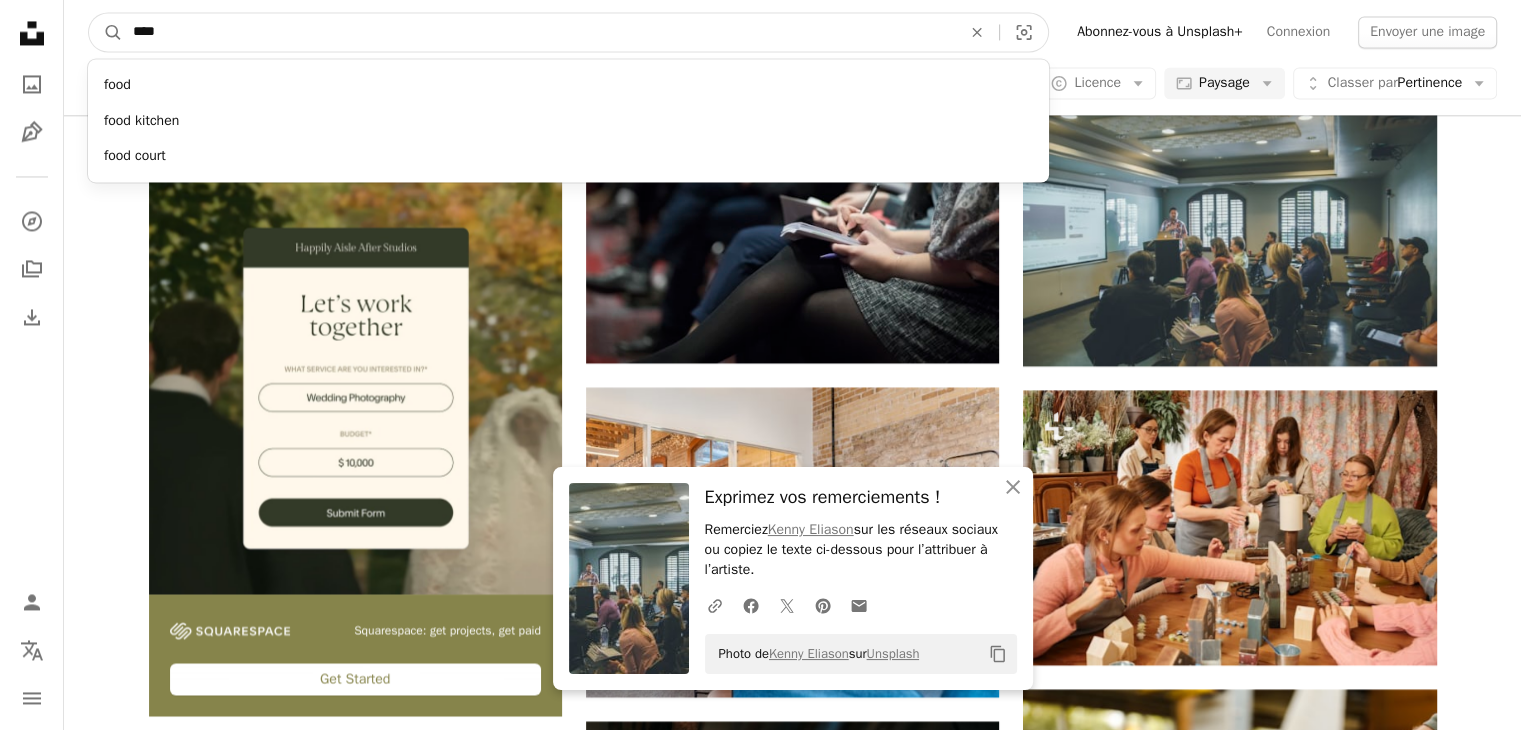 click on "A magnifying glass" at bounding box center (106, 32) 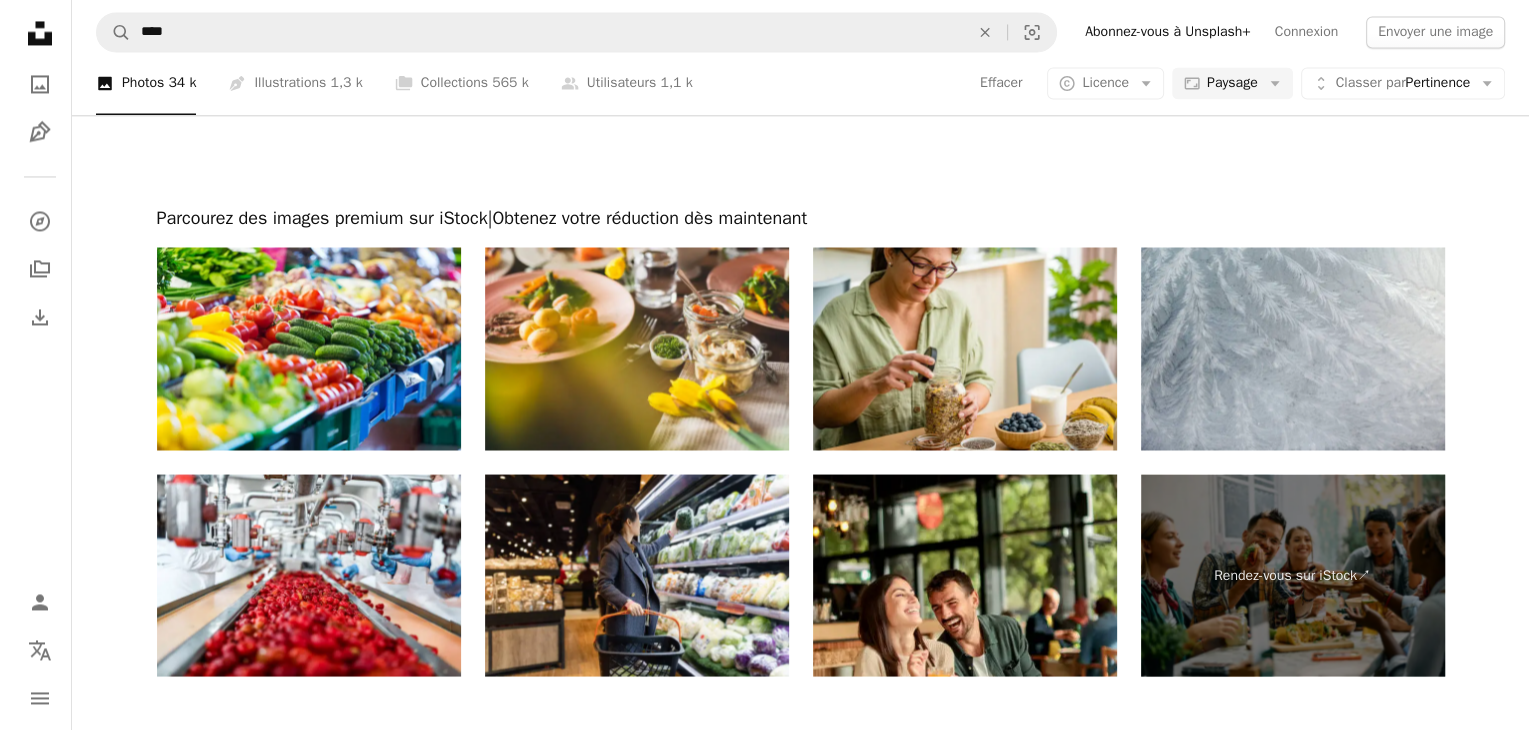 scroll, scrollTop: 1600, scrollLeft: 0, axis: vertical 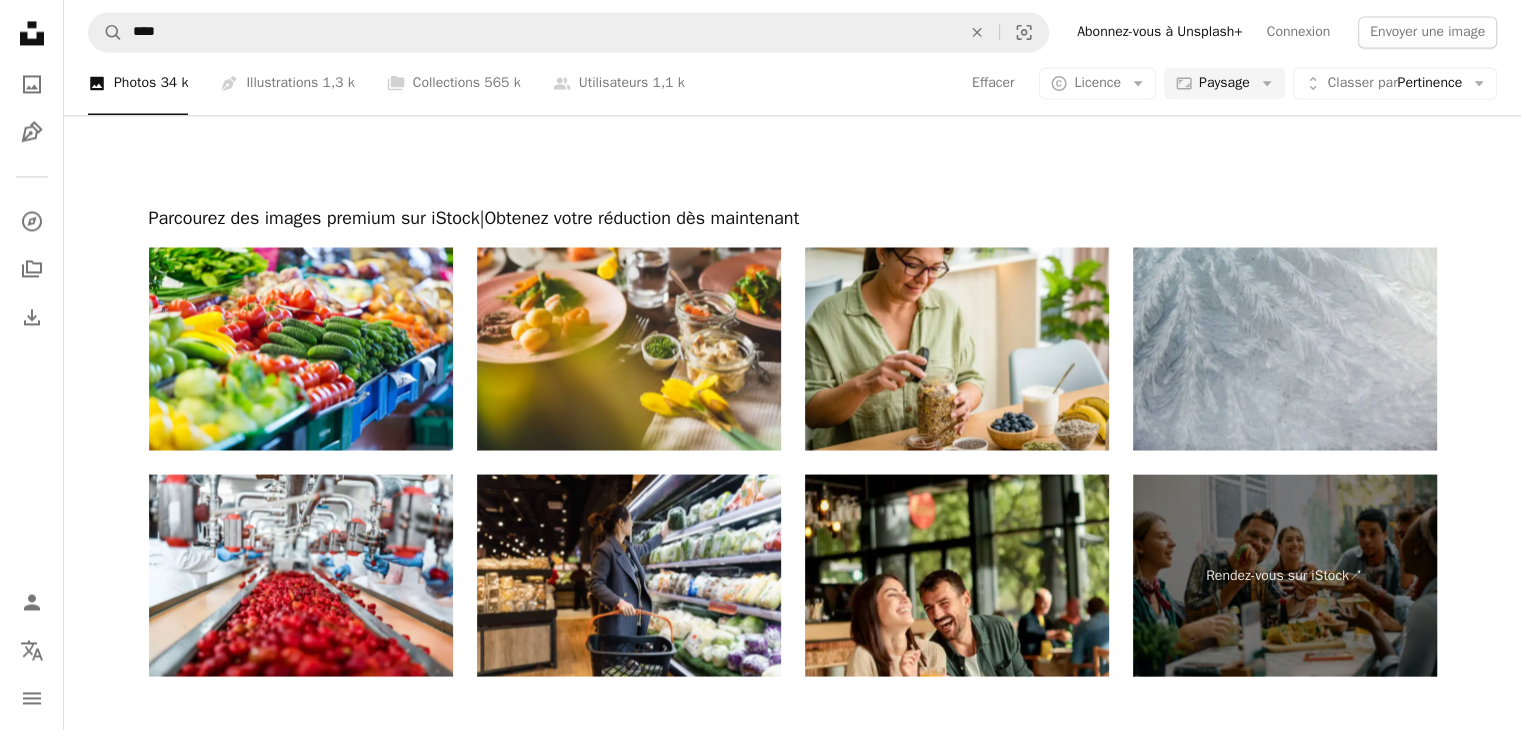 click on "A plus sign" at bounding box center (1397, -1513) 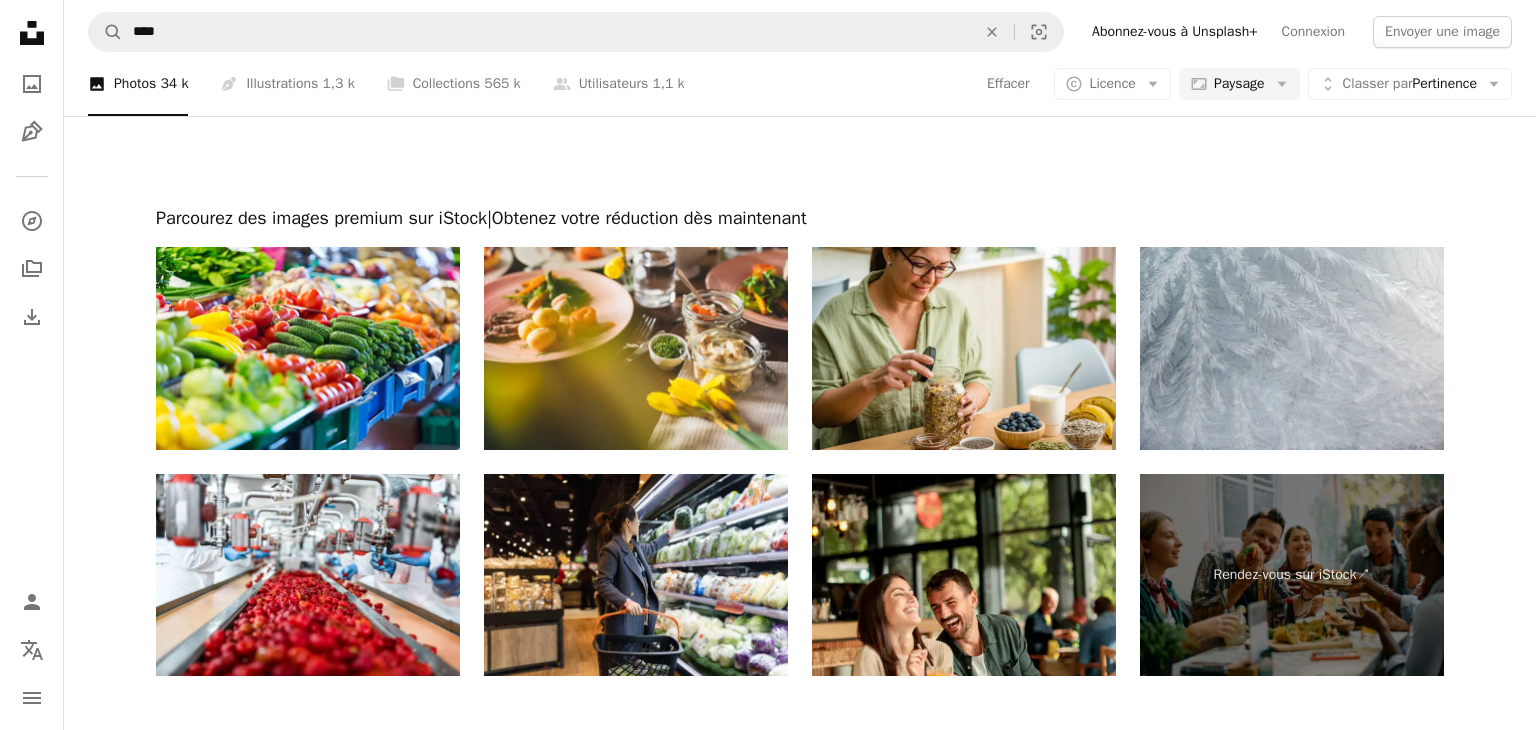 click on "An X shape S’inscrire à Unsplash Vous avez déjà un compte ?  Connexion Prénom Nom E-mail Nom d’utilisateur  (n’utilisez que des lettres, des chiffres ou des tirets) Mot de passe  (8 car. minimum) S’inscrire En vous inscrivant, vous acceptez les  Conditions  et la  Charte de protection des données ." at bounding box center (768, 1272) 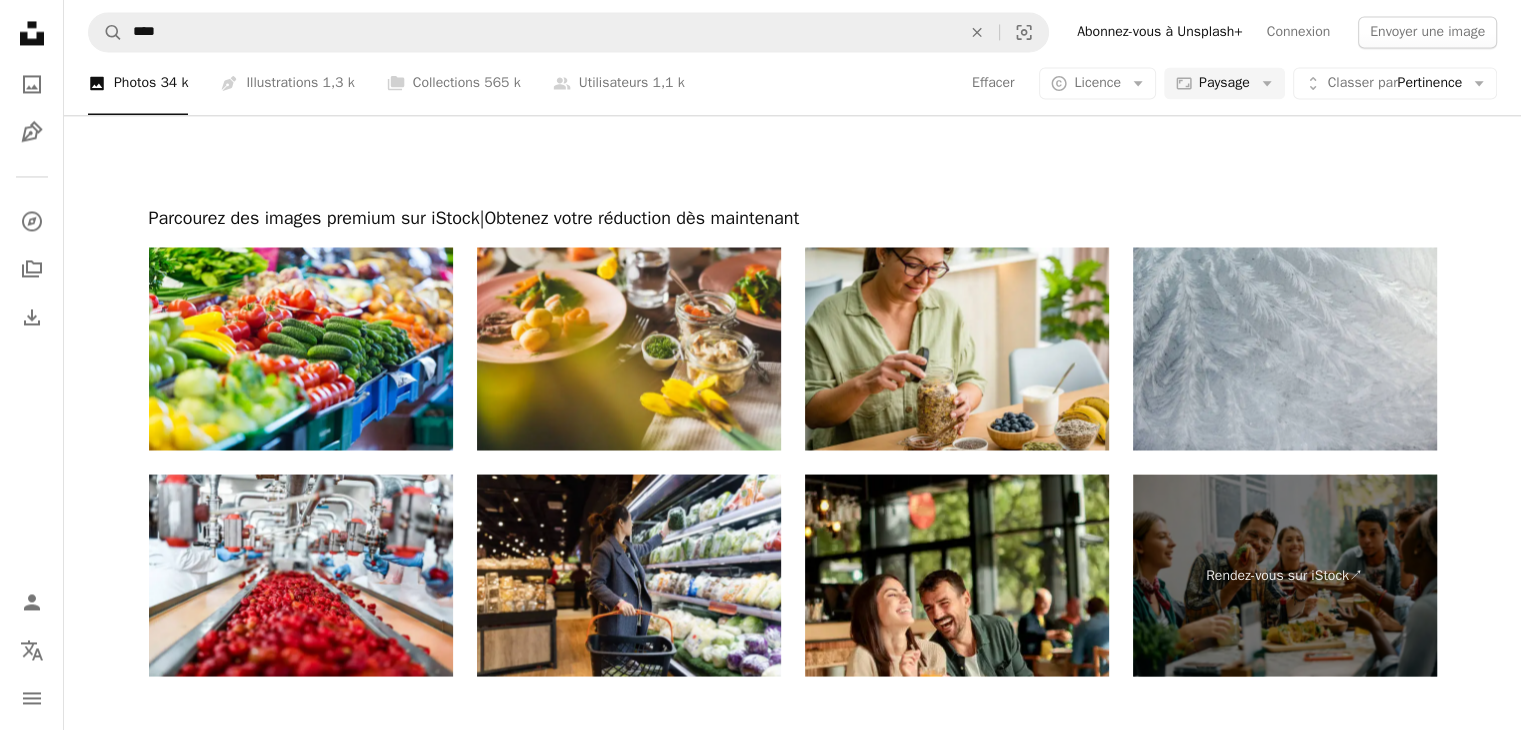 click at bounding box center (1229, -1421) 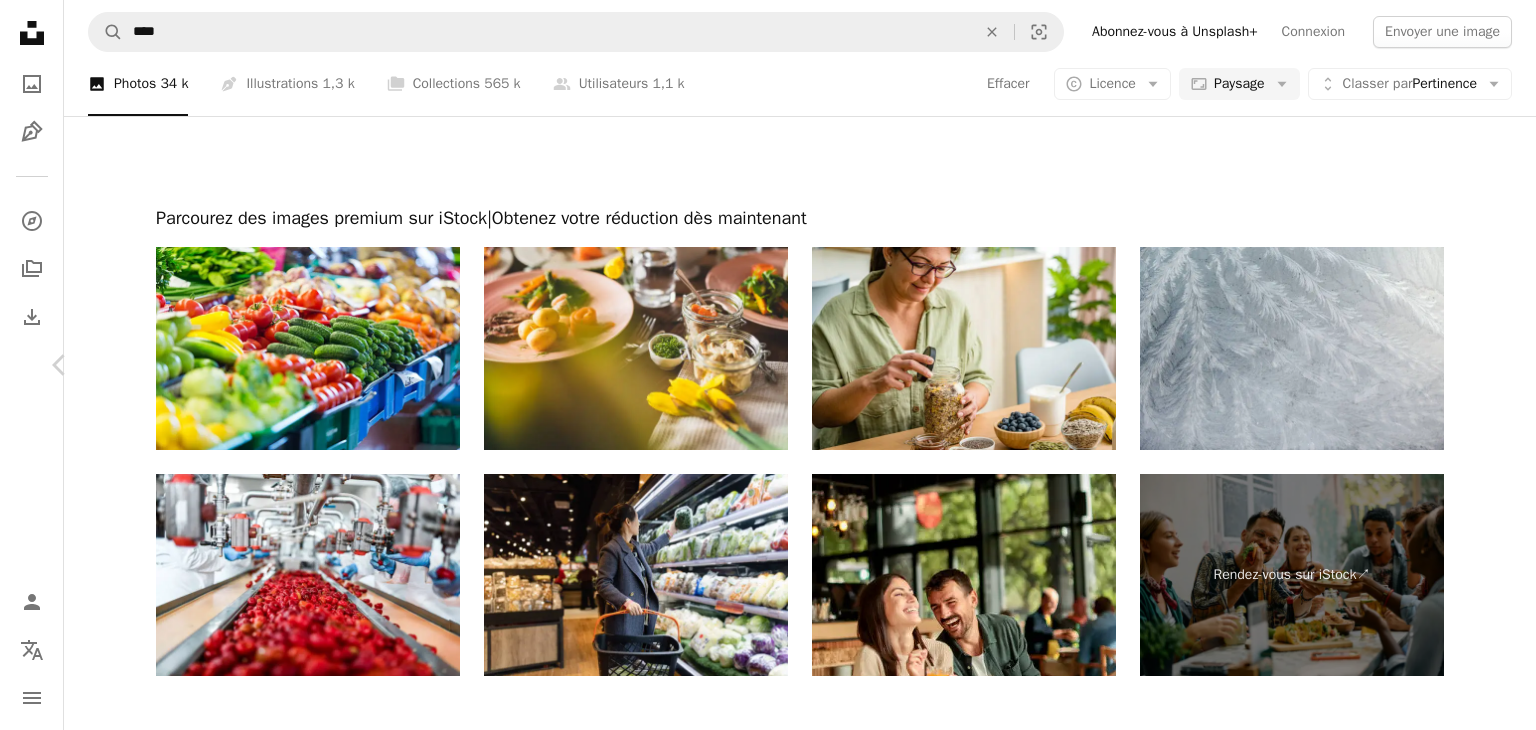 click on "Chevron right" at bounding box center (1476, 365) 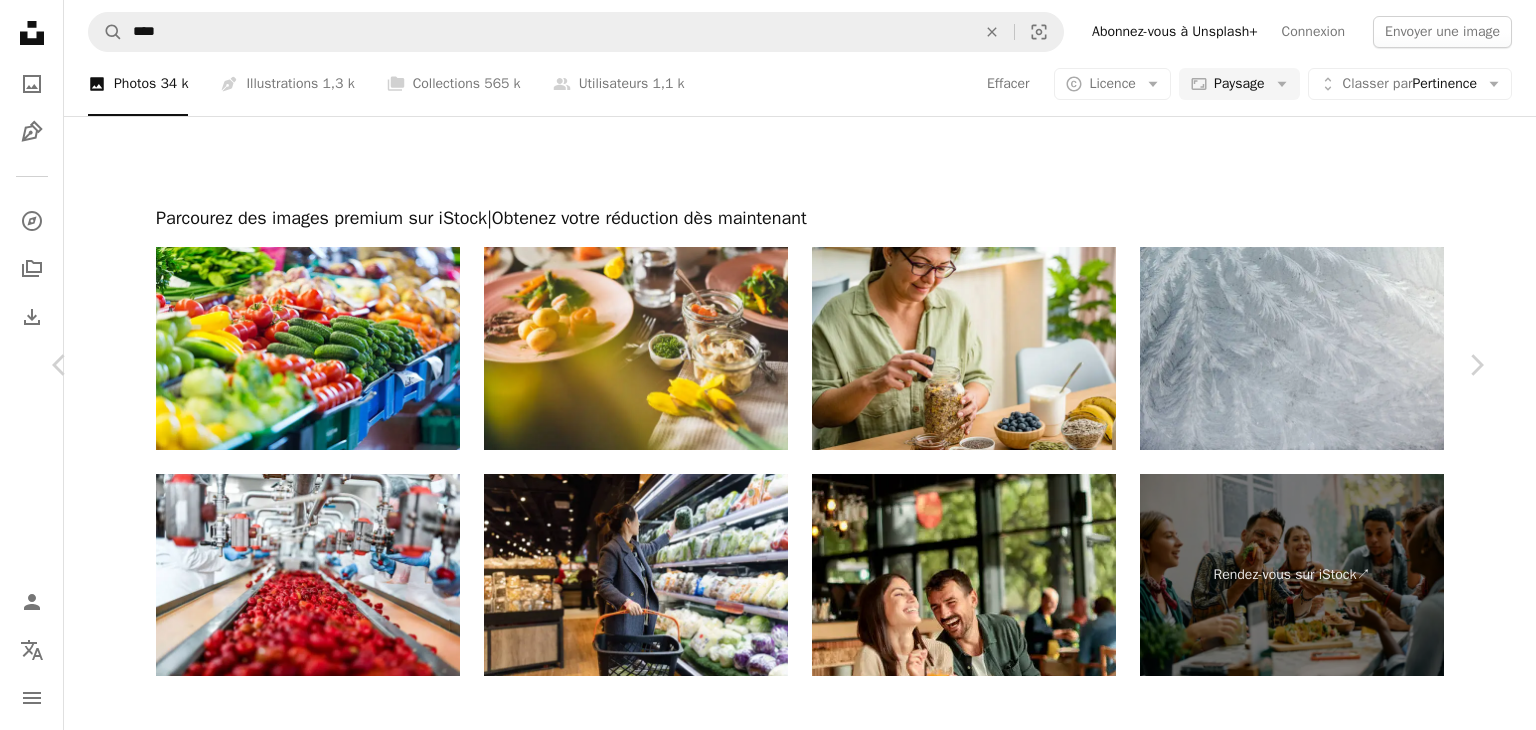 click on "Zoom in" at bounding box center [760, 1285] 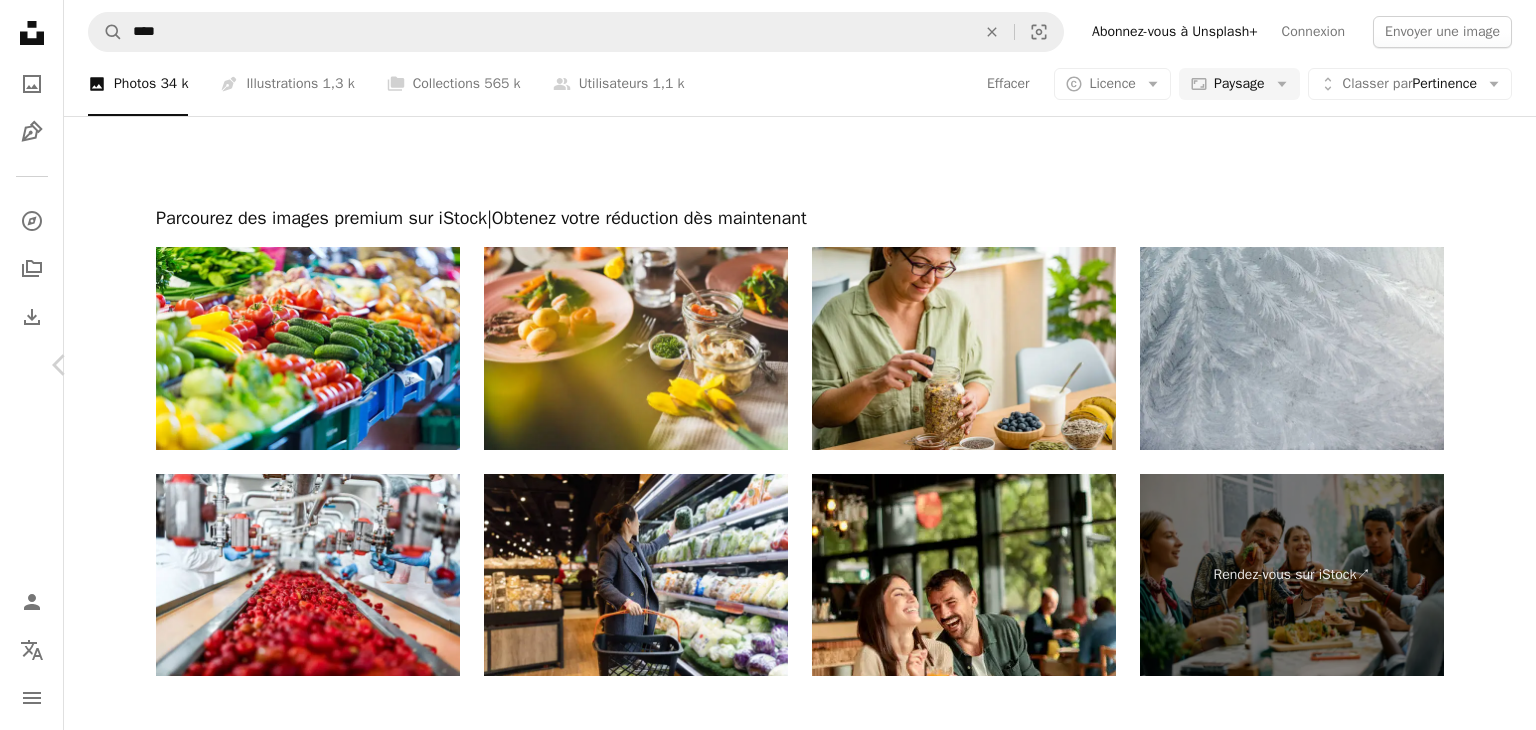 click on "Chevron right" at bounding box center (1476, 365) 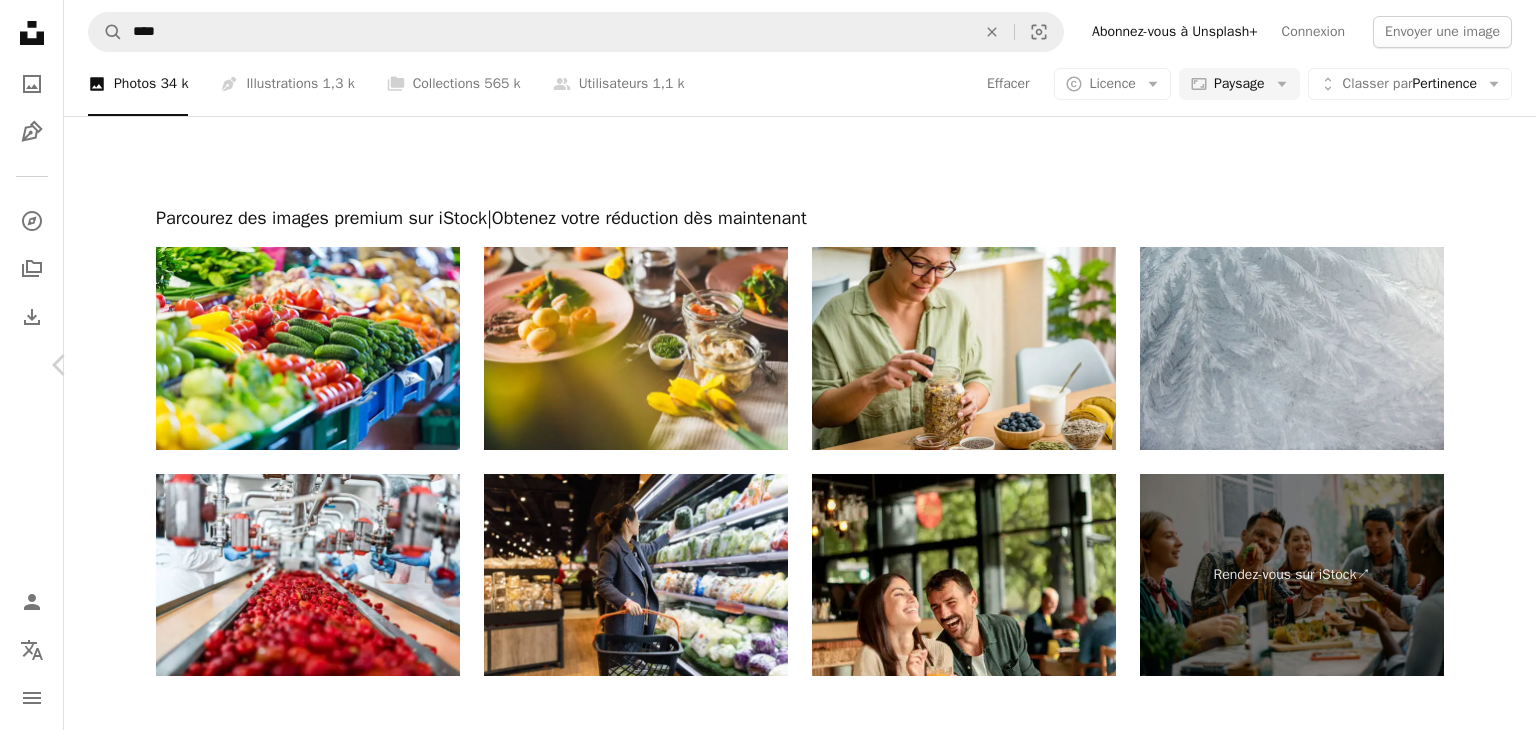 click on "Chevron right" at bounding box center [1476, 365] 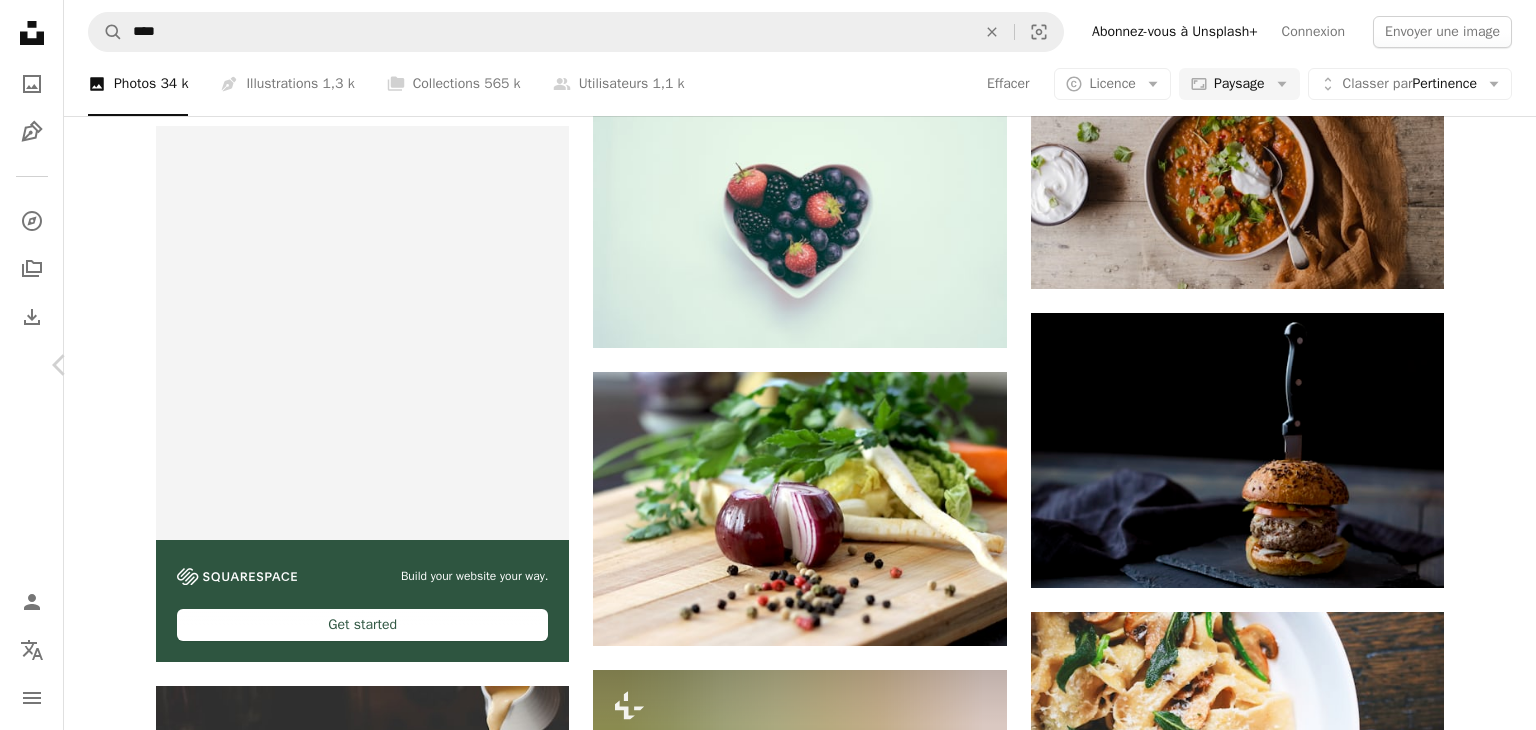 click on "Chevron right" at bounding box center [1476, 365] 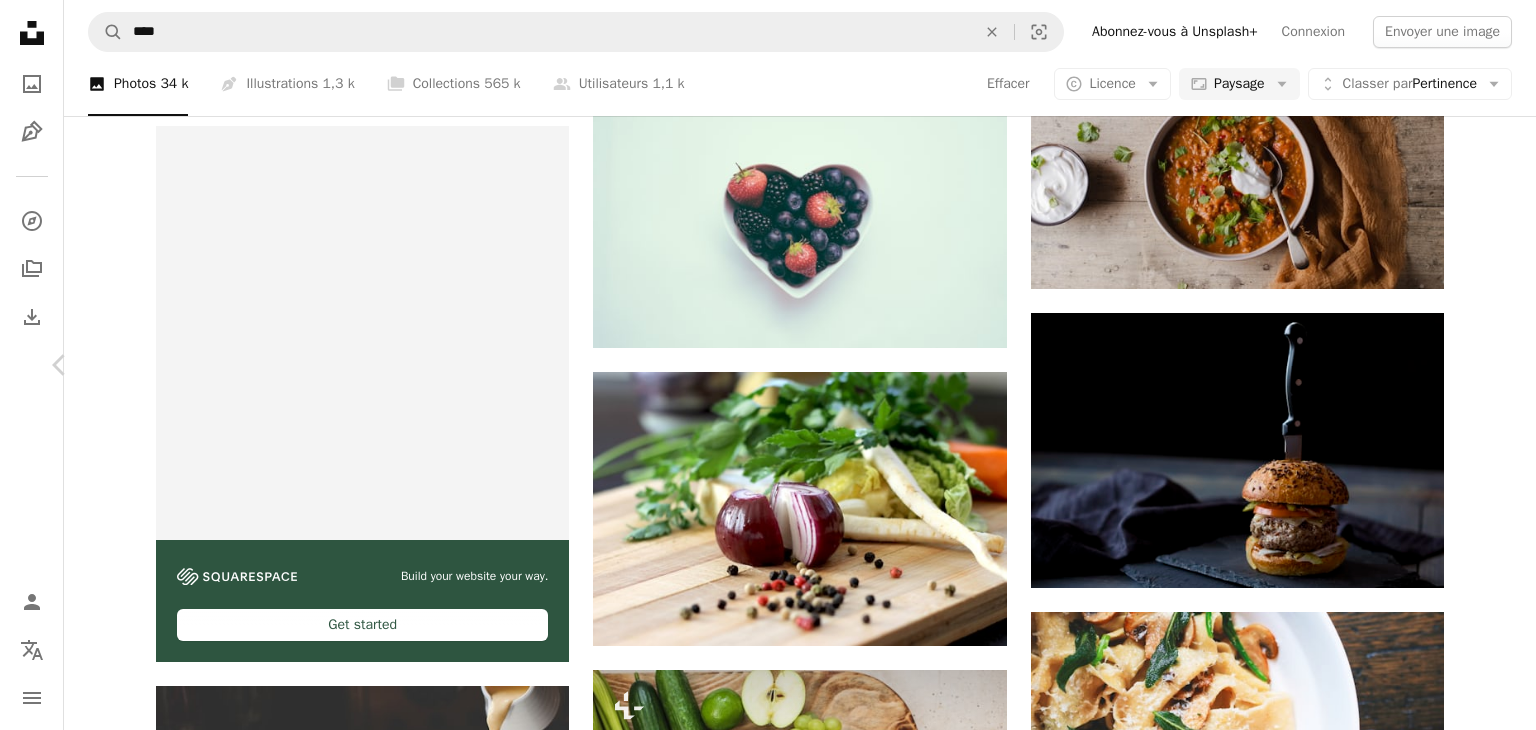 click on "Chevron right" at bounding box center (1476, 365) 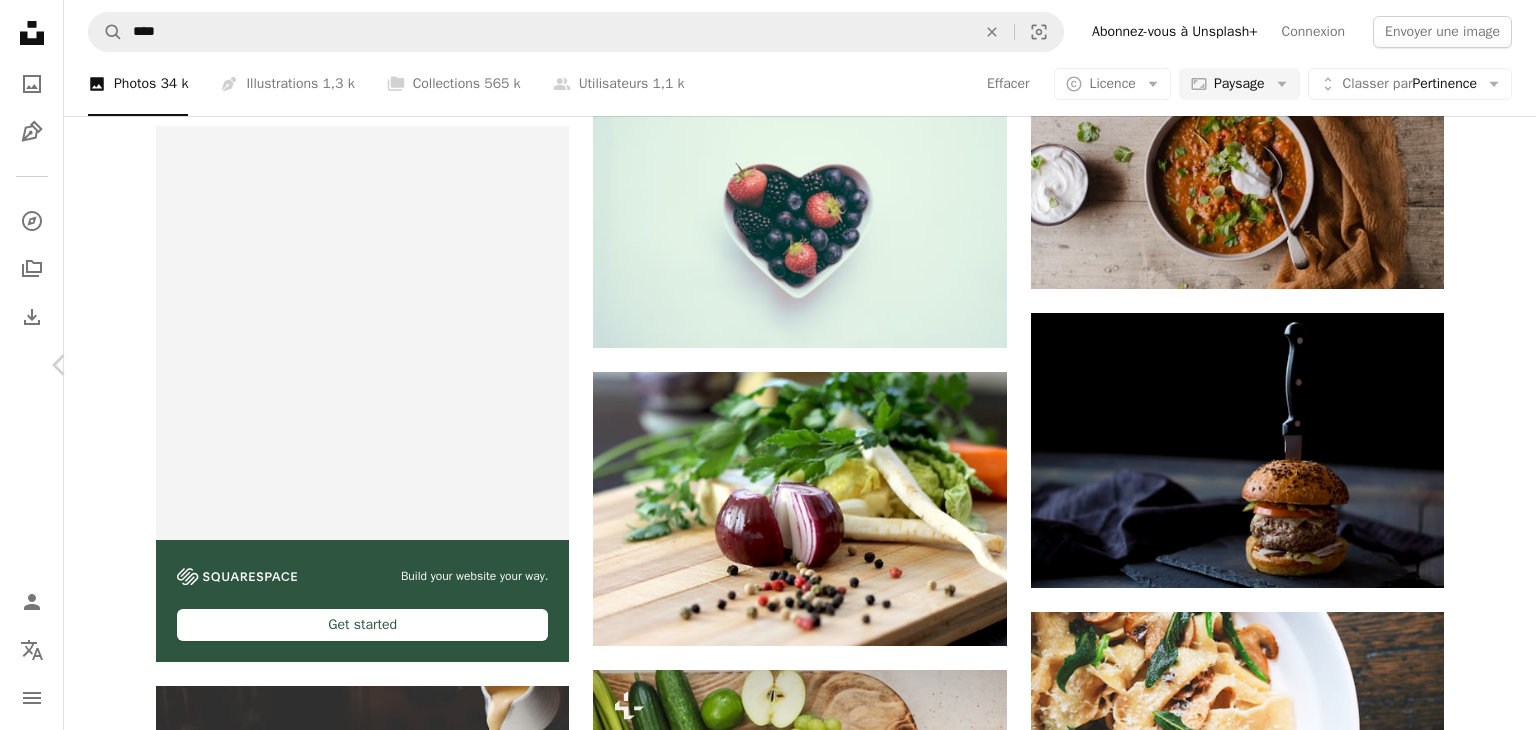 click on "Chevron right" at bounding box center (1476, 365) 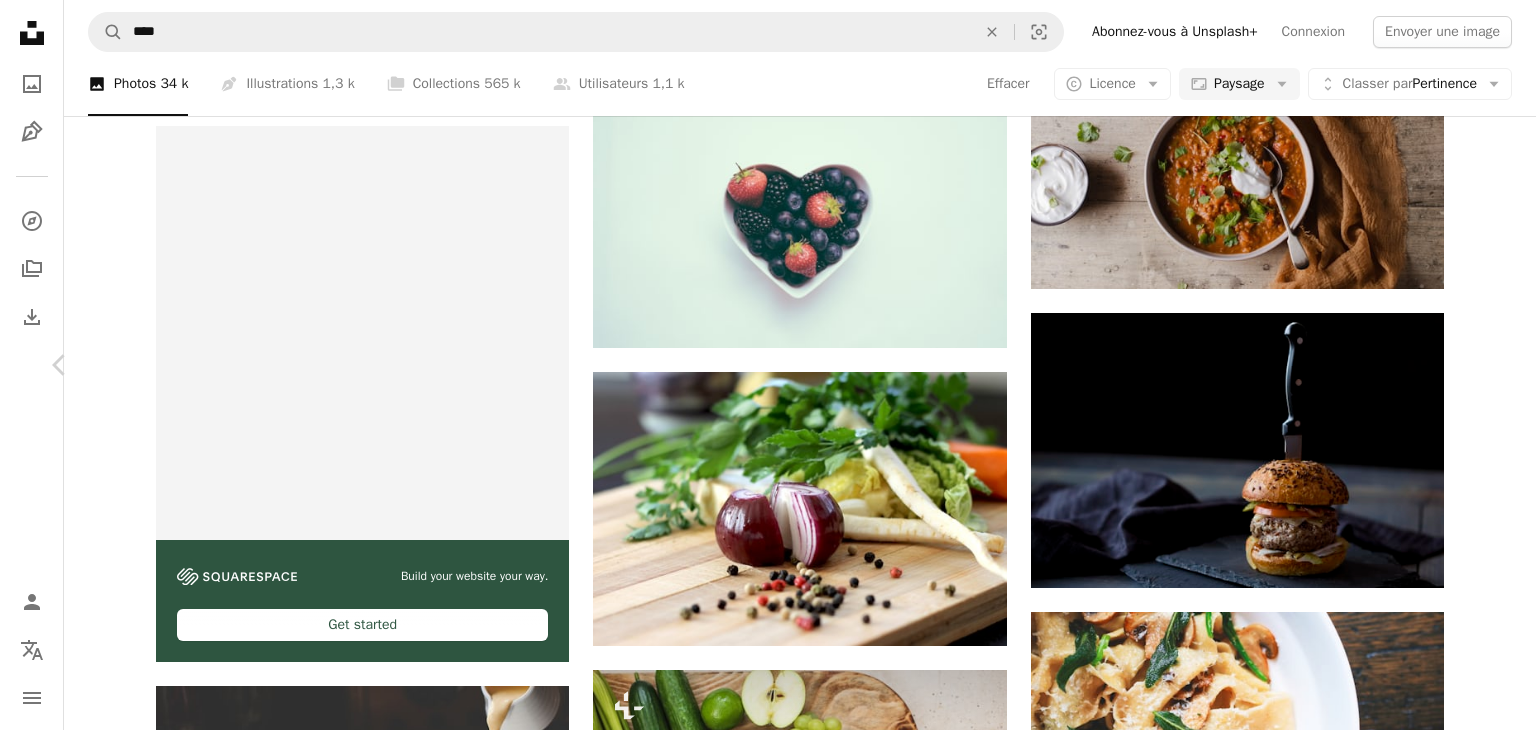 click on "Chevron right" at bounding box center (1476, 365) 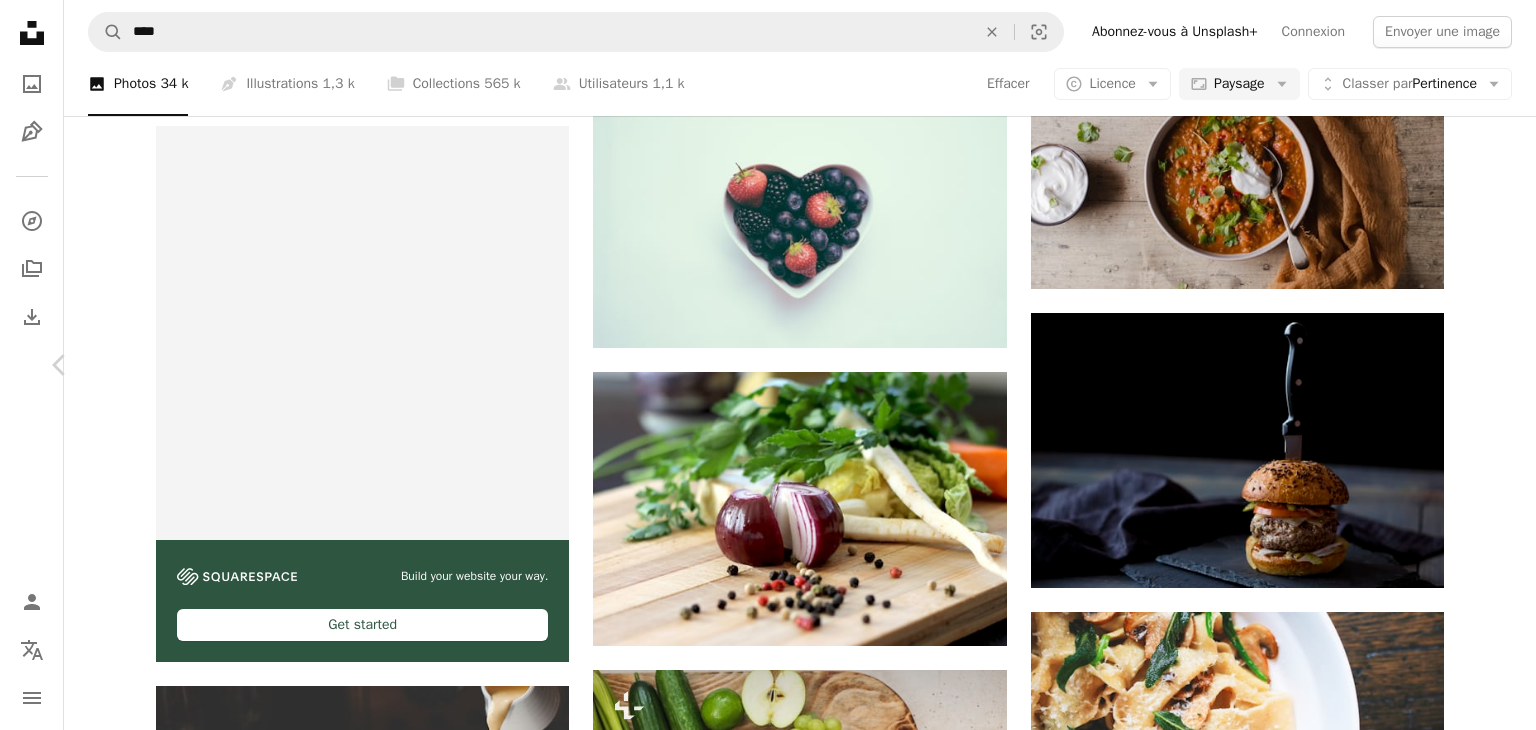 click on "Chevron right" at bounding box center (1476, 365) 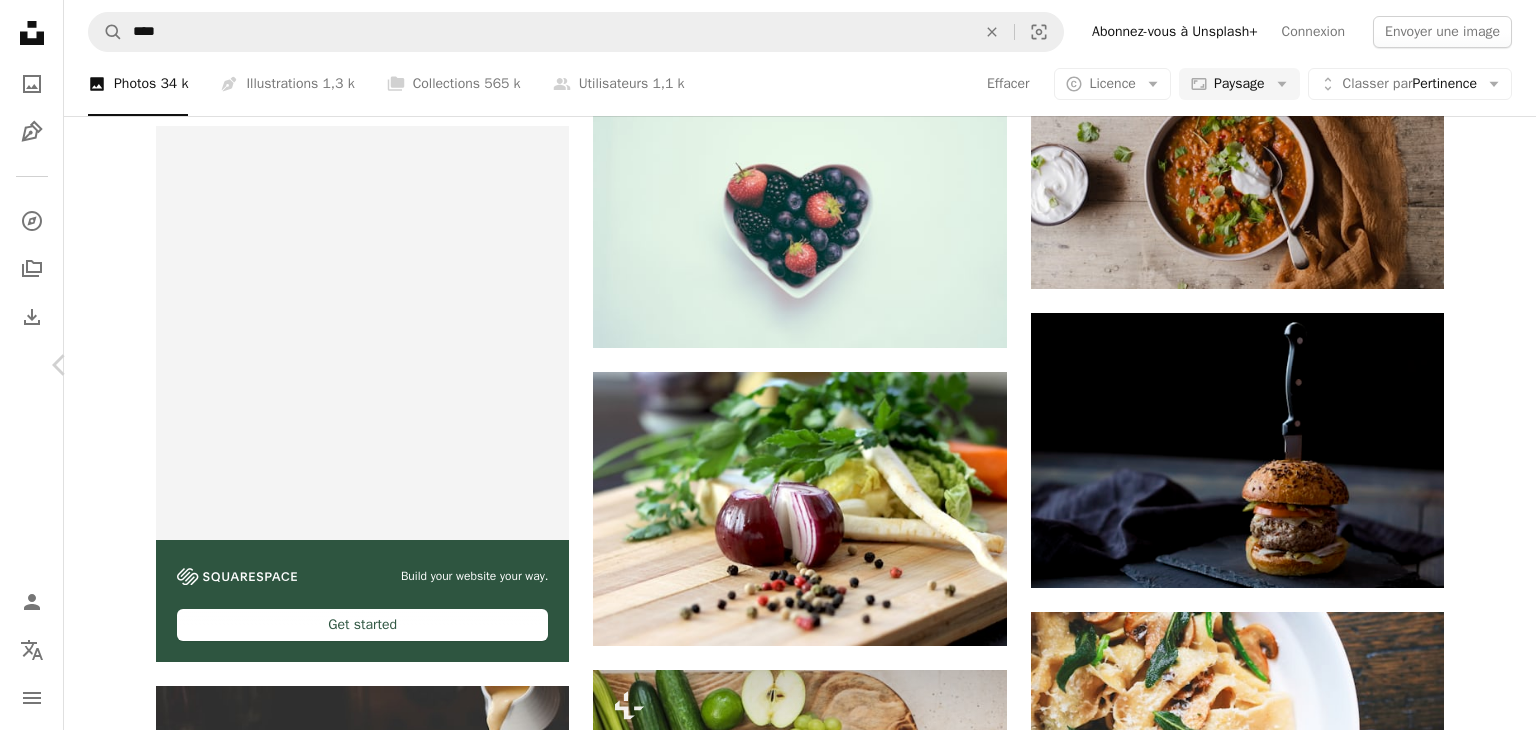 click on "Chevron right" at bounding box center (1476, 365) 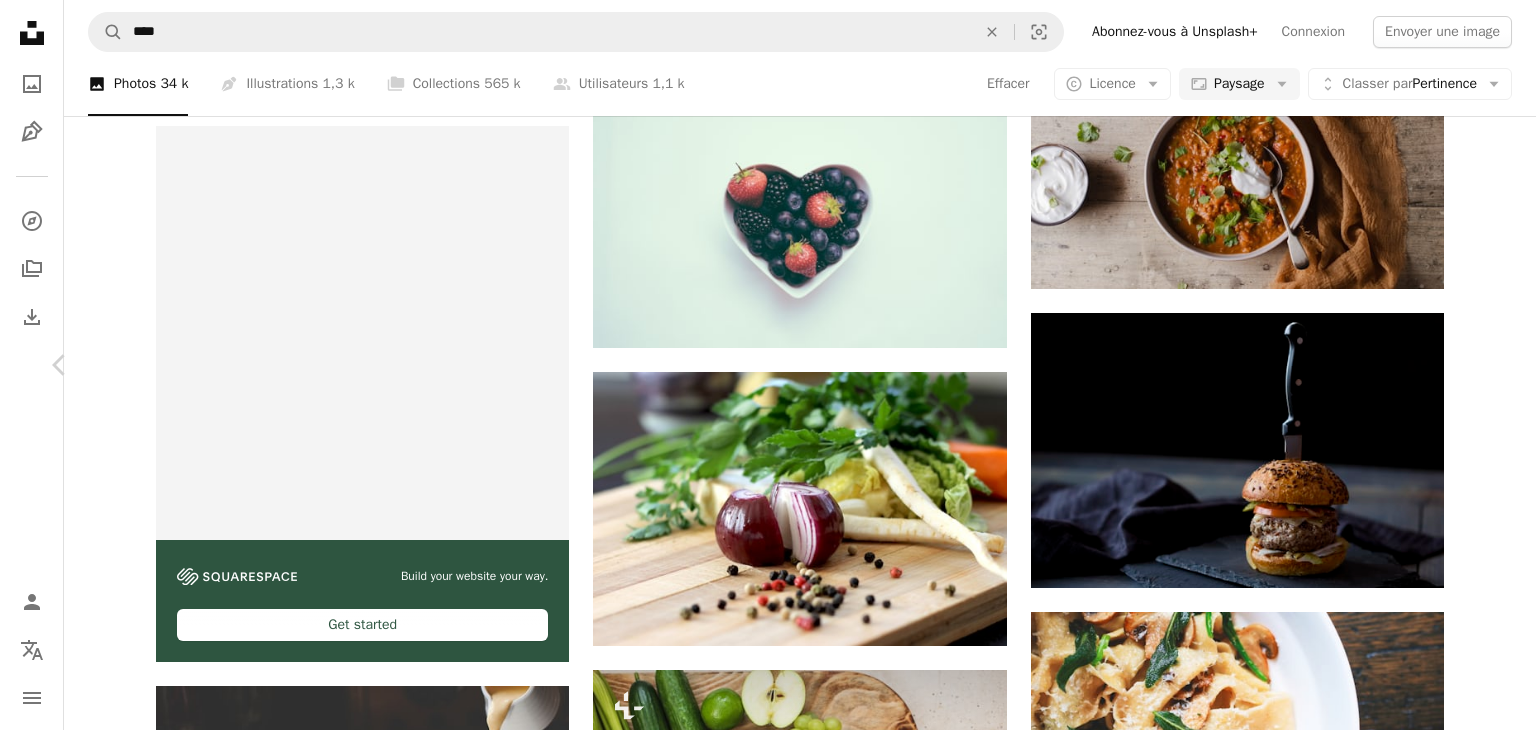 click on "Chevron right" at bounding box center (1476, 365) 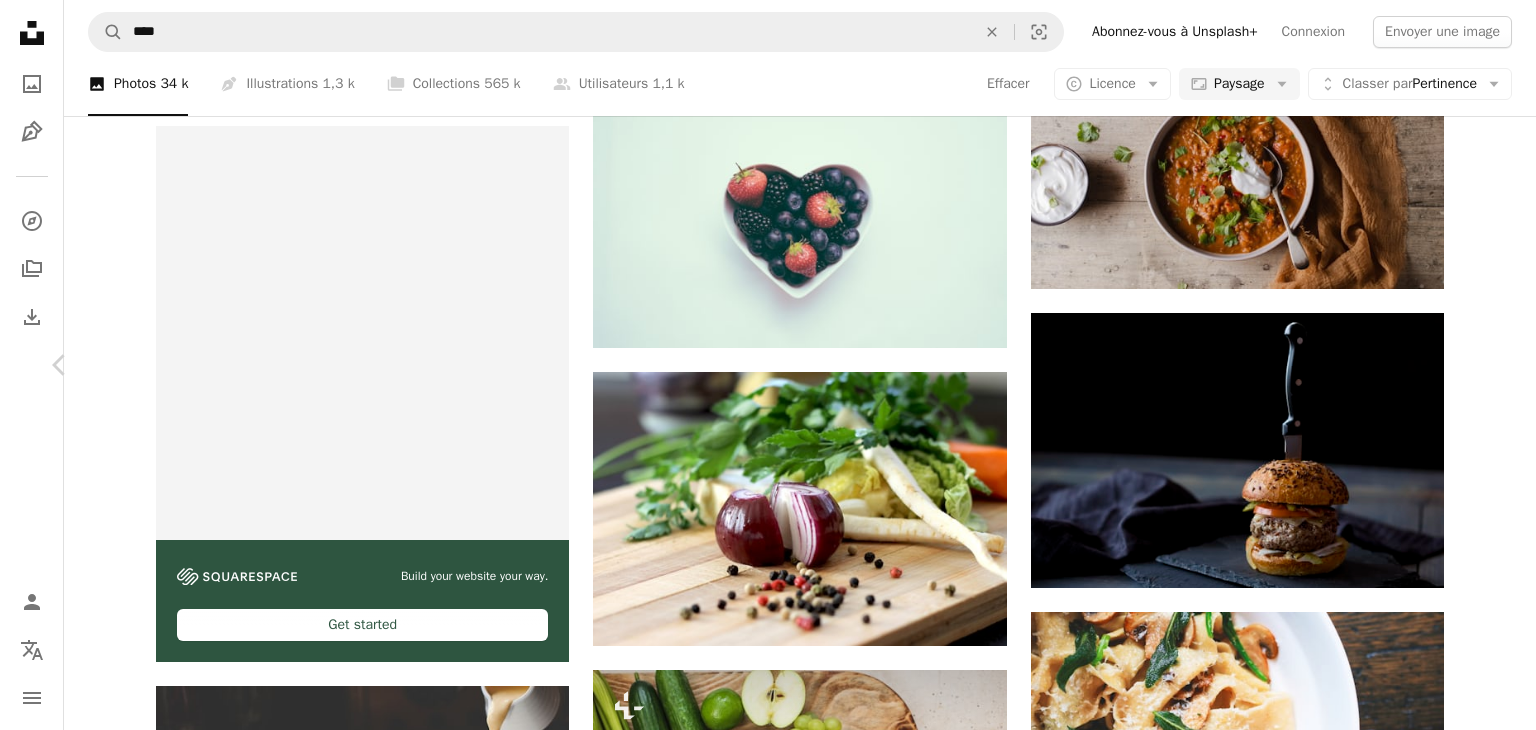 click on "Chevron right" at bounding box center (1476, 365) 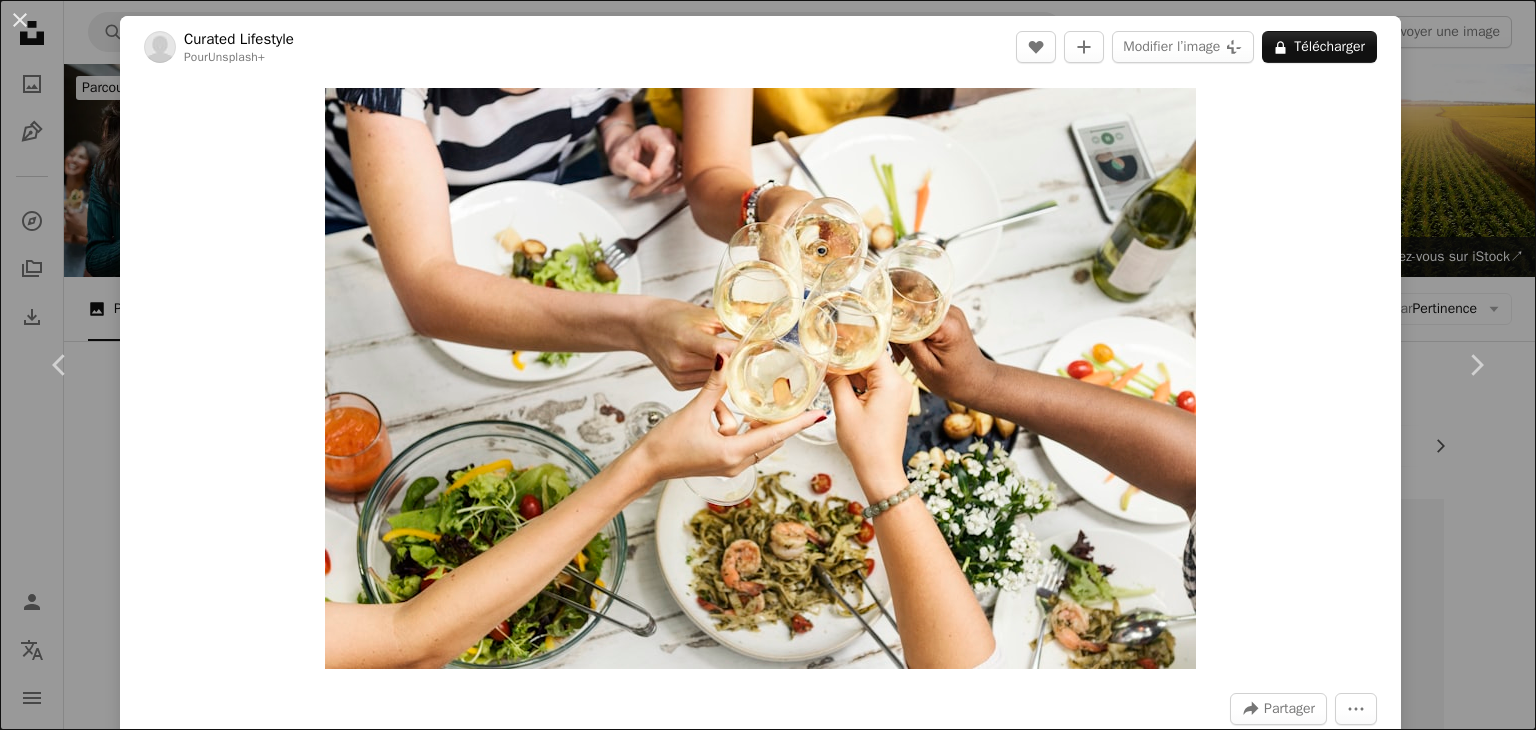 scroll, scrollTop: 16700, scrollLeft: 0, axis: vertical 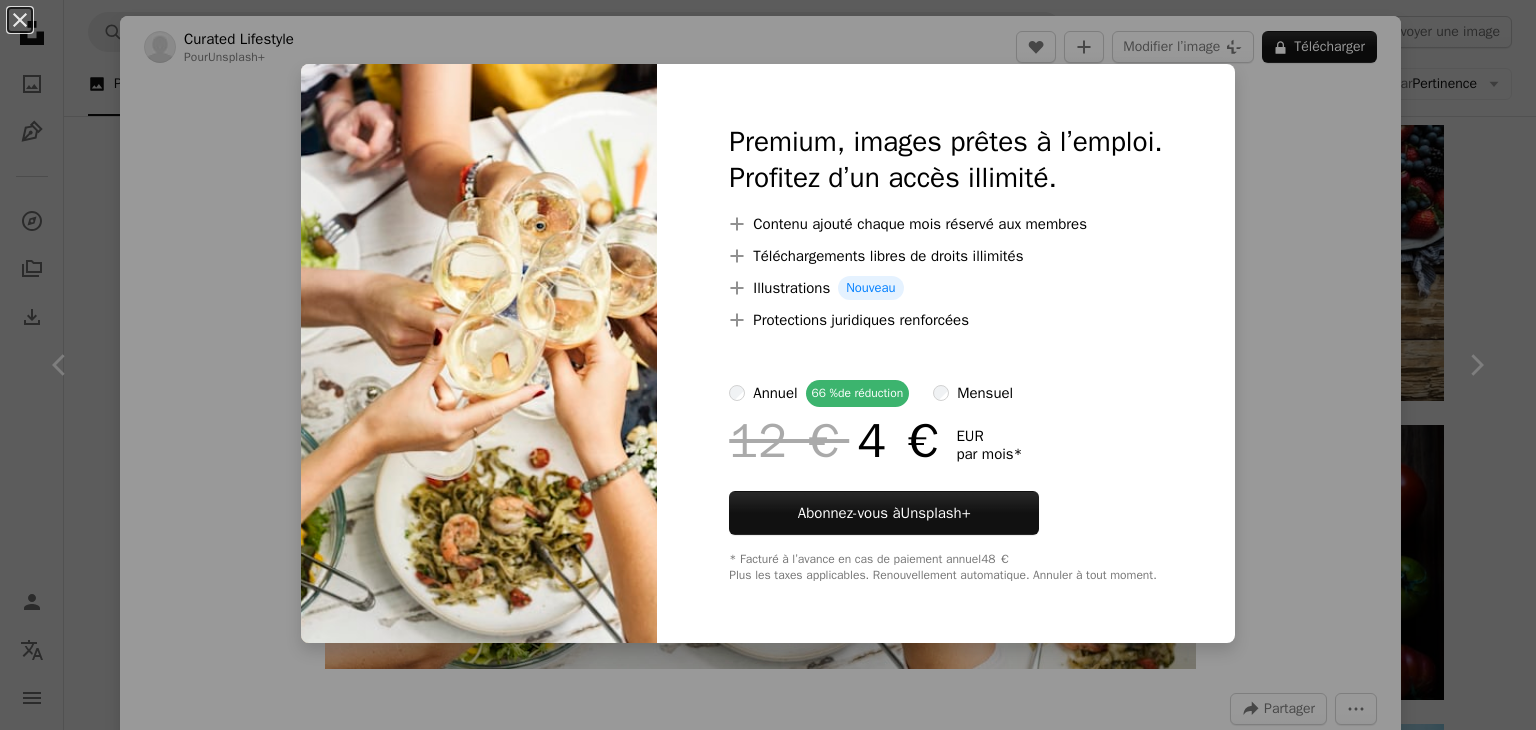 click on "An X shape Premium, images prêtes à l’emploi. Profitez d’un accès illimité. A plus sign Contenu ajouté chaque mois réservé aux membres A plus sign Téléchargements libres de droits illimités A plus sign Illustrations  Nouveau A plus sign Protections juridiques renforcées annuel 66 %  de réduction mensuel 12 €   4 € EUR par mois * Abonnez-vous à  Unsplash+ * Facturé à l’avance en cas de paiement annuel  48 € Plus les taxes applicables. Renouvellement automatique. Annuler à tout moment." at bounding box center [768, 365] 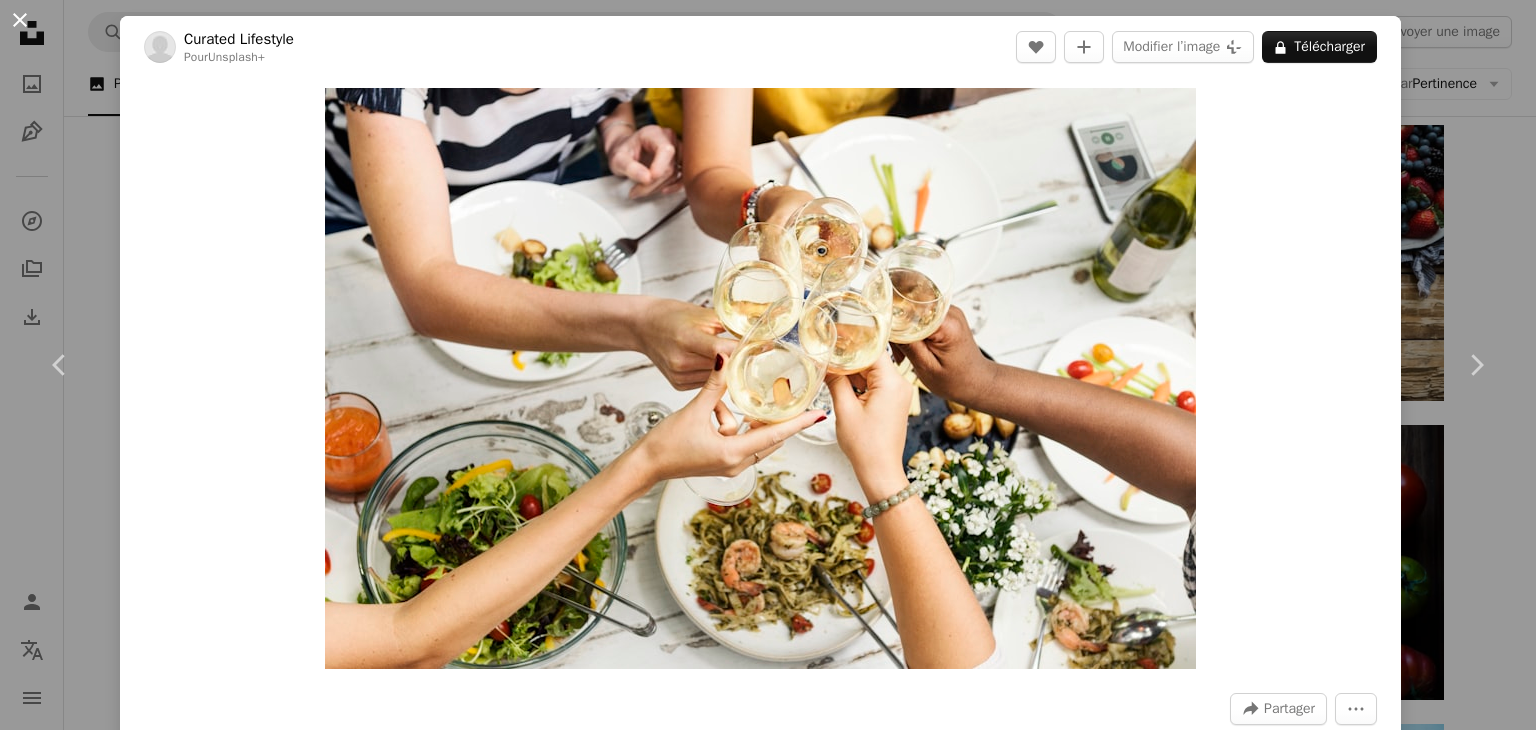 click on "An X shape" at bounding box center [20, 20] 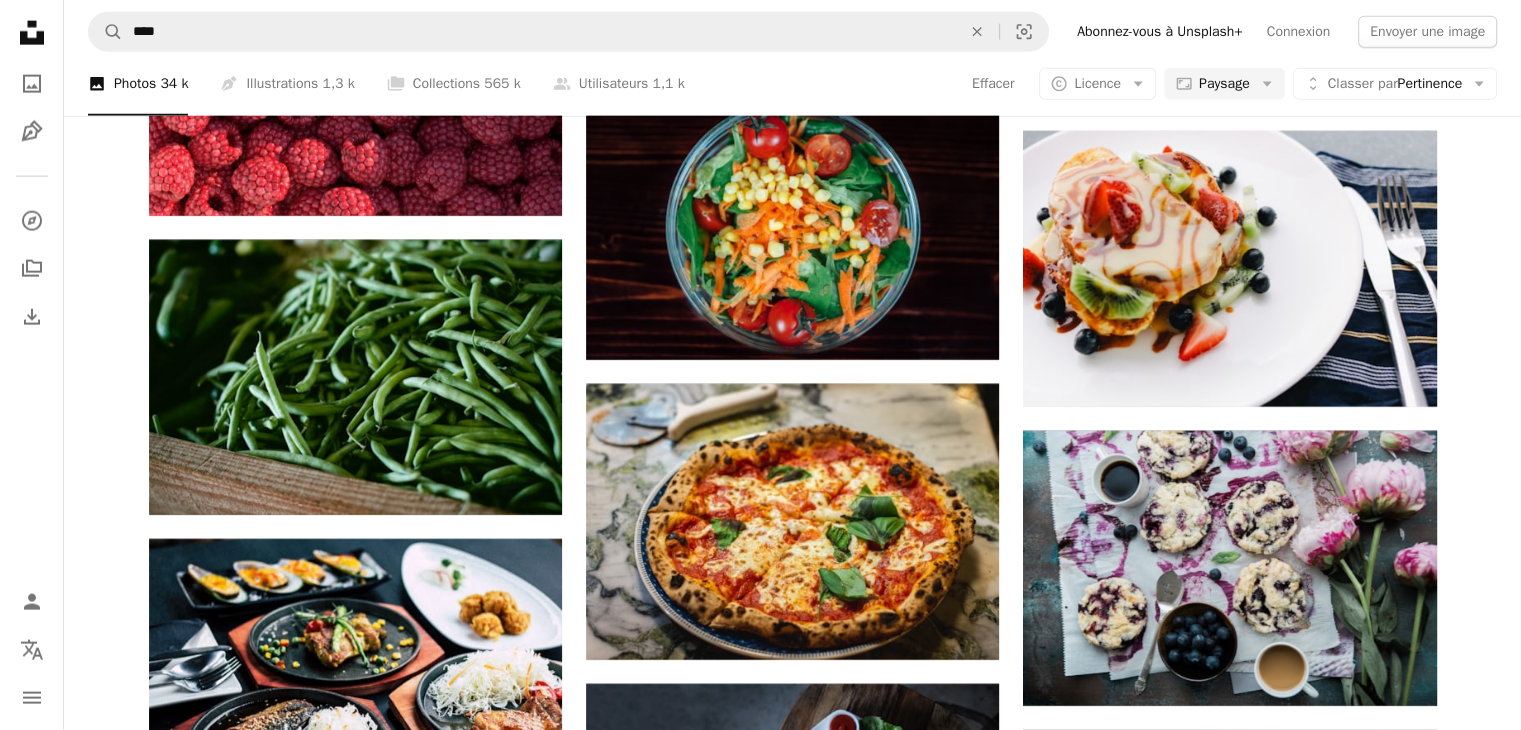 scroll, scrollTop: 20500, scrollLeft: 0, axis: vertical 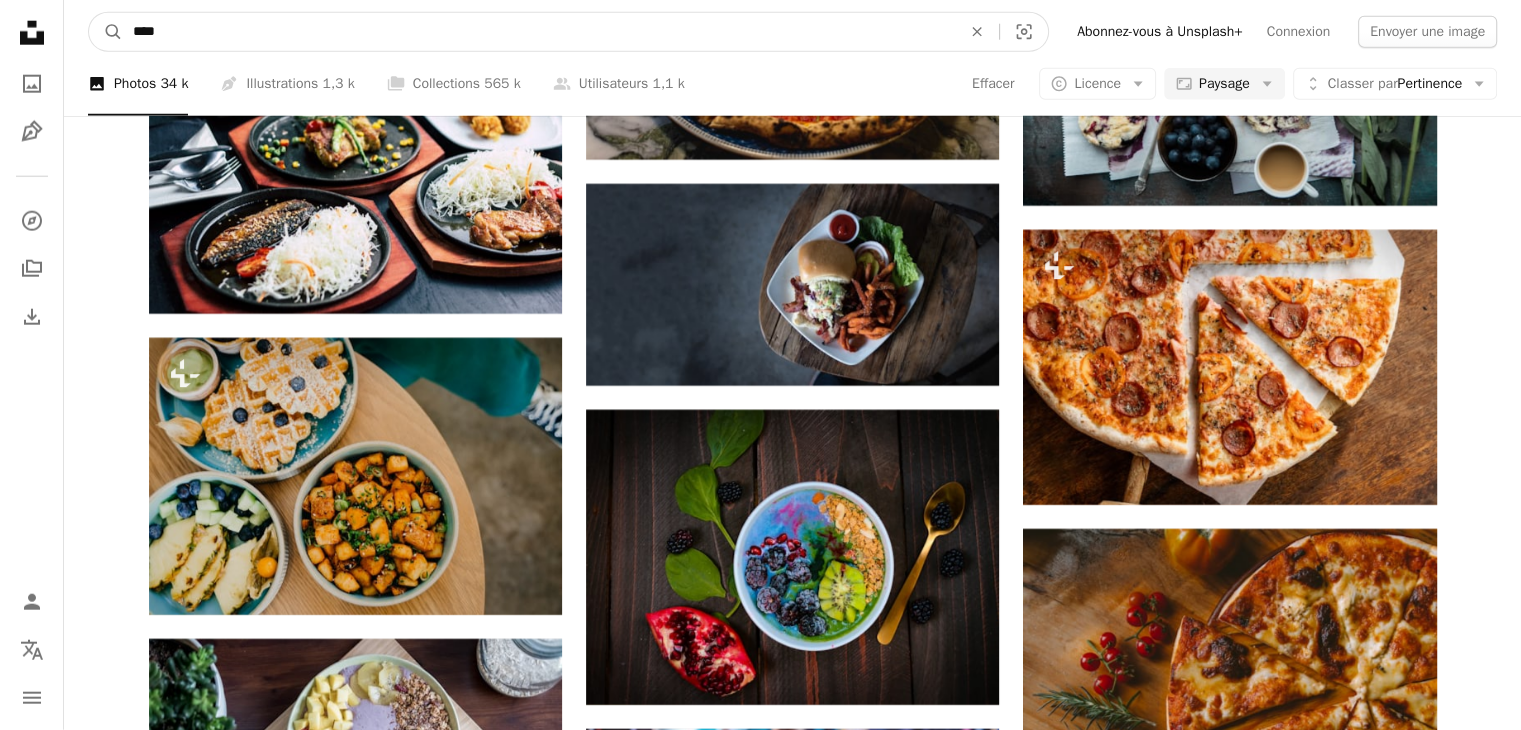 click on "****" at bounding box center [539, 32] 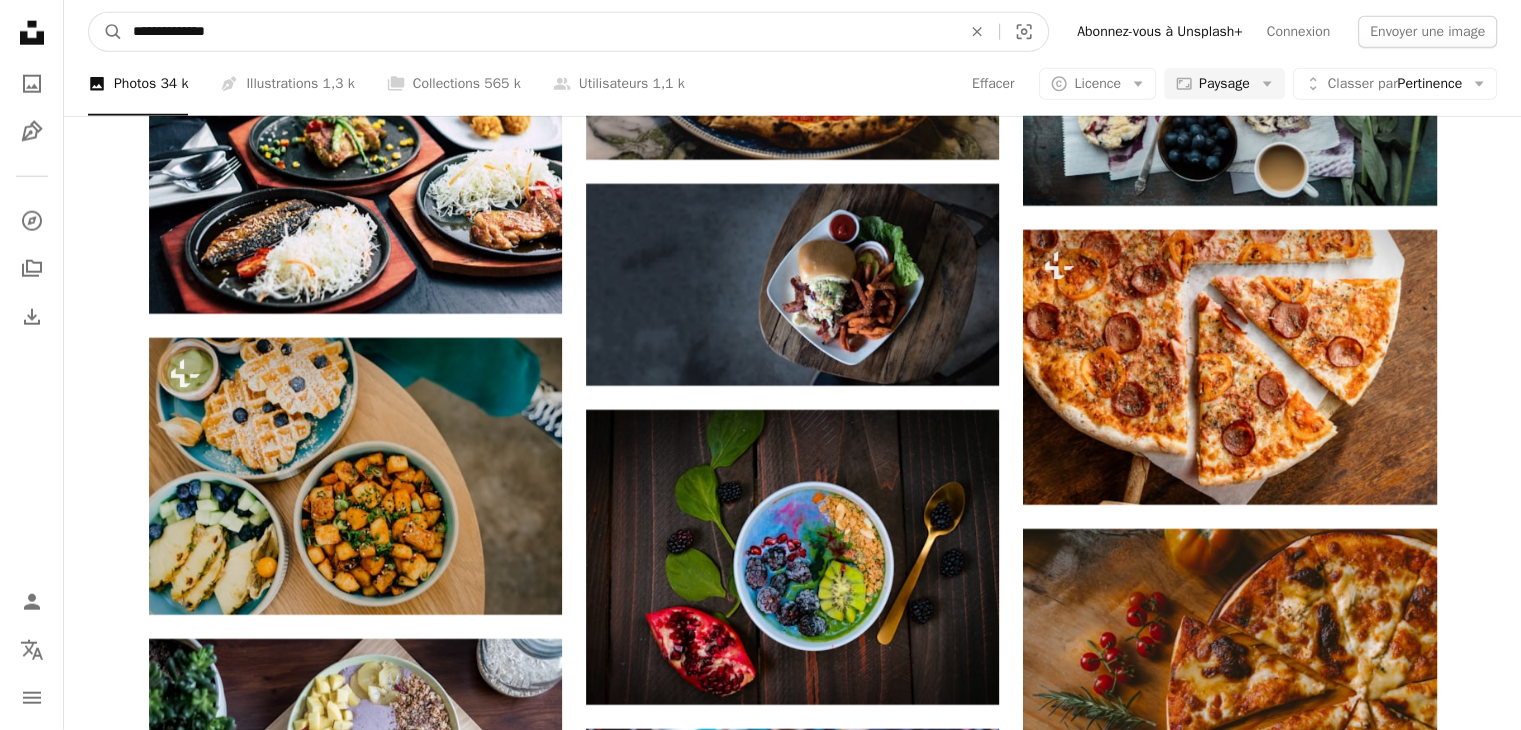 type on "**********" 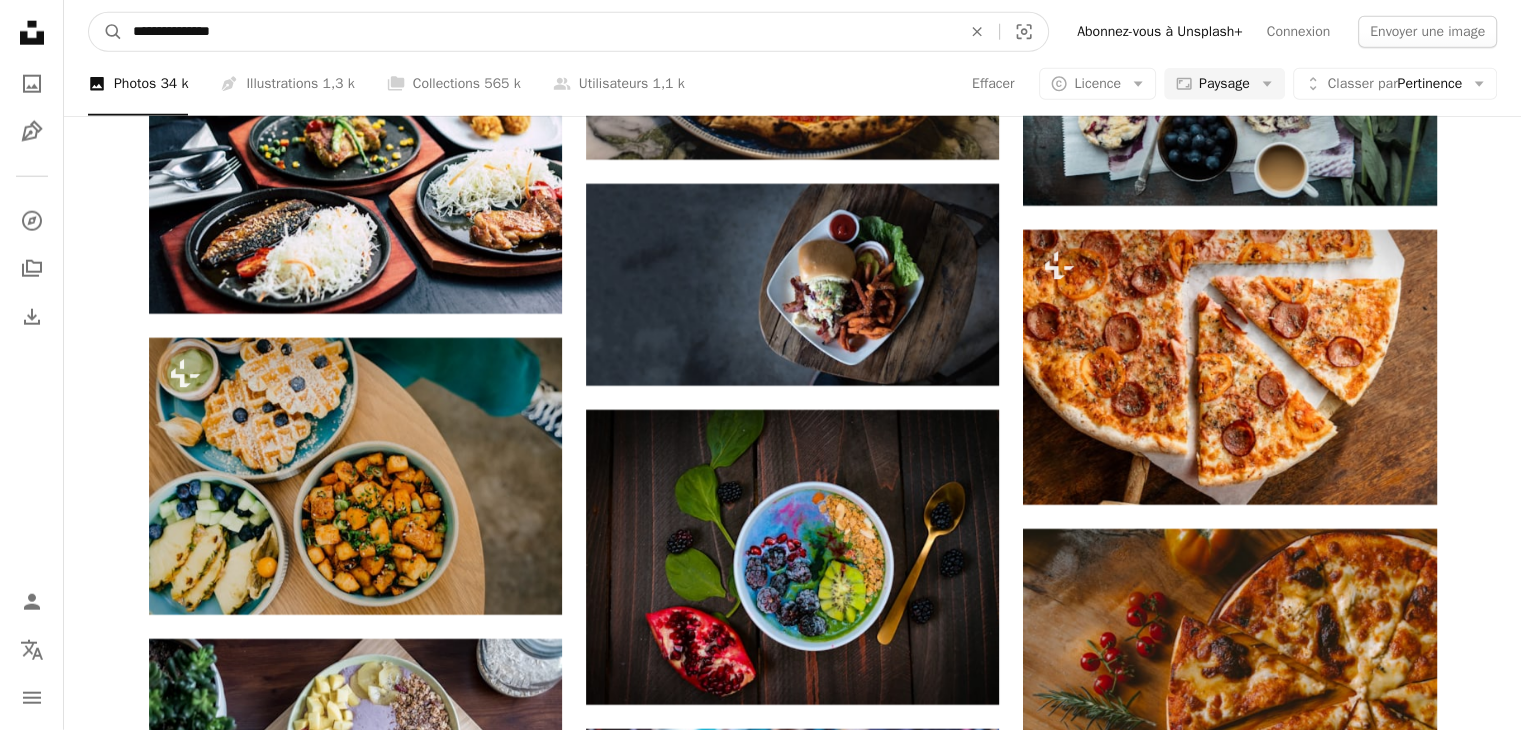 click on "A magnifying glass" at bounding box center [106, 32] 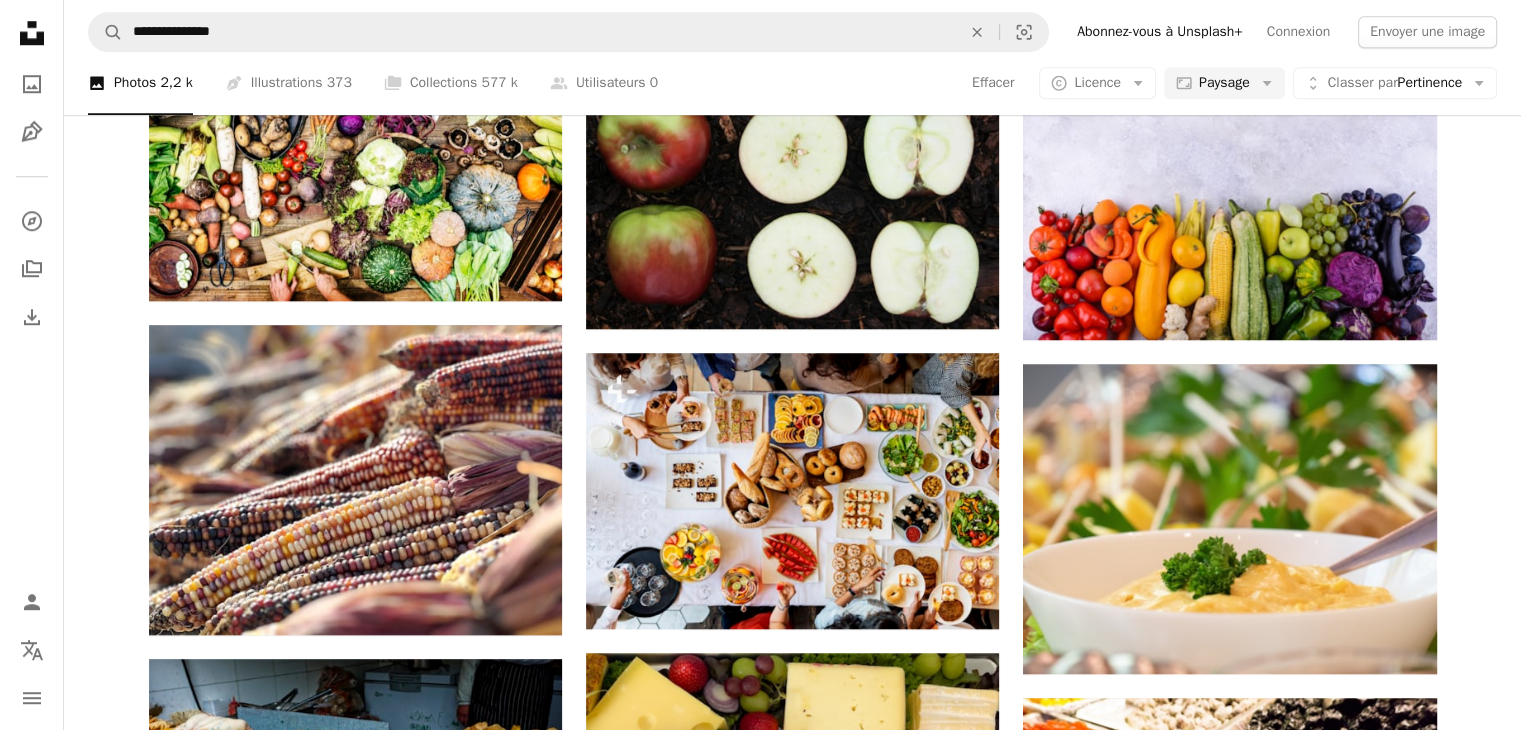scroll, scrollTop: 1700, scrollLeft: 0, axis: vertical 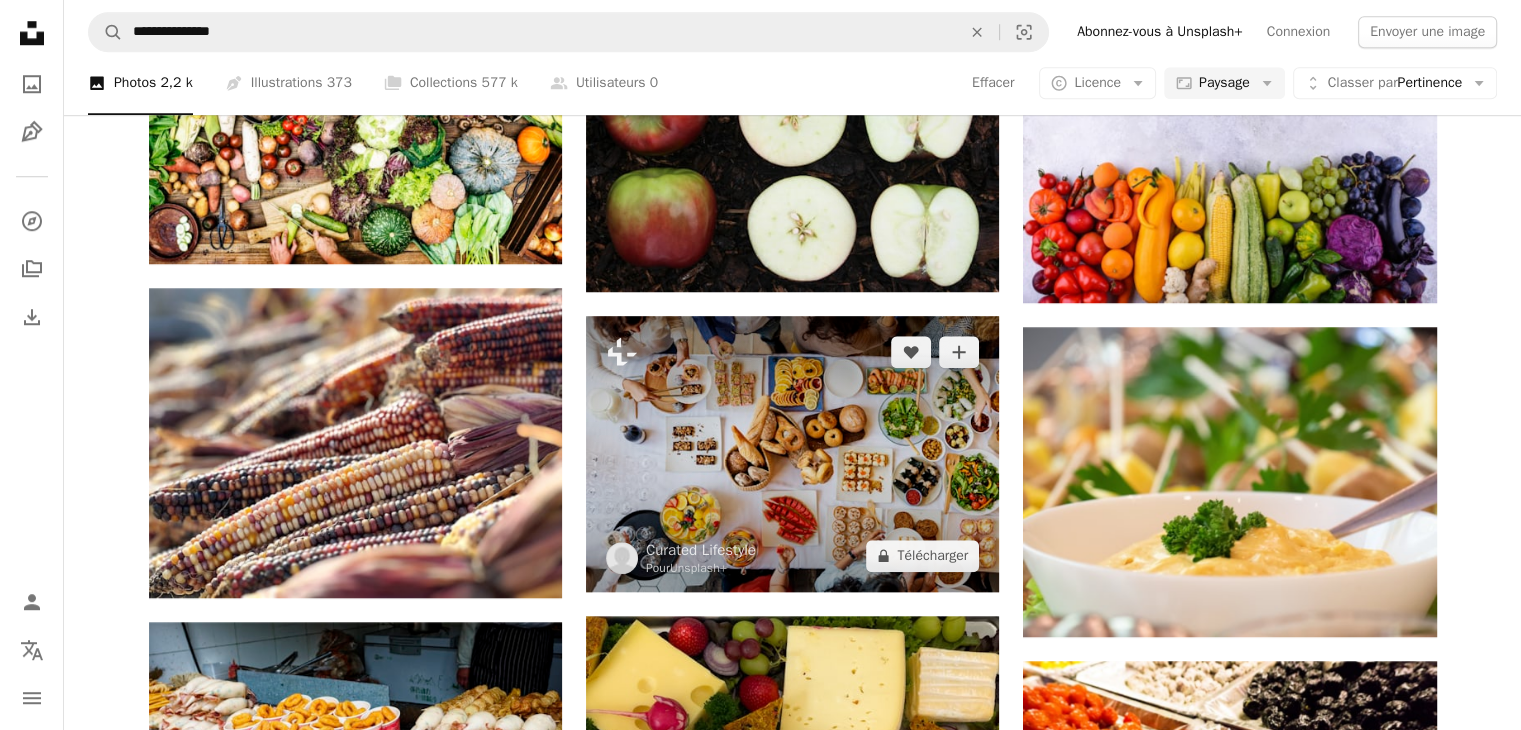 click at bounding box center [792, 454] 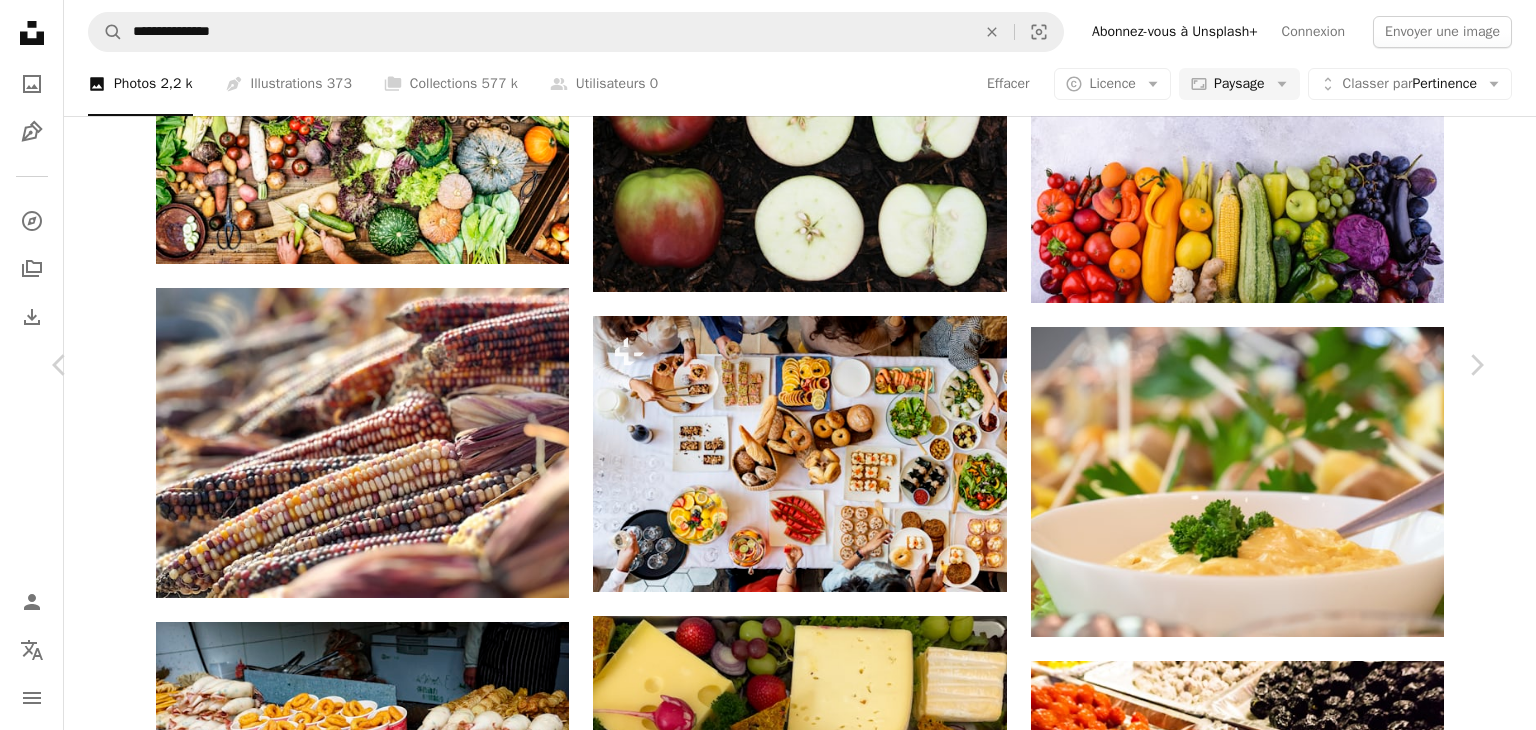 click on "A lock   Télécharger" at bounding box center [1319, 4456] 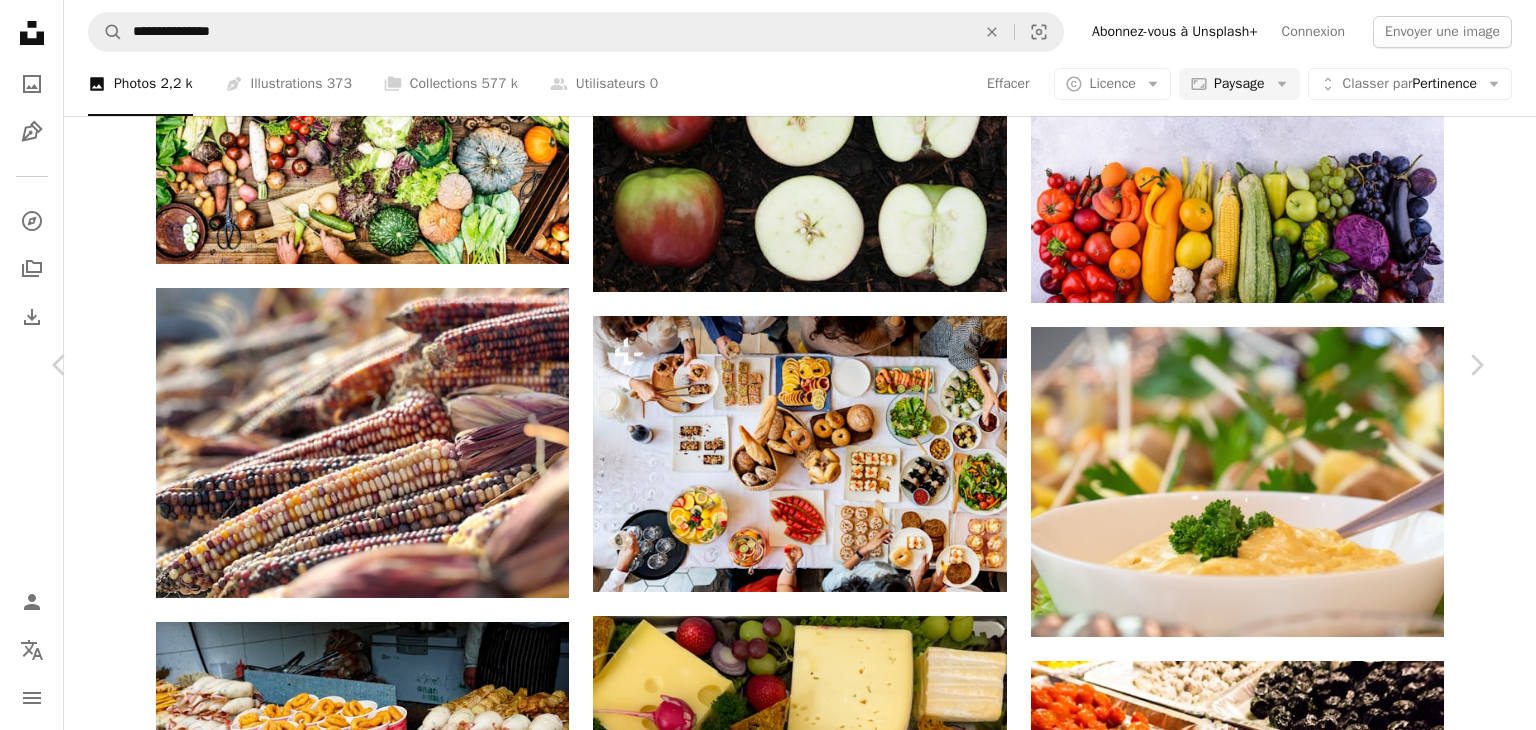 click on "An X shape Premium, images prêtes à l’emploi. Profitez d’un accès illimité. A plus sign Contenu ajouté chaque mois réservé aux membres A plus sign Téléchargements libres de droits illimités A plus sign Illustrations  Nouveau A plus sign Protections juridiques renforcées annuel 66 %  de réduction mensuel 12 €   4 € EUR par mois * Abonnez-vous à  Unsplash+ * Facturé à l’avance en cas de paiement annuel  48 € Plus les taxes applicables. Renouvellement automatique. Annuler à tout moment." at bounding box center (768, 4774) 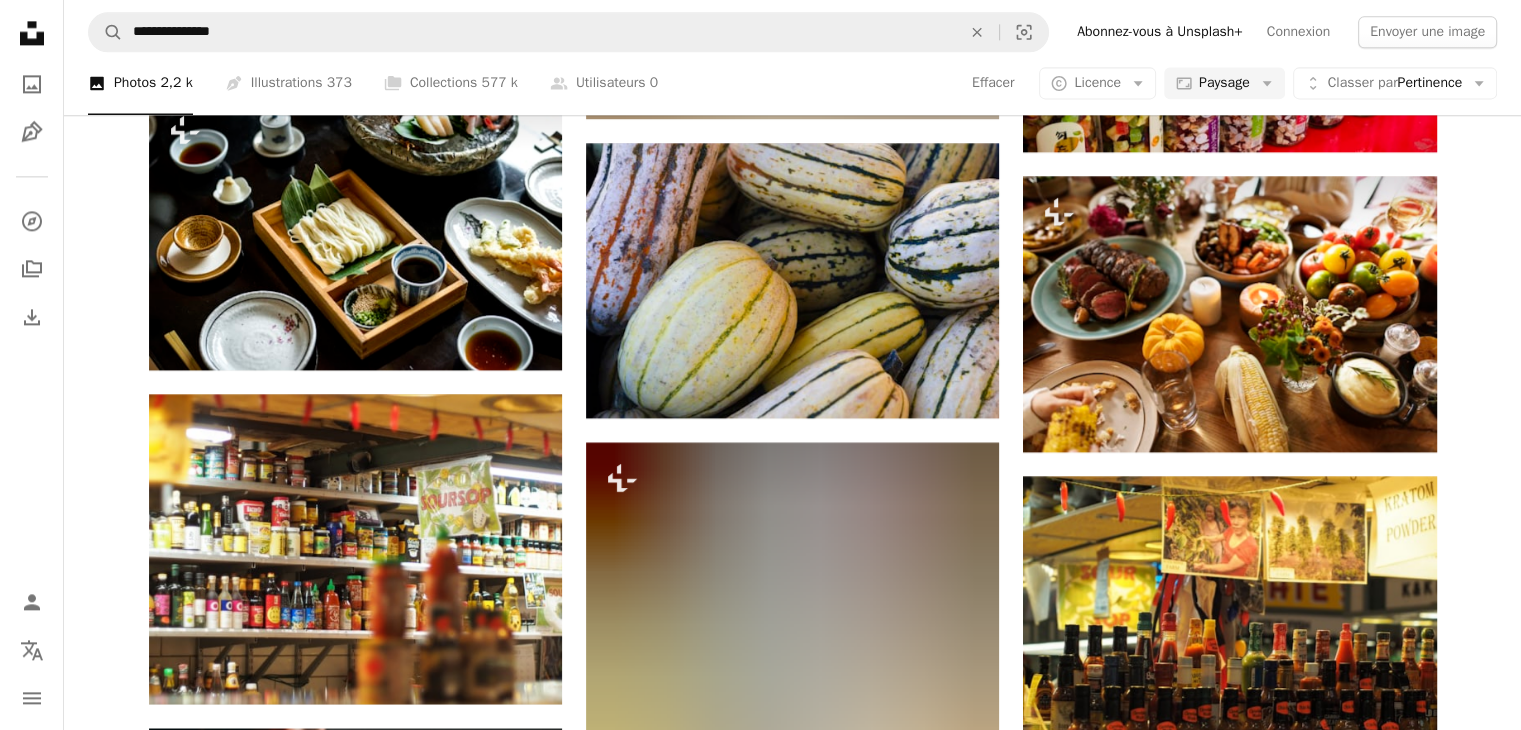 scroll, scrollTop: 2800, scrollLeft: 0, axis: vertical 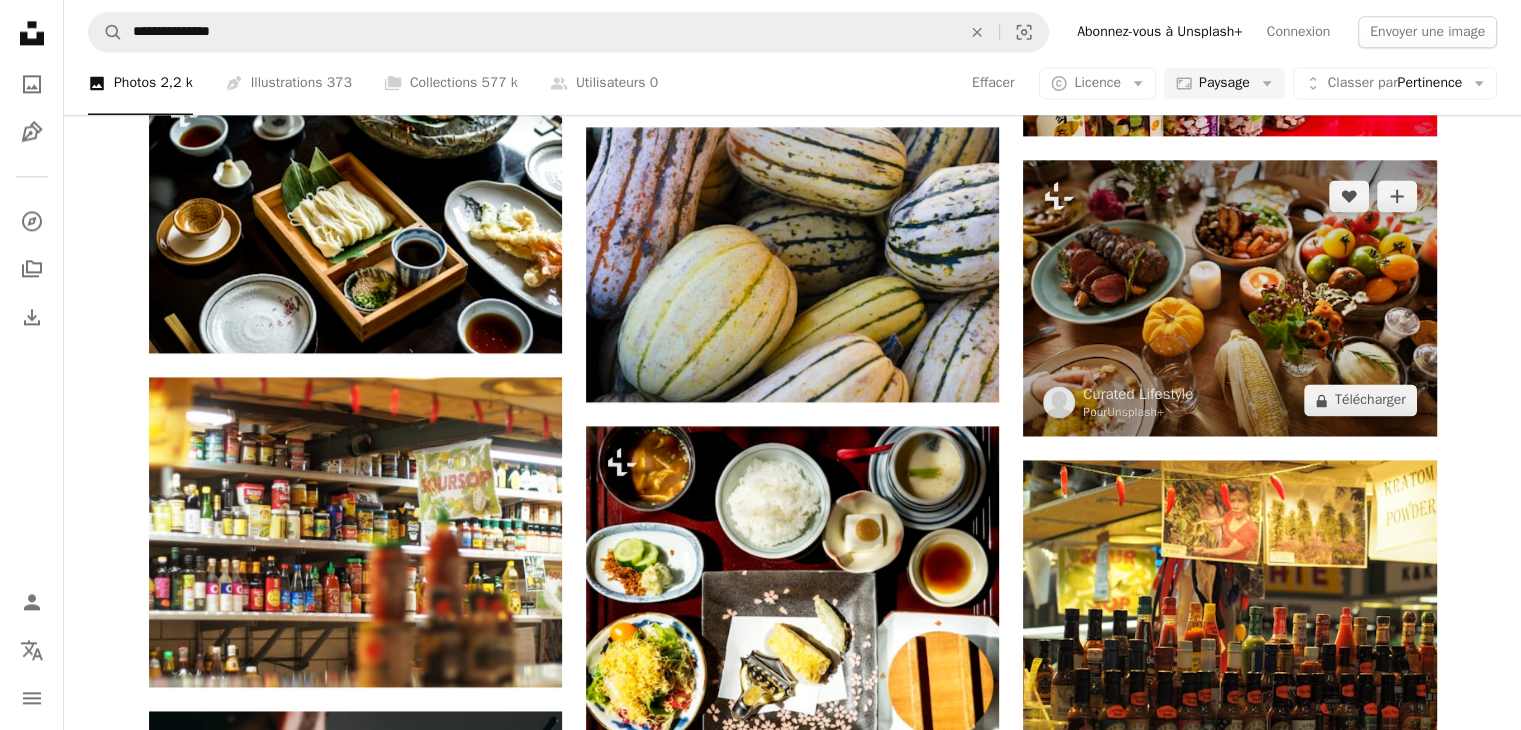 click at bounding box center [1229, 298] 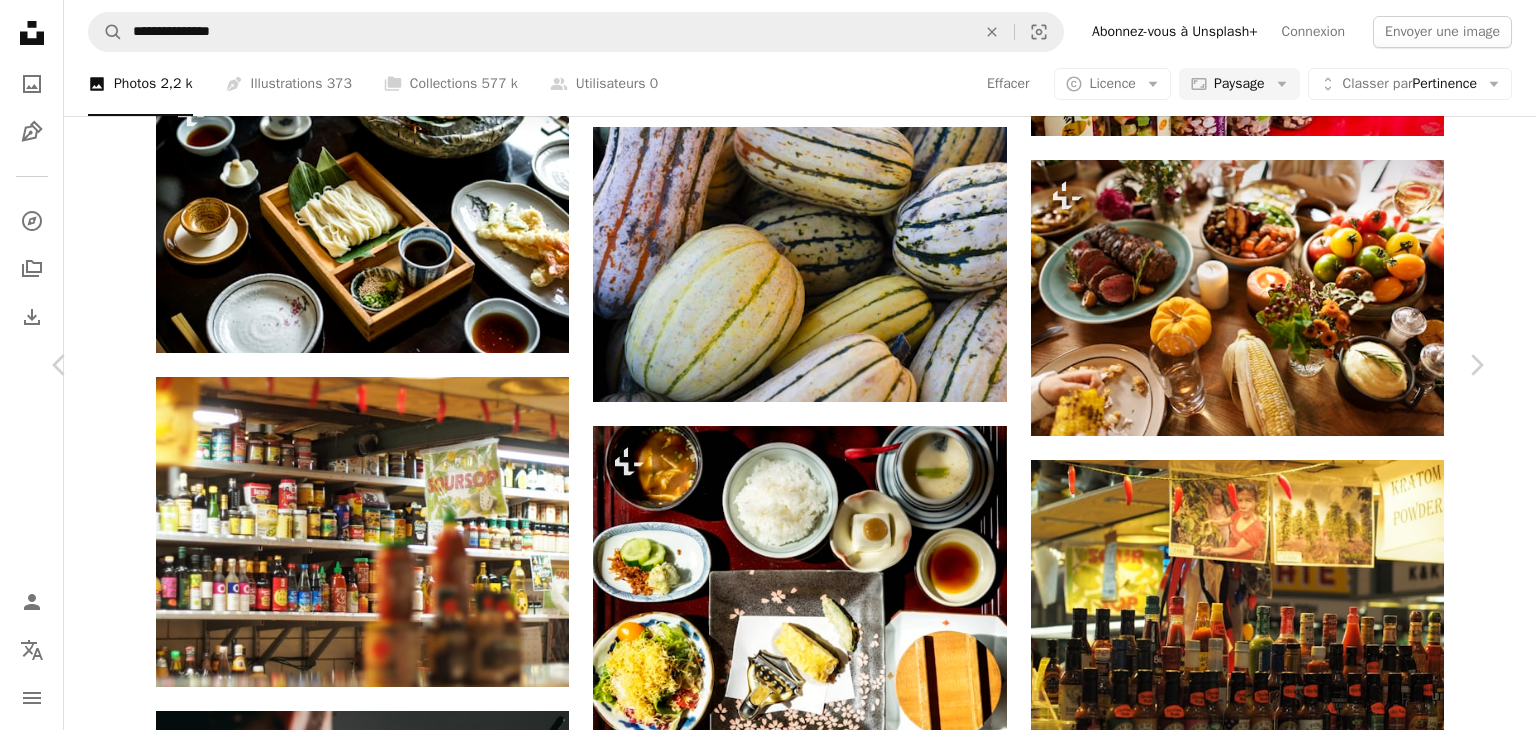 click on "A lock   Télécharger" at bounding box center (1319, 3356) 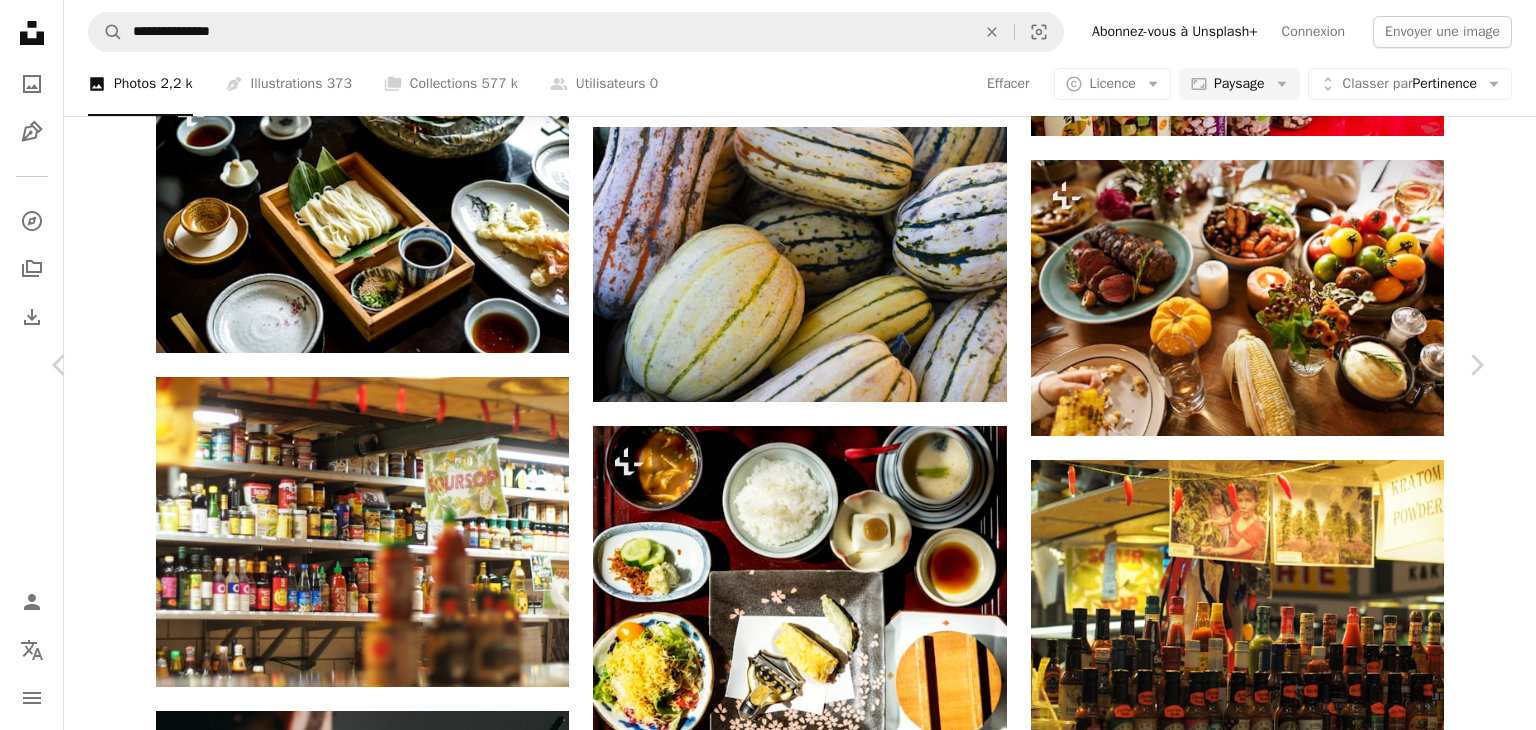 click on "An X shape Premium, images prêtes à l’emploi. Profitez d’un accès illimité. A plus sign Contenu ajouté chaque mois réservé aux membres A plus sign Téléchargements libres de droits illimités A plus sign Illustrations  Nouveau A plus sign Protections juridiques renforcées annuel 66 %  de réduction mensuel 12 €   4 € EUR par mois * Abonnez-vous à  Unsplash+ * Facturé à l’avance en cas de paiement annuel  48 € Plus les taxes applicables. Renouvellement automatique. Annuler à tout moment." at bounding box center (768, 3674) 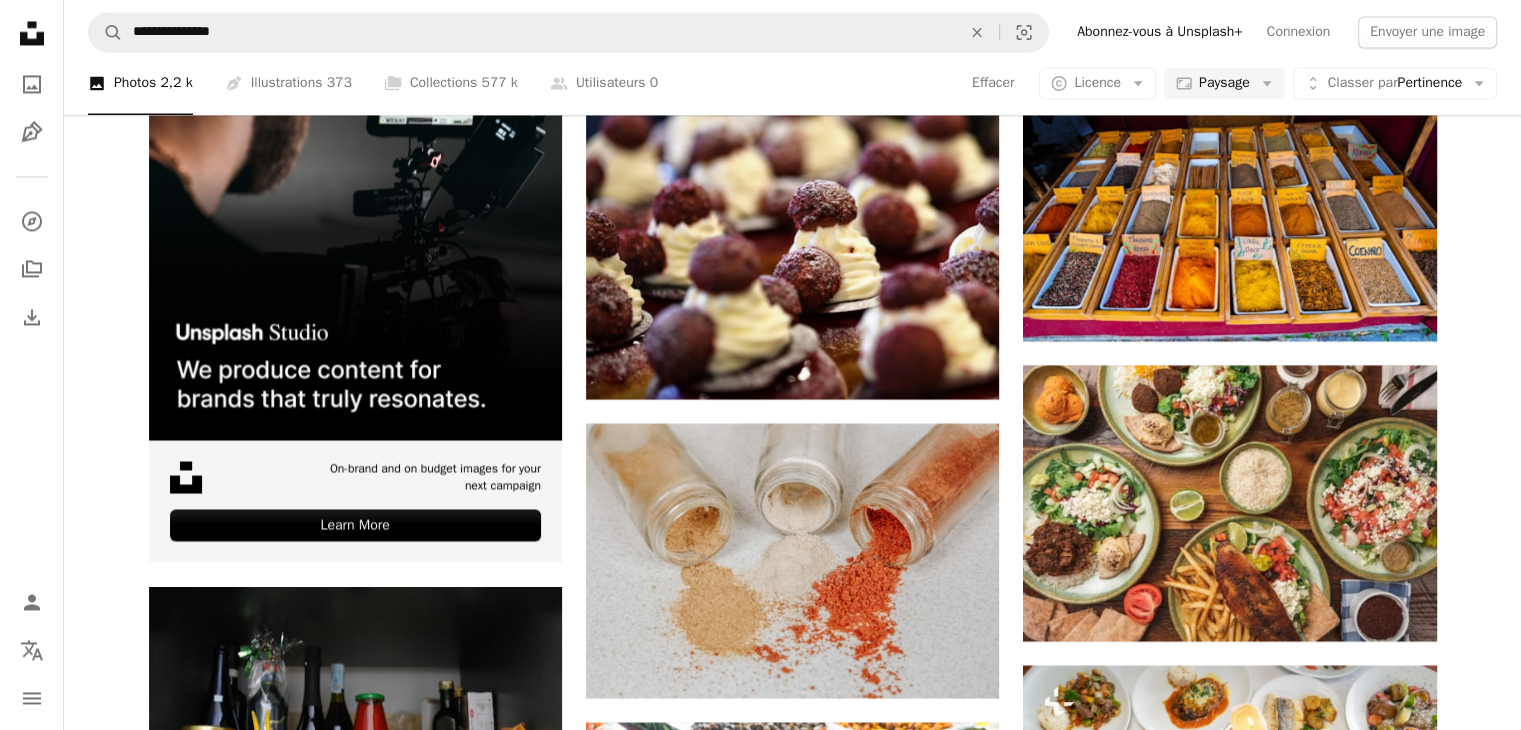 scroll, scrollTop: 3600, scrollLeft: 0, axis: vertical 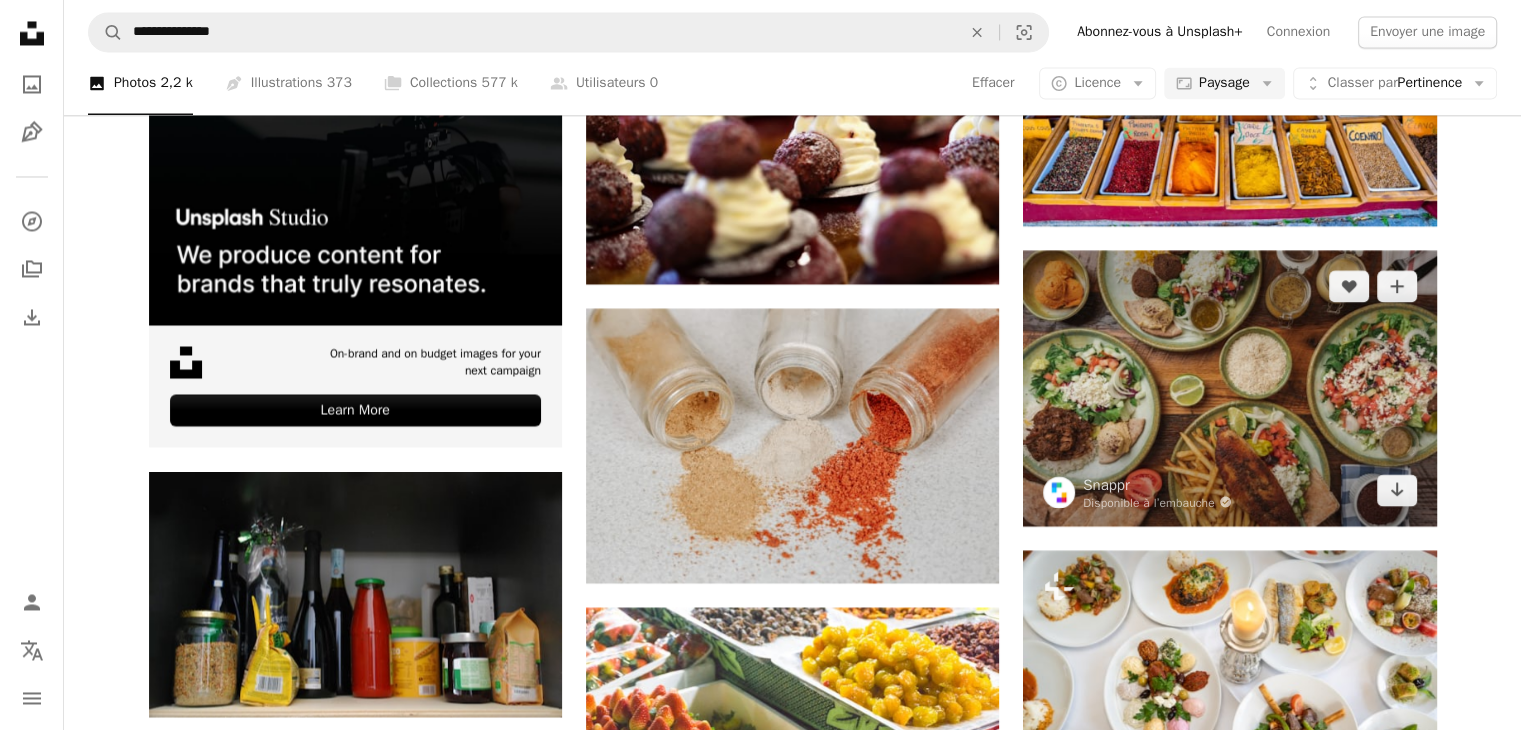 click at bounding box center (1229, 387) 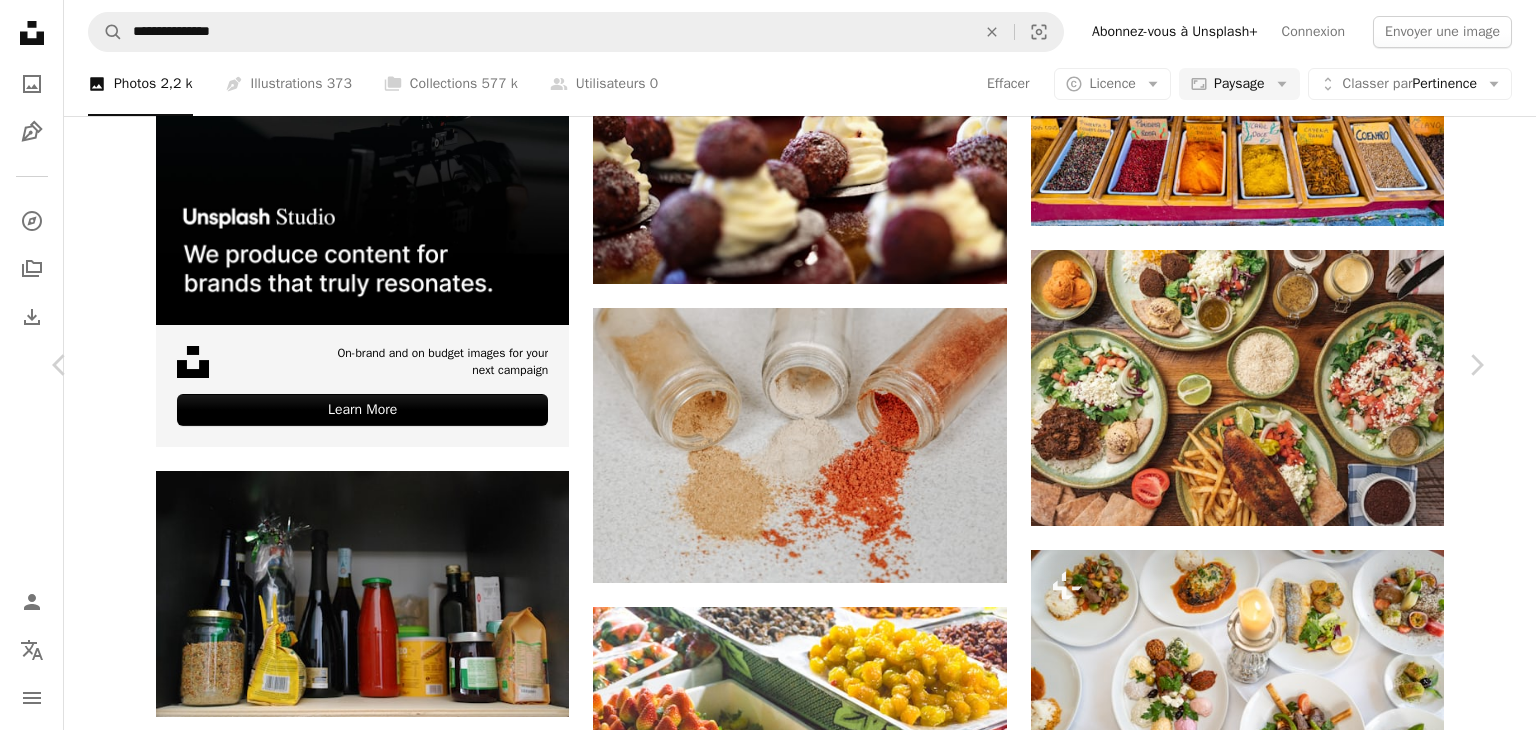 click on "Chevron down" 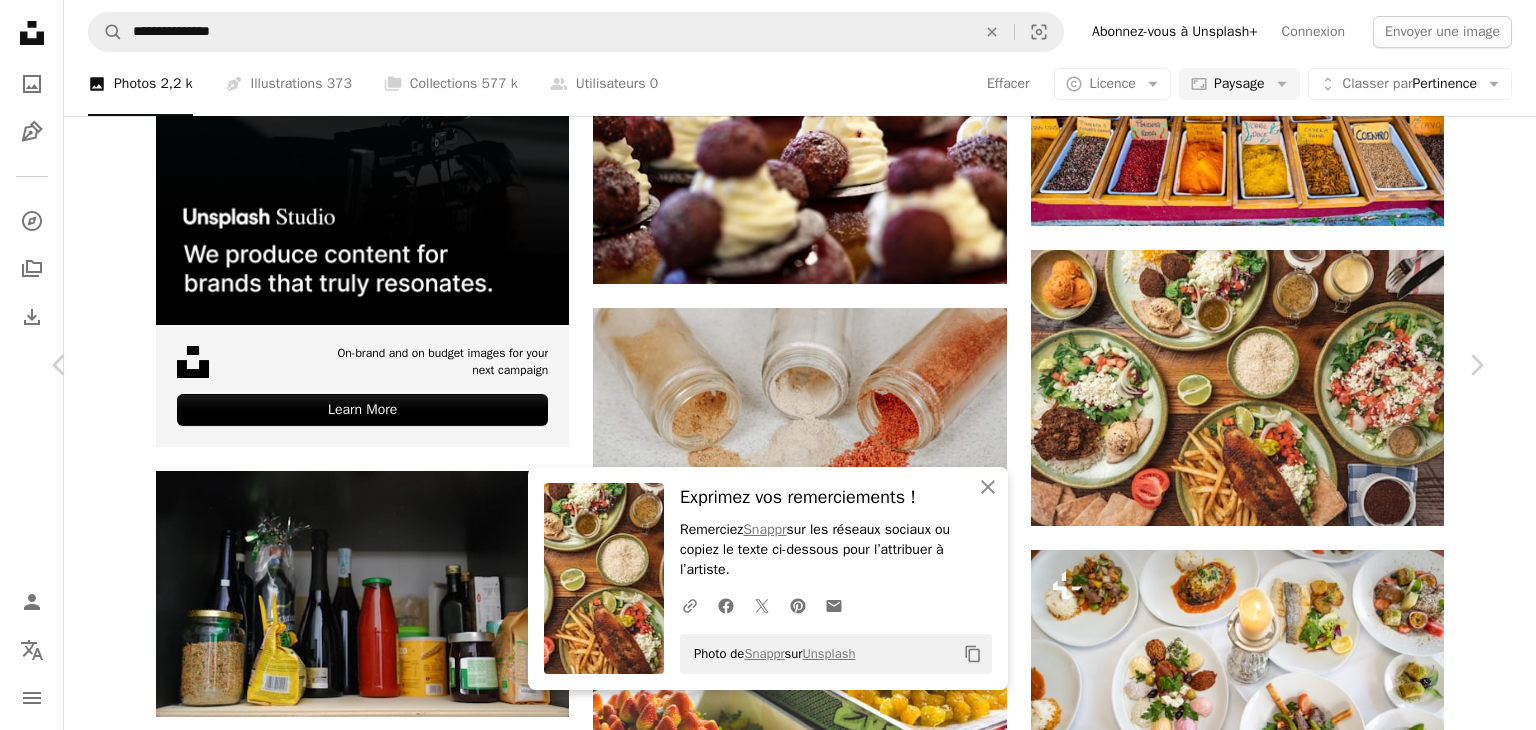click on "An X shape Chevron left Chevron right An X shape Fermer Exprimez vos remerciements ! Remerciez  Snappr  sur les réseaux sociaux ou copiez le texte ci-dessous pour l’attribuer à l’artiste. A URL sharing icon (chains) Facebook icon X (formerly Twitter) icon Pinterest icon An envelope Photo de  Snappr  sur  Unsplash
Copy content Snappr Disponible à l’embauche A checkmark inside of a circle A heart A plus sign Modifier l’image   Plus sign for Unsplash+ Télécharger gratuitement Chevron down Zoom in Vues 10 769 Téléchargements 308 A forward-right arrow Partager Info icon Infos More Actions A map marker 2500 Biscayne Blvd, Miami, FL 33137, USA Calendar outlined Publiée le  21 décembre 2024 Safety Utilisation gratuite sous la  Licence Unsplash Photographie culinaire Floride frites Restauration falafel Cuisine arabe Ingrédients frais feta Nourriture ethnique art culinaire Baba Ganoush nourriture États-Unis Miami repas brunch assiette plat présentation des aliments plateau  |   ↗ Pour" at bounding box center (768, 2874) 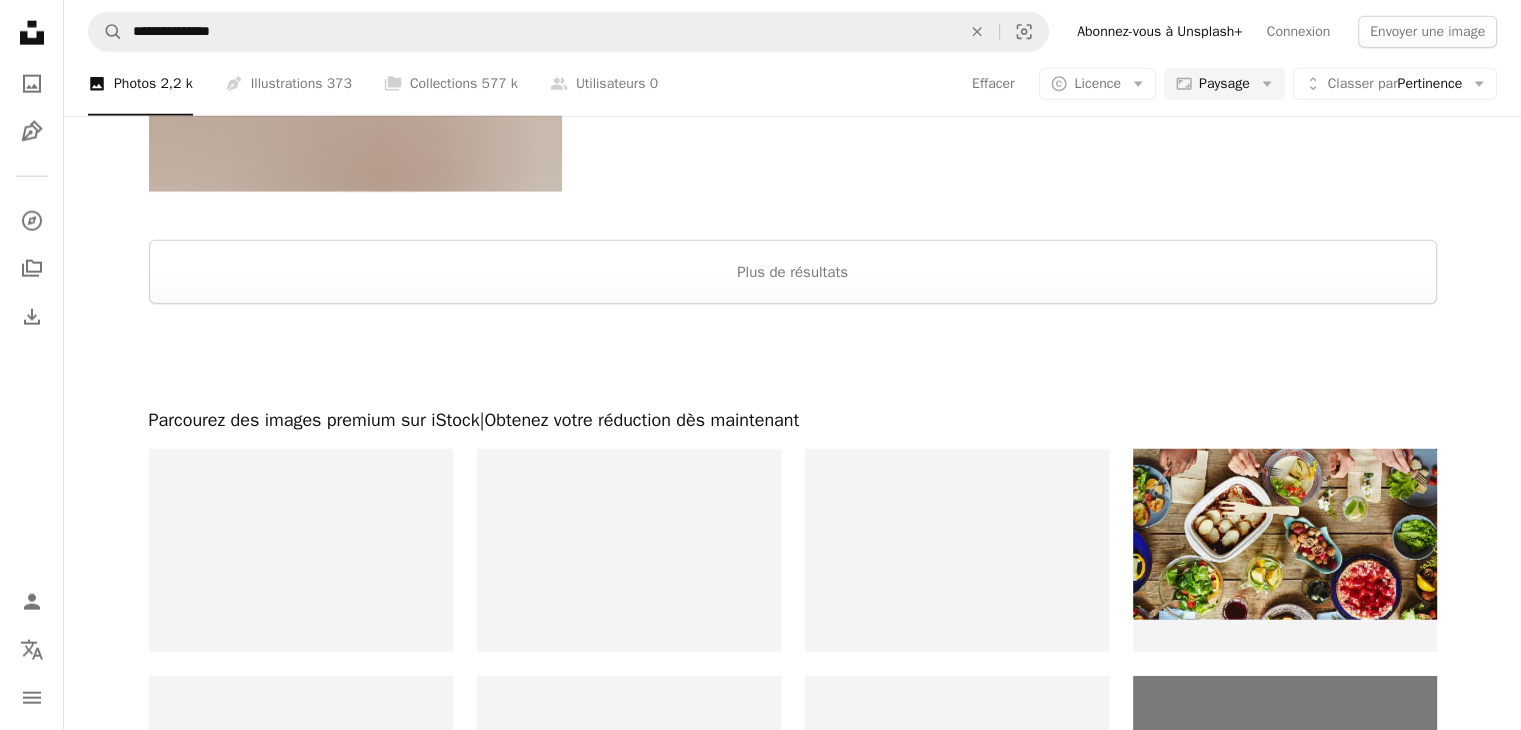 scroll, scrollTop: 5379, scrollLeft: 0, axis: vertical 